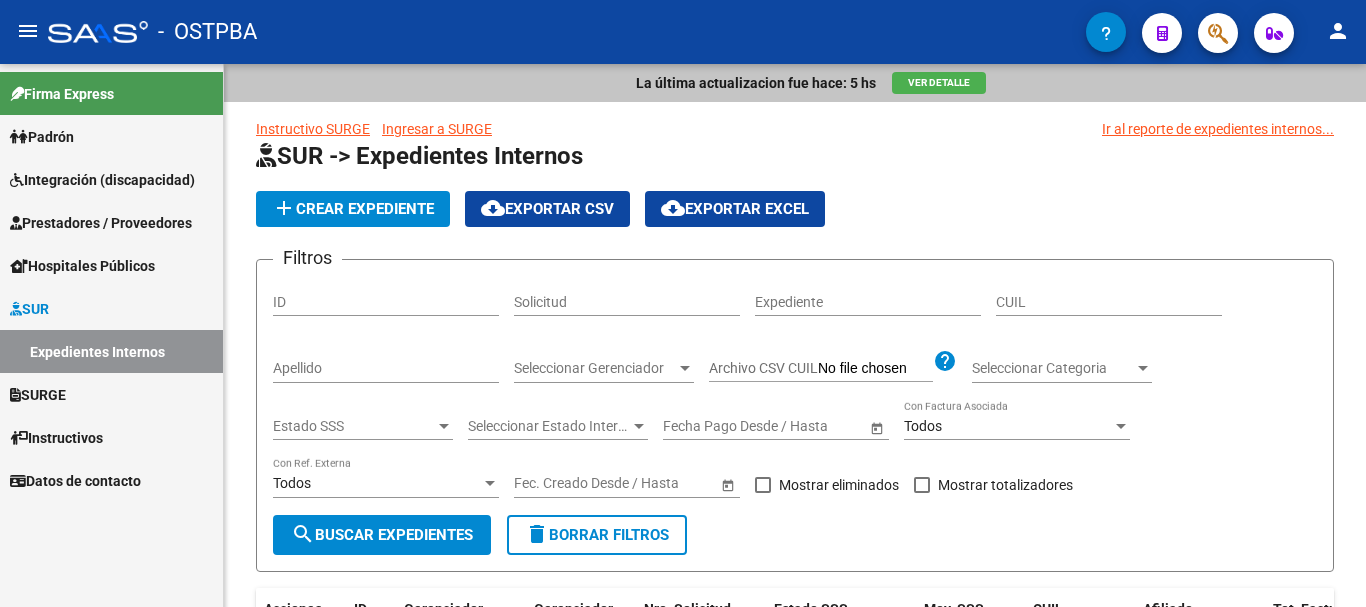scroll, scrollTop: 0, scrollLeft: 0, axis: both 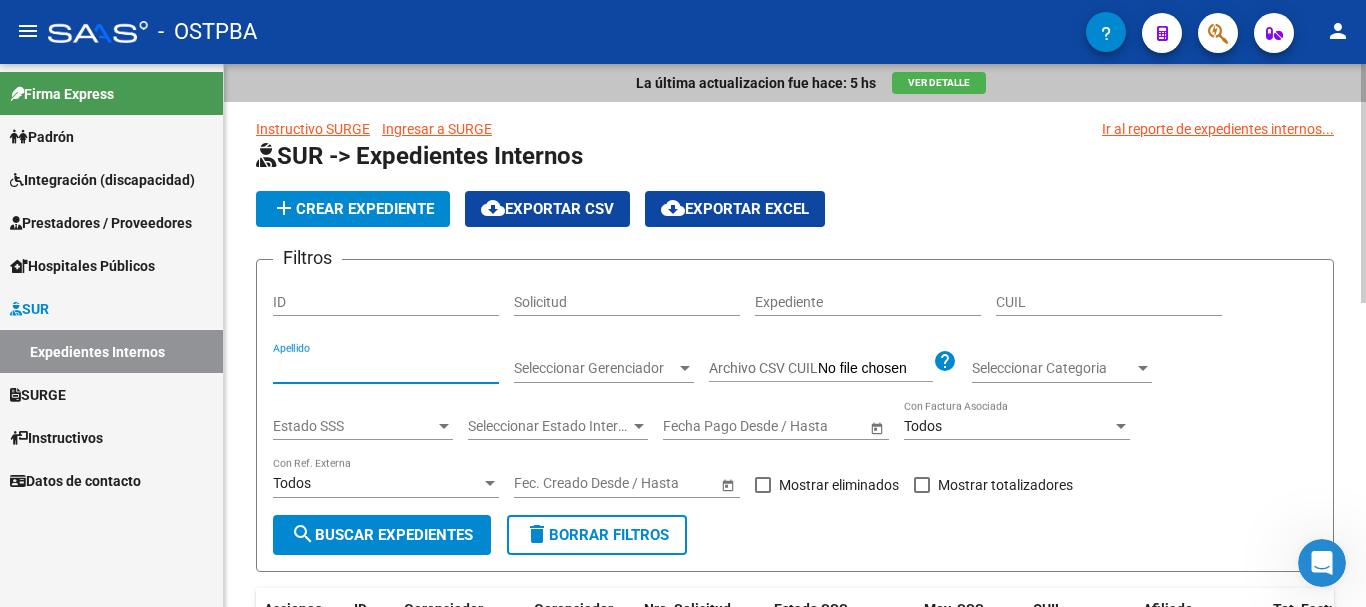 click on "Apellido" at bounding box center [386, 368] 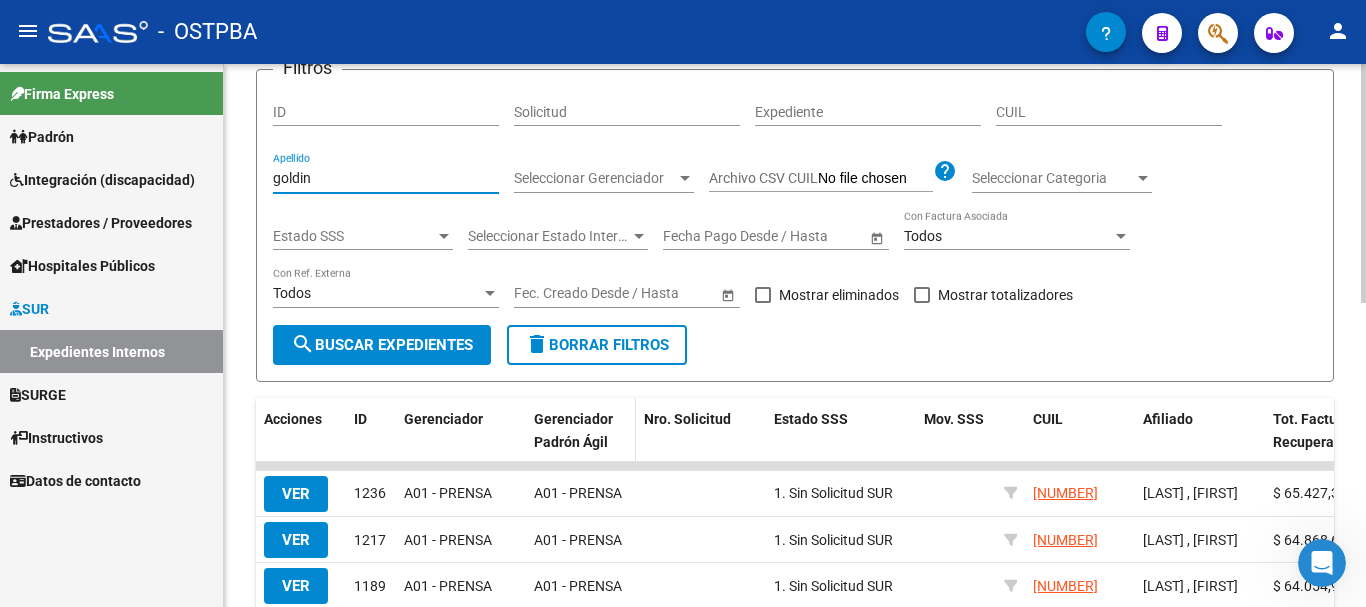 scroll, scrollTop: 200, scrollLeft: 0, axis: vertical 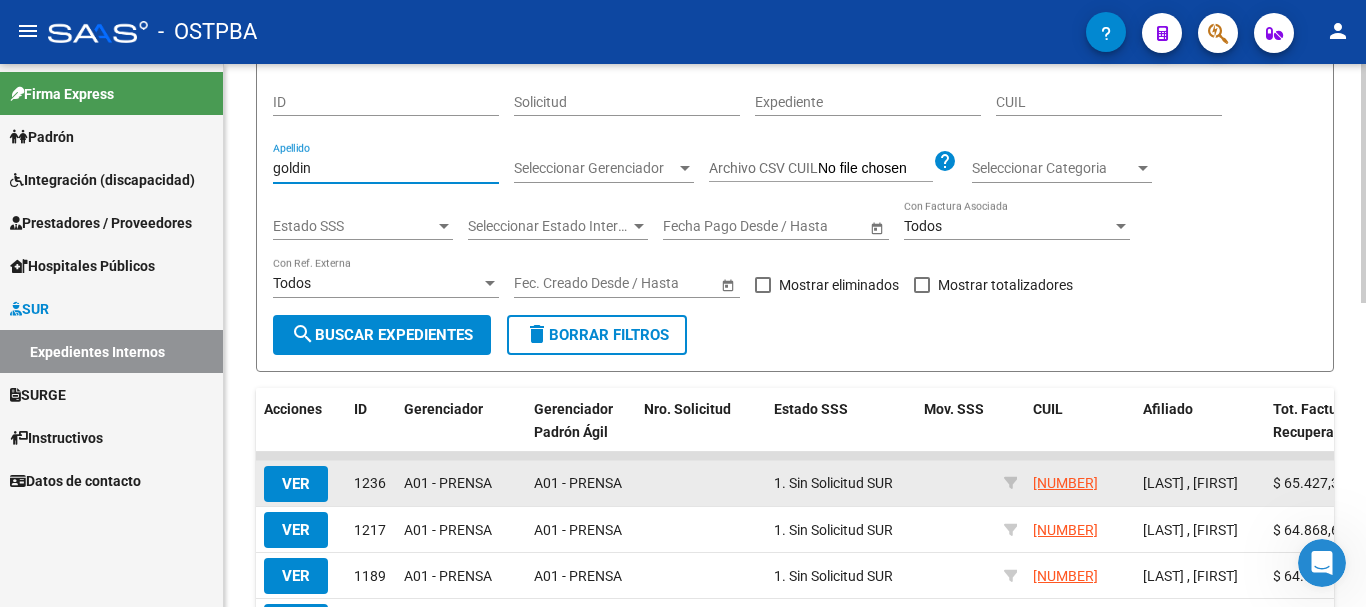 type on "goldin" 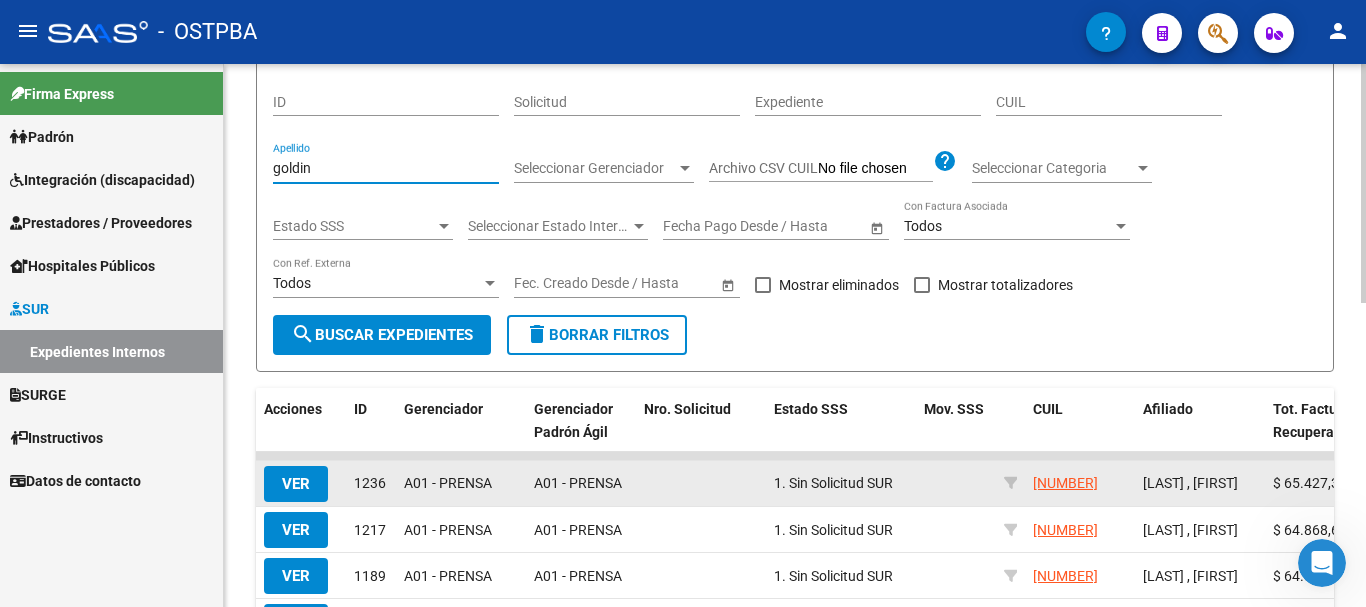 click on "VER" 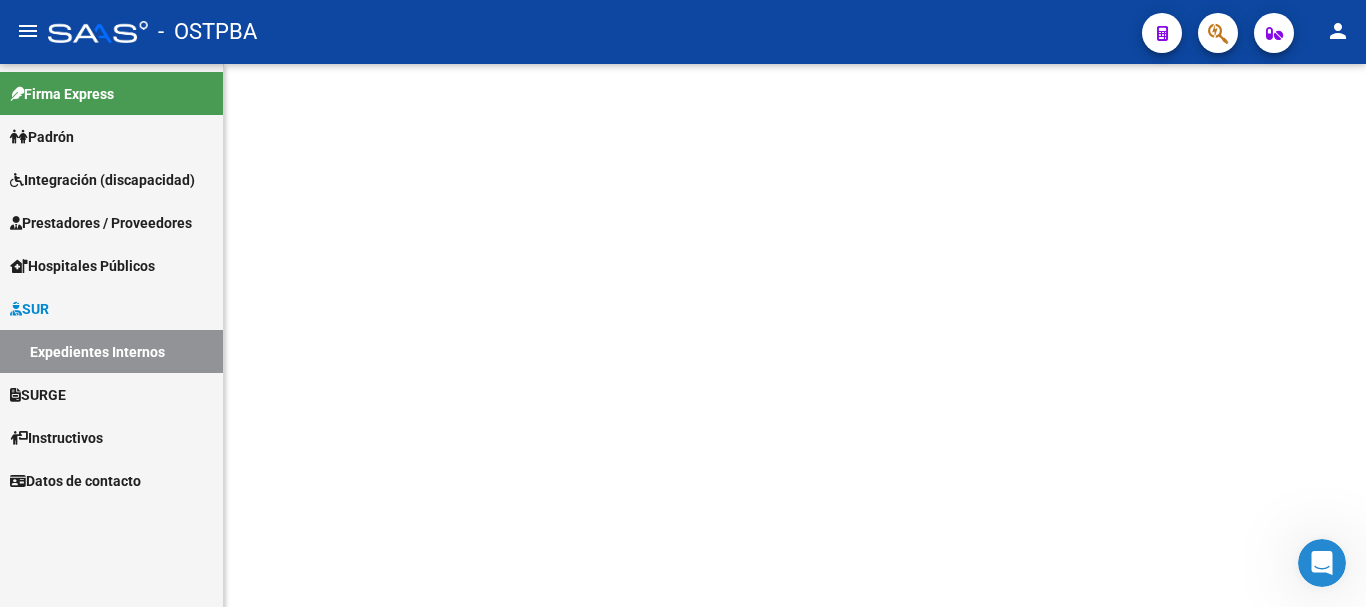 scroll, scrollTop: 0, scrollLeft: 0, axis: both 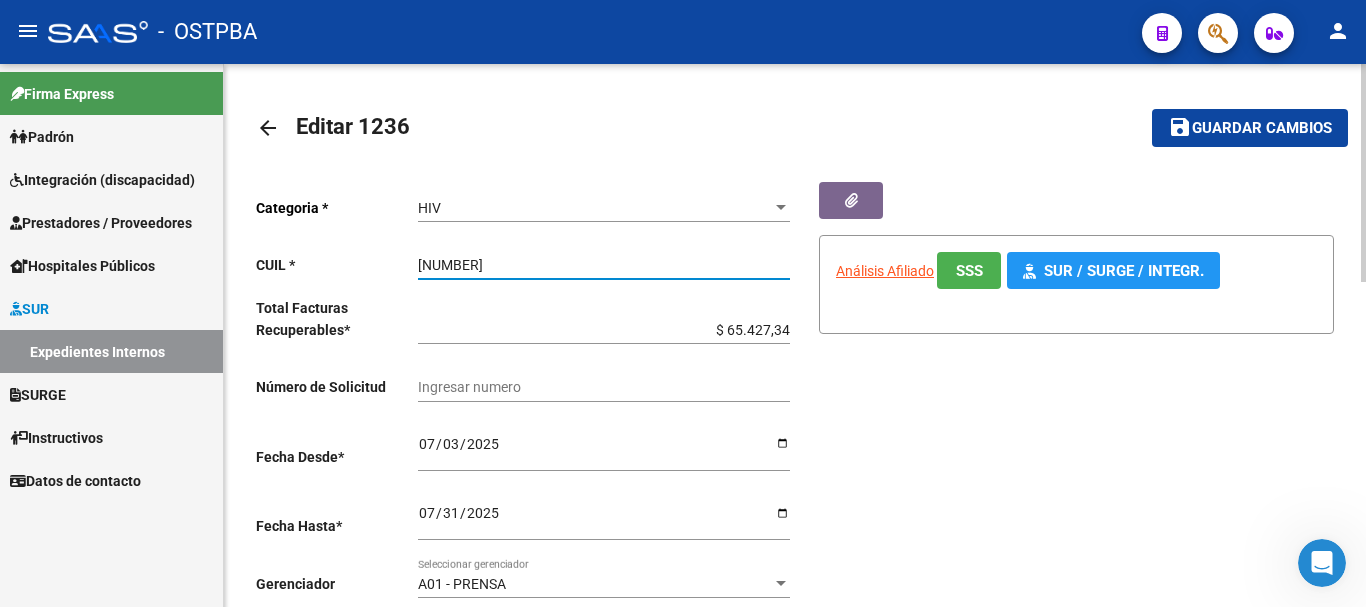 drag, startPoint x: 417, startPoint y: 263, endPoint x: 535, endPoint y: 266, distance: 118.03813 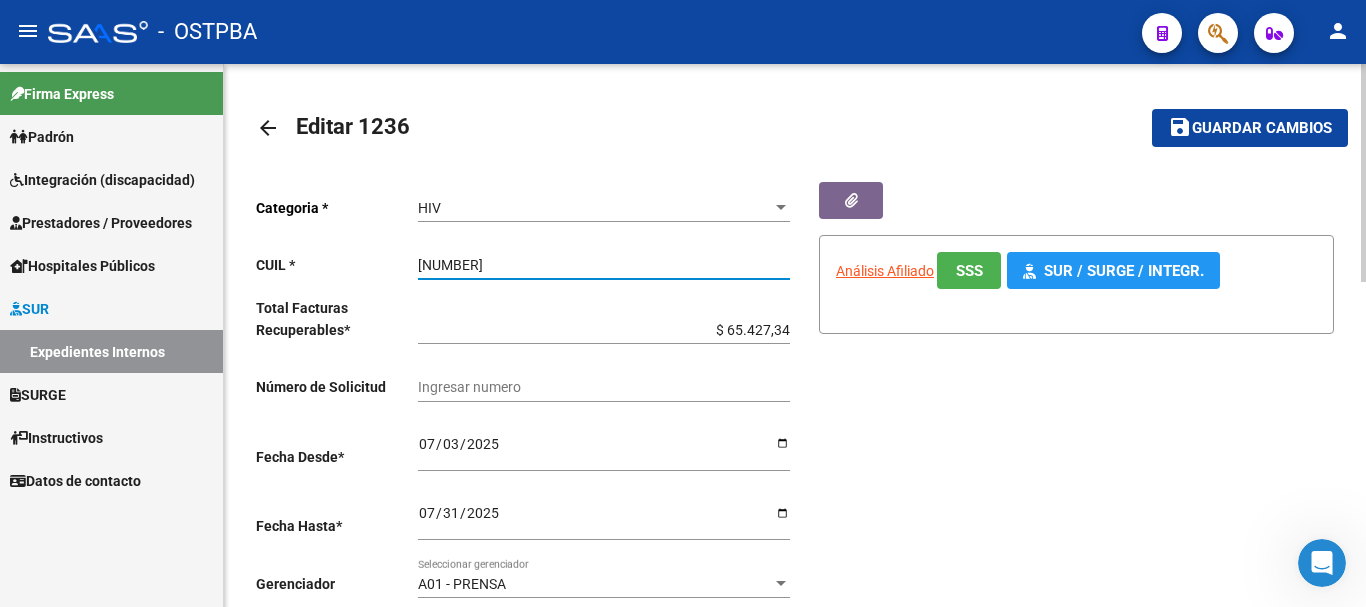 click on "arrow_back" 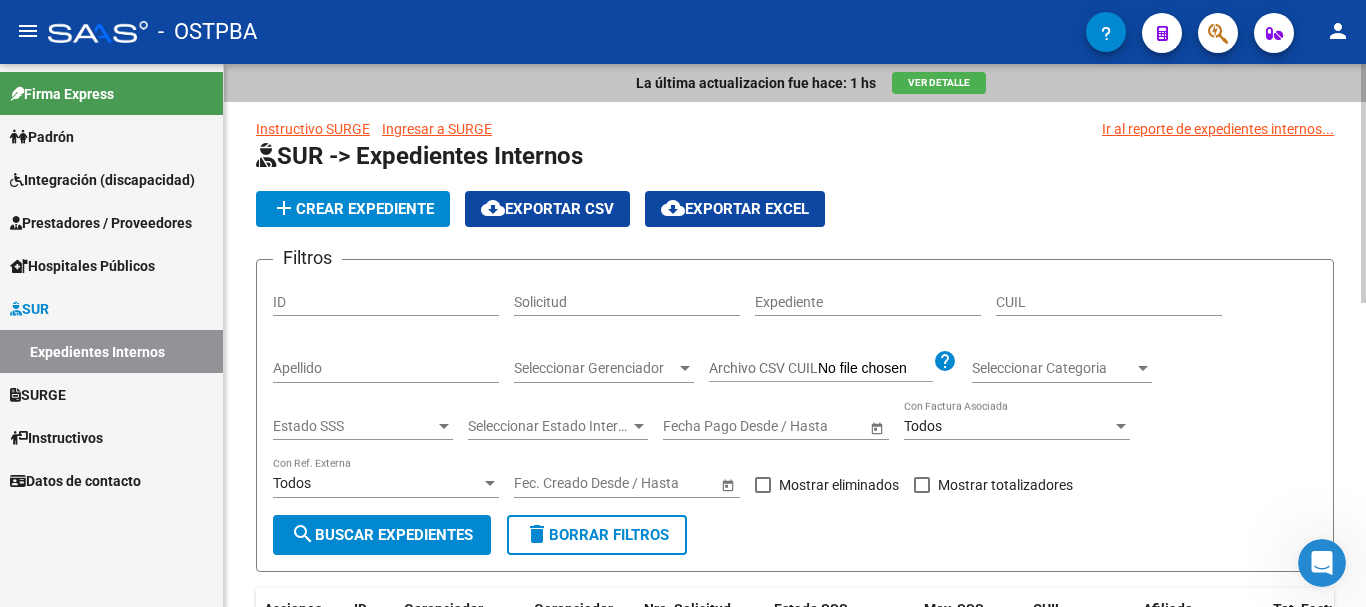 click on "add  Crear Expediente" 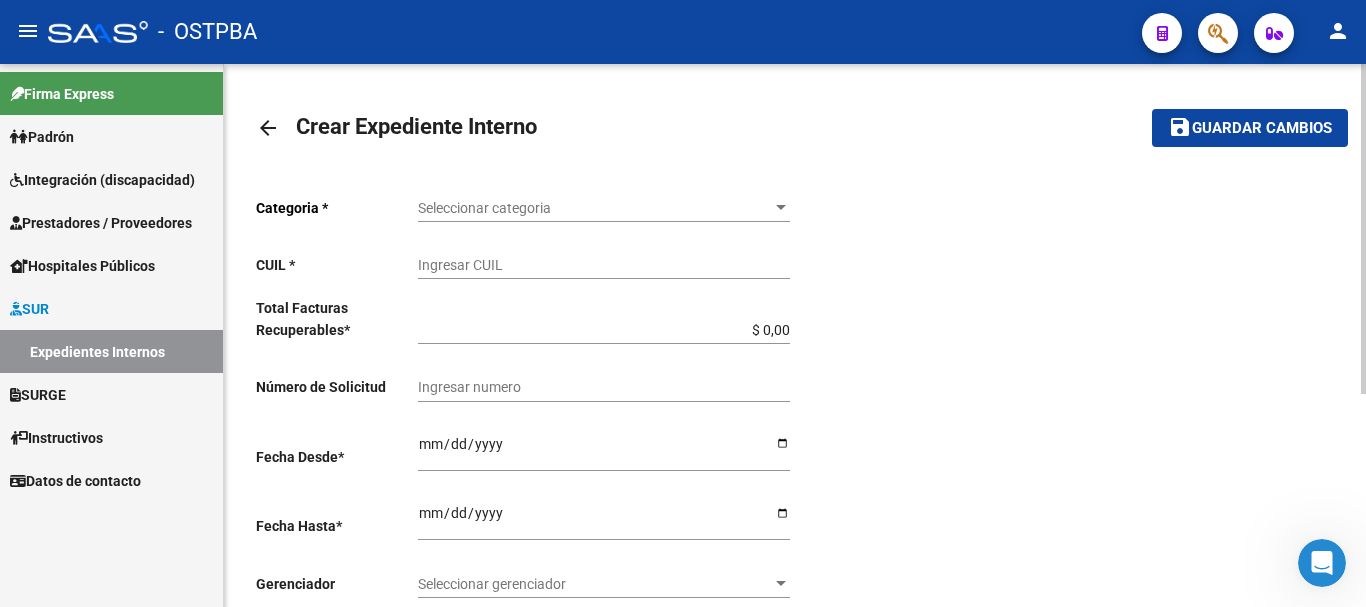 click at bounding box center (781, 207) 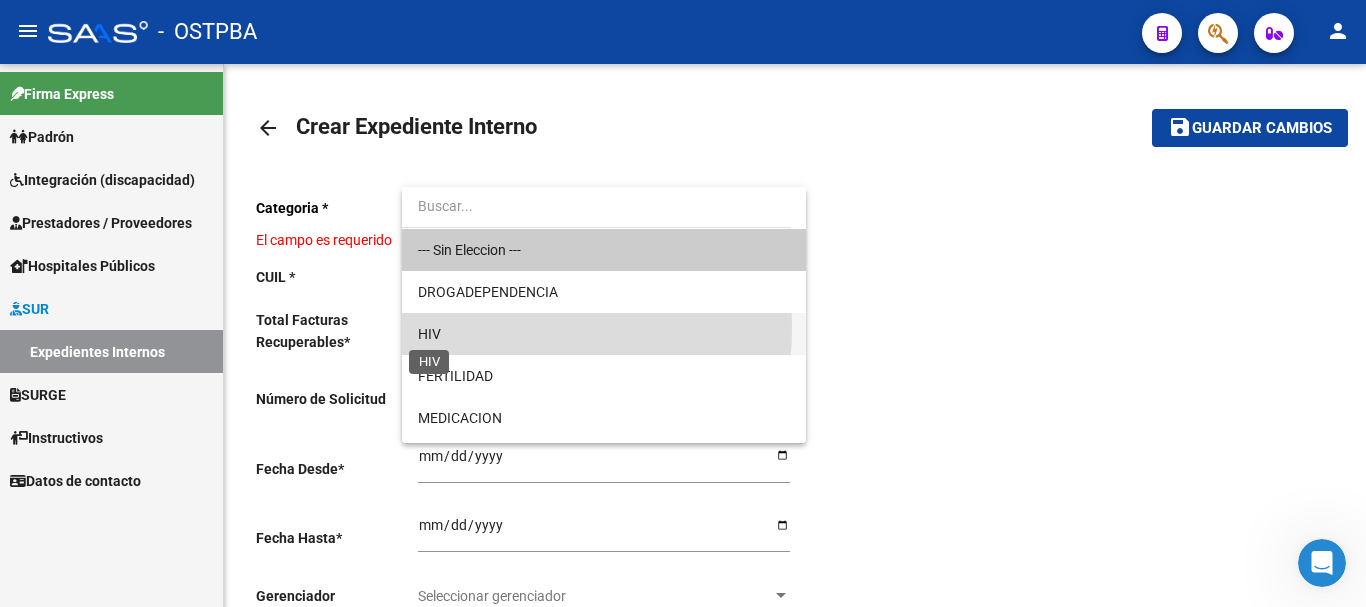 drag, startPoint x: 432, startPoint y: 327, endPoint x: 477, endPoint y: 294, distance: 55.803226 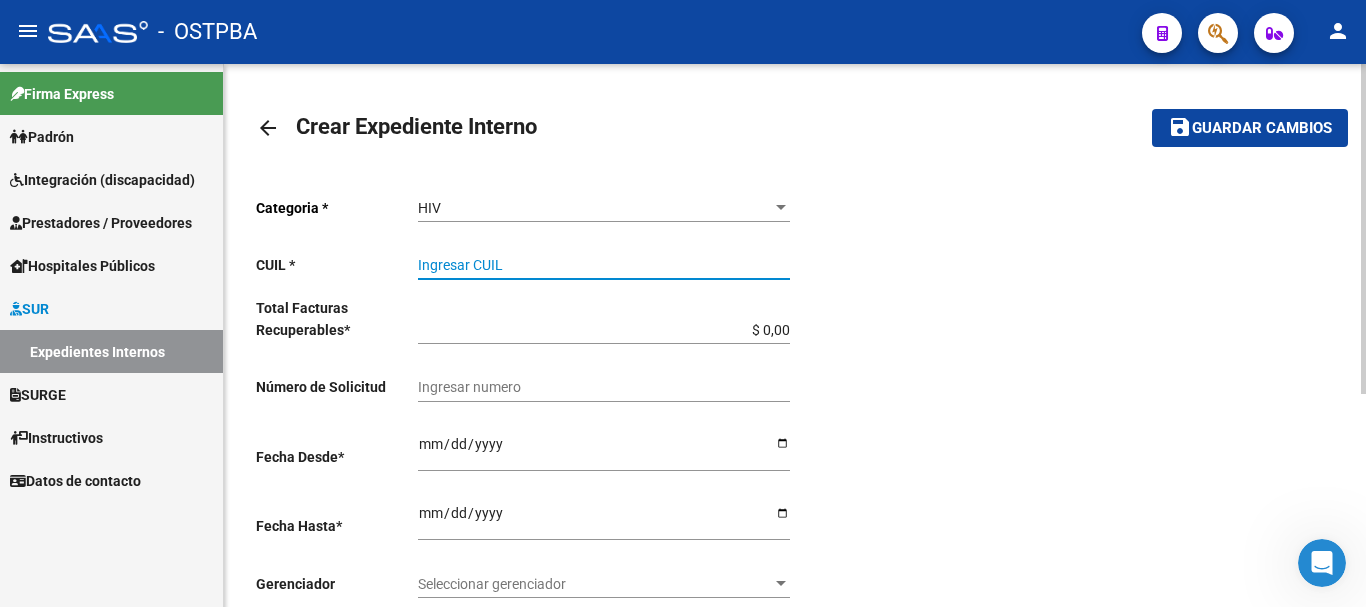 click on "Ingresar CUIL" at bounding box center (604, 265) 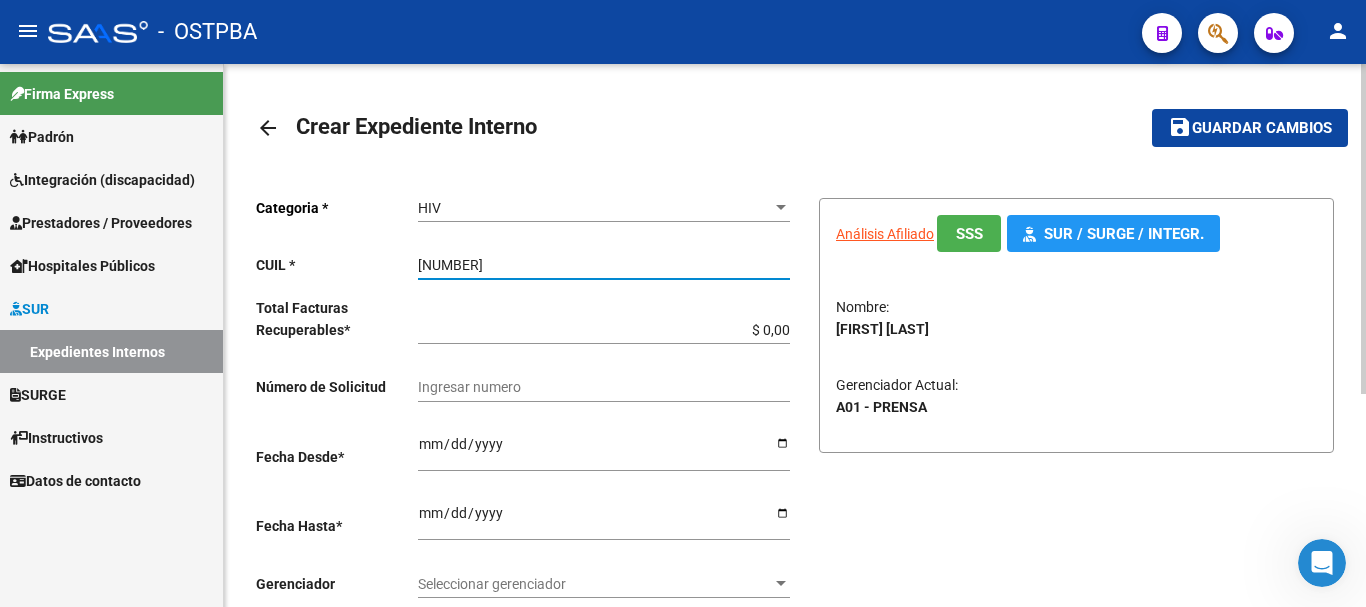 type on "[NUMBER]" 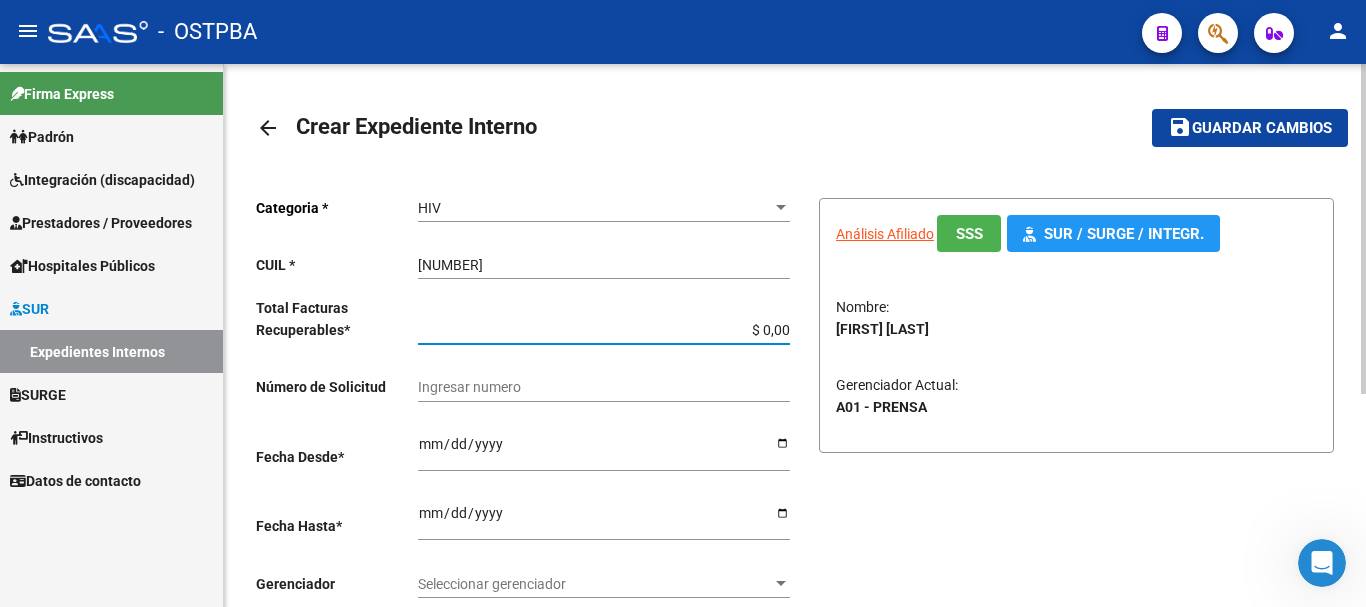 type on "$ 0,01" 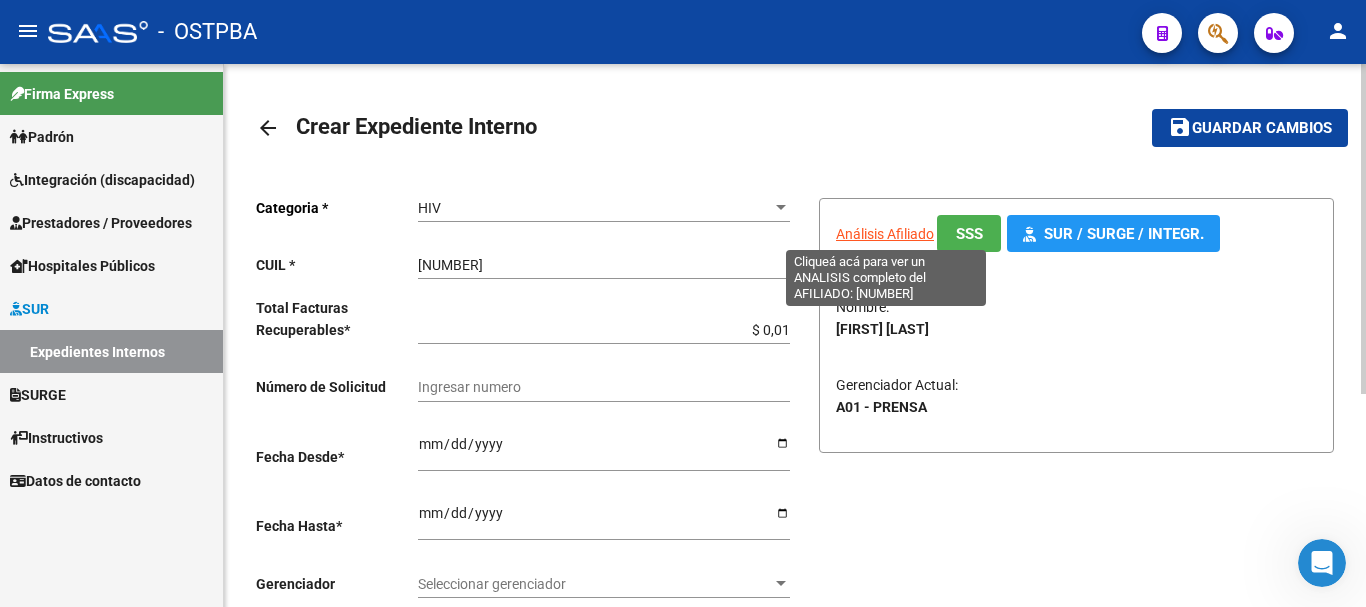 click on "Análisis Afiliado" 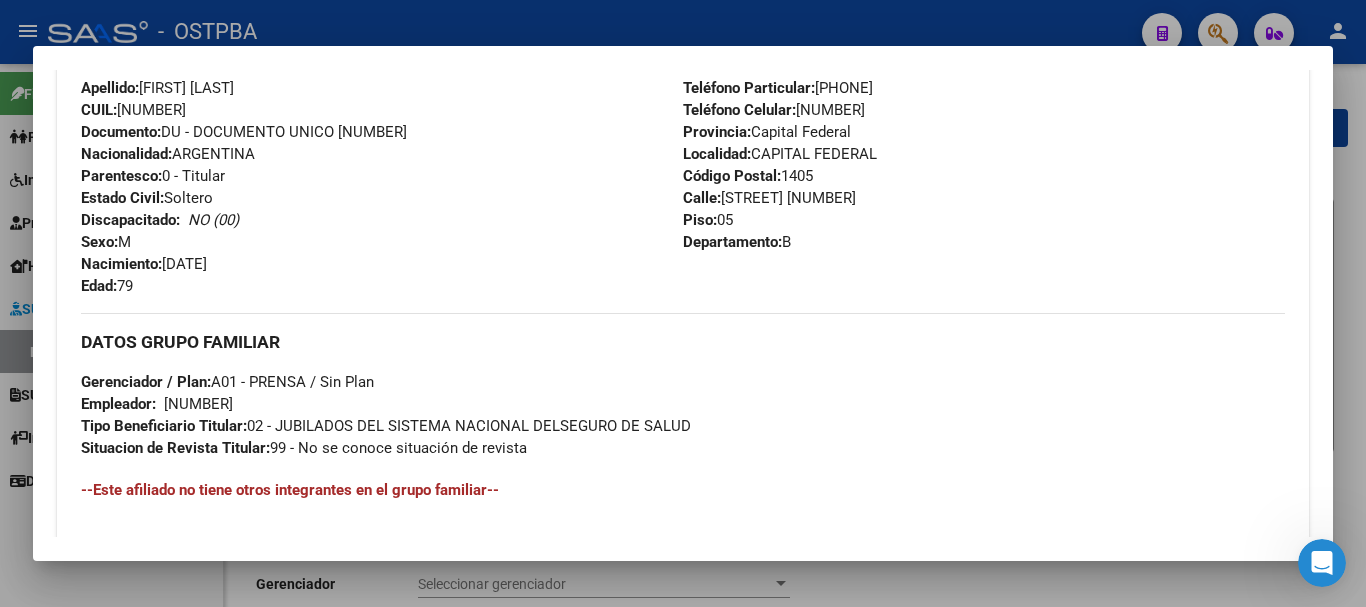 scroll, scrollTop: 700, scrollLeft: 0, axis: vertical 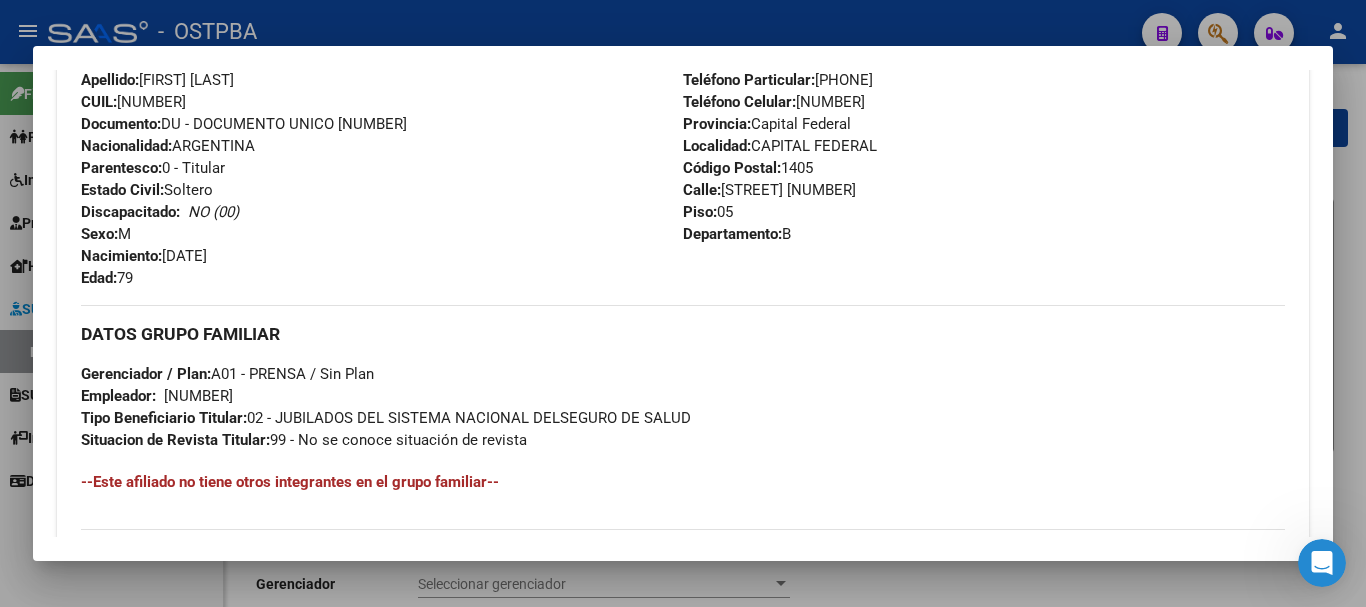 click at bounding box center [683, 303] 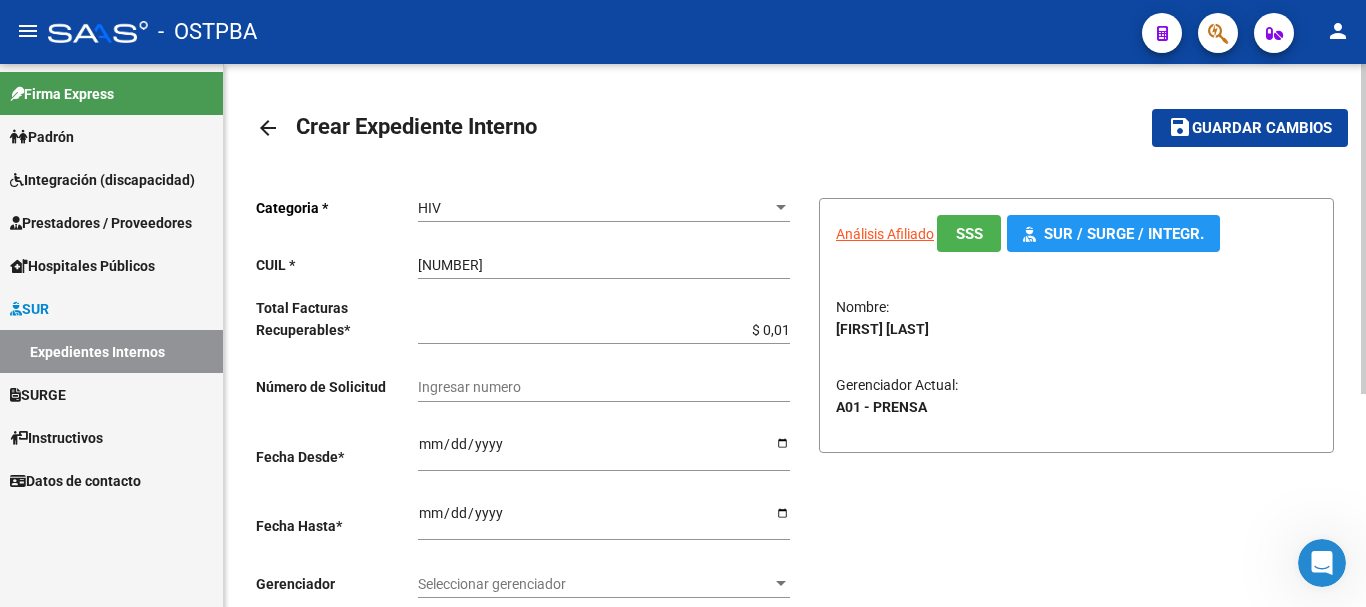 click on "Ingresar desde" at bounding box center (604, 451) 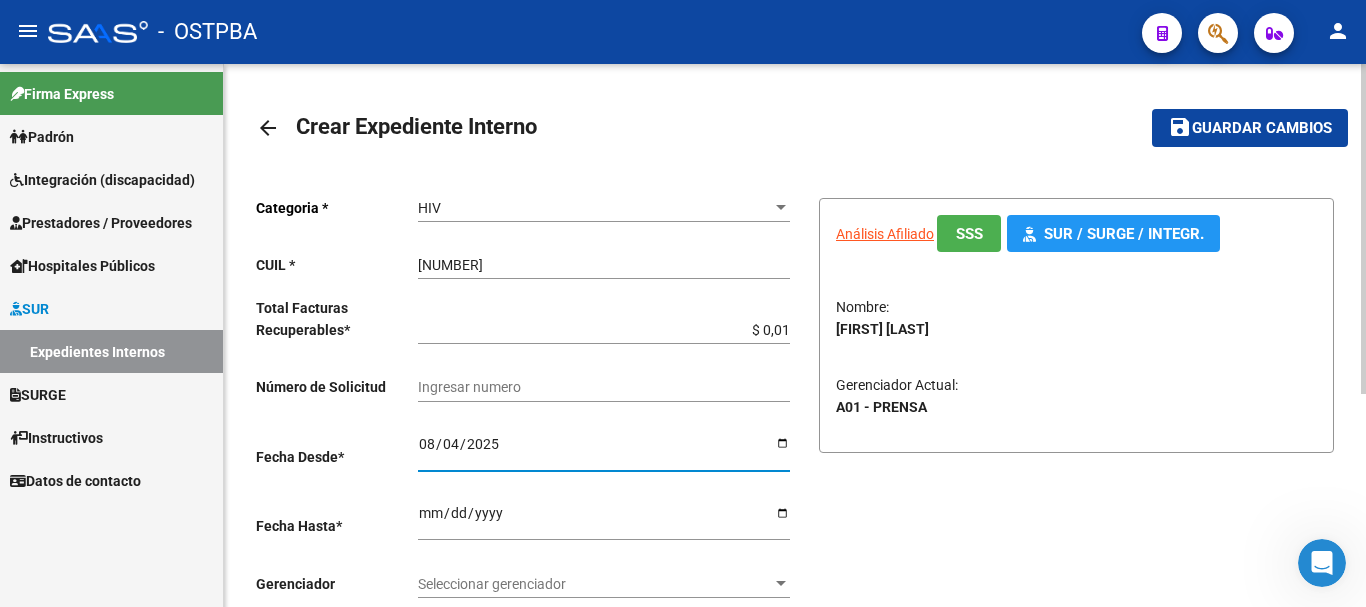type on "2025-08-04" 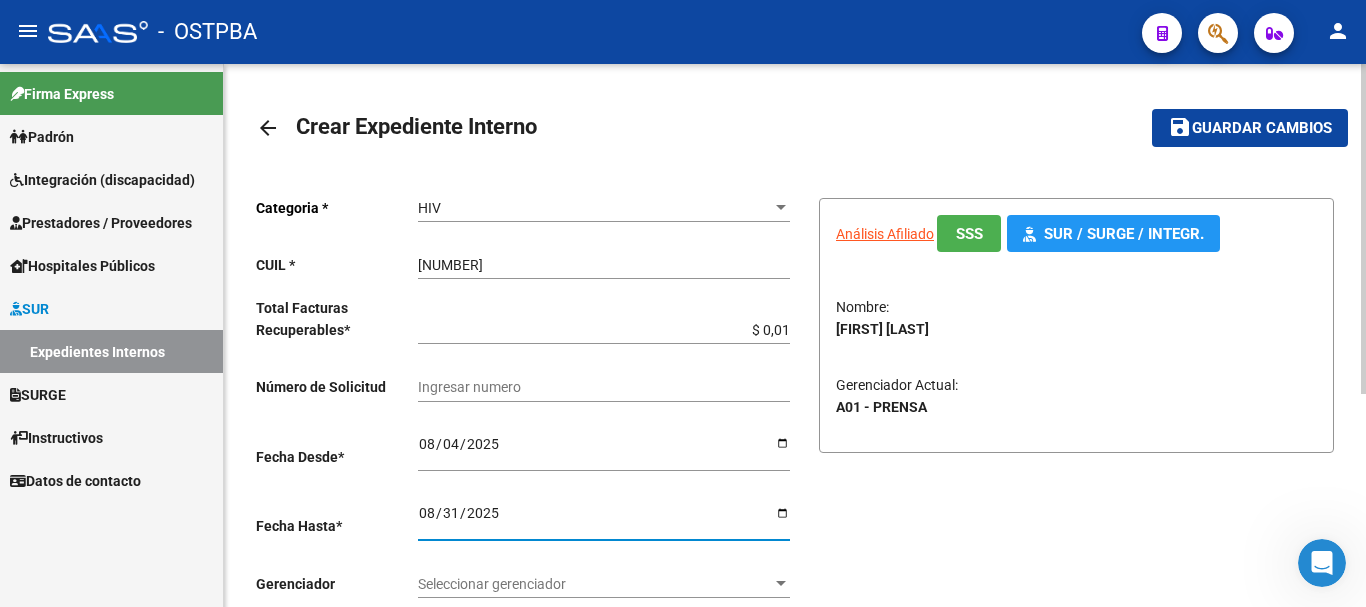 type on "2025-08-31" 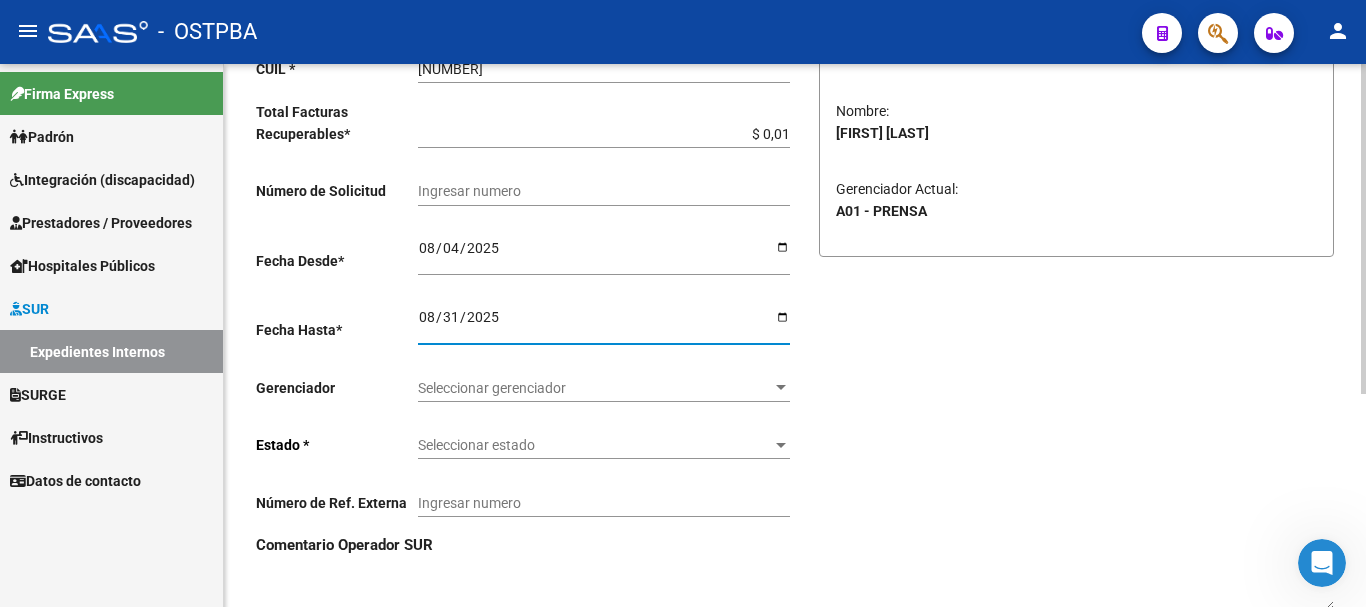 scroll, scrollTop: 200, scrollLeft: 0, axis: vertical 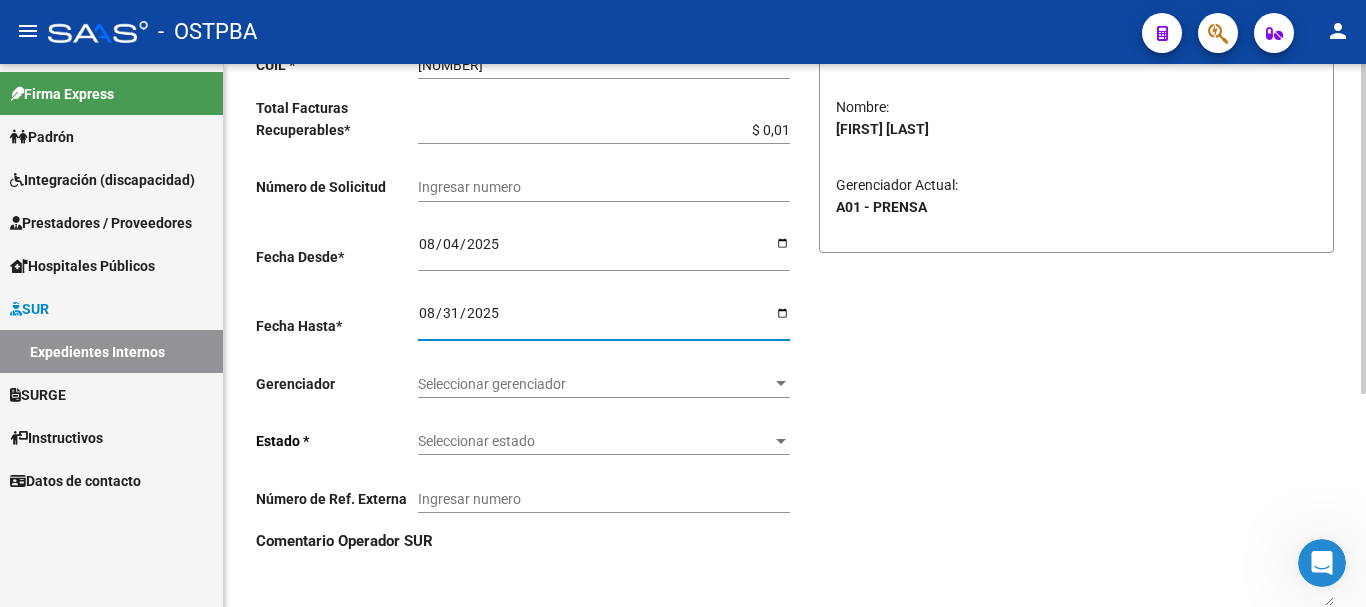 click on "Seleccionar gerenciador Seleccionar gerenciador" 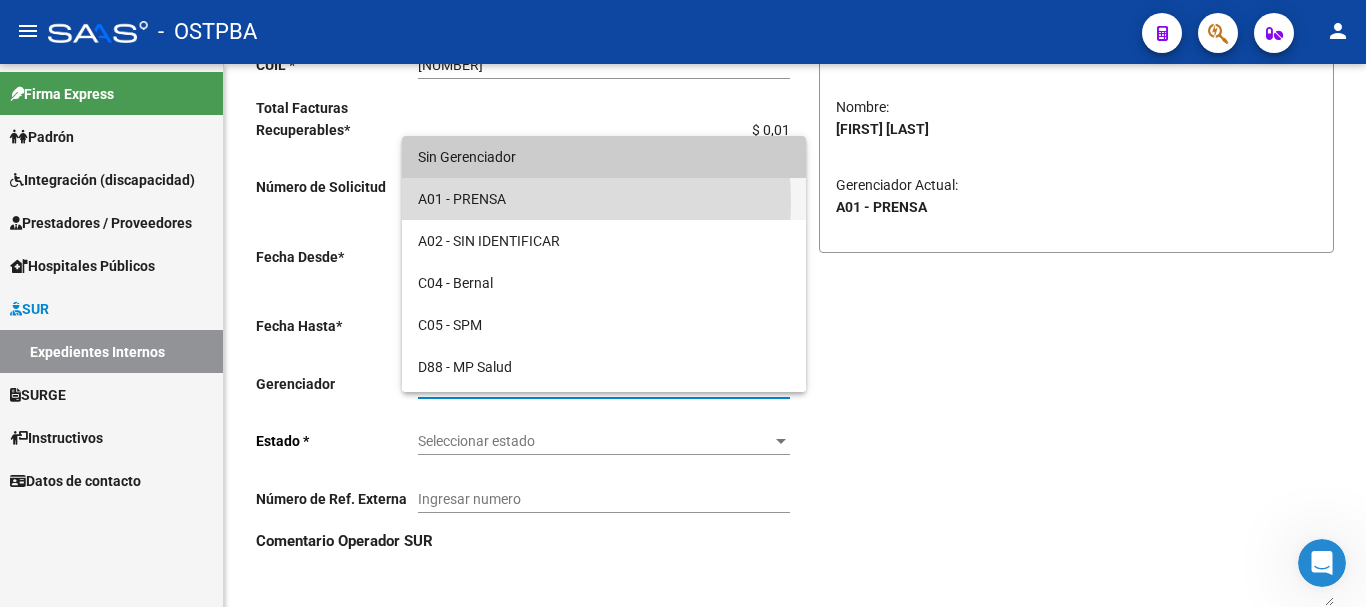 click on "A01 - PRENSA" at bounding box center [604, 199] 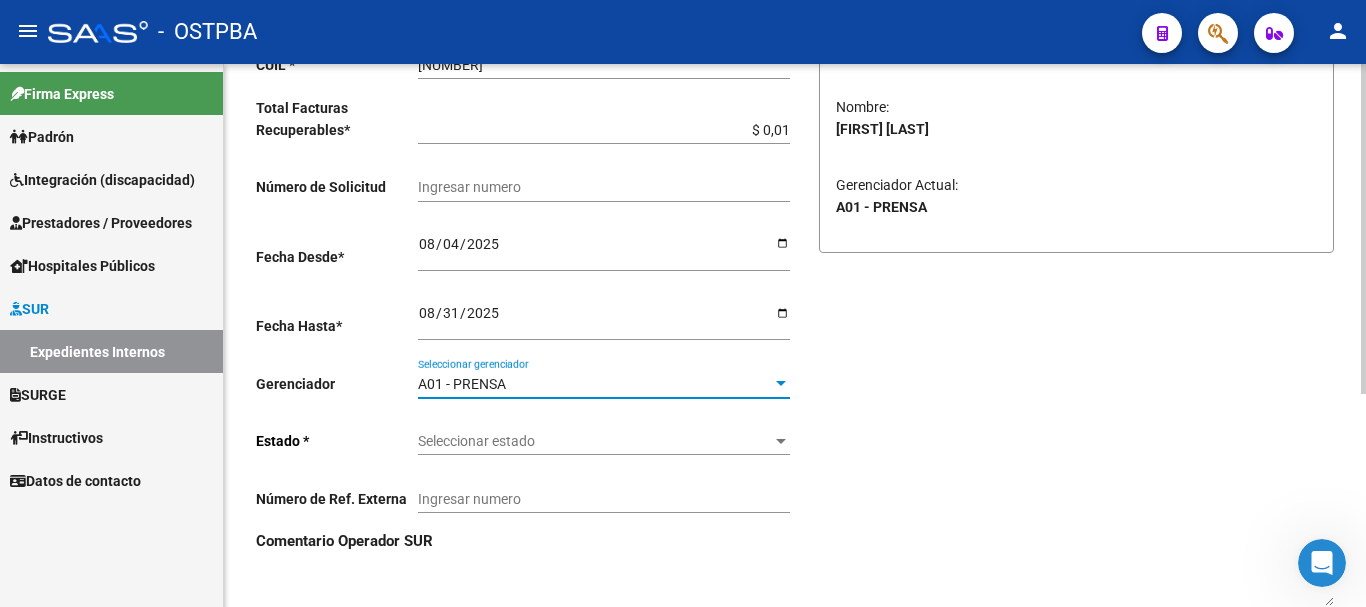 click at bounding box center (781, 441) 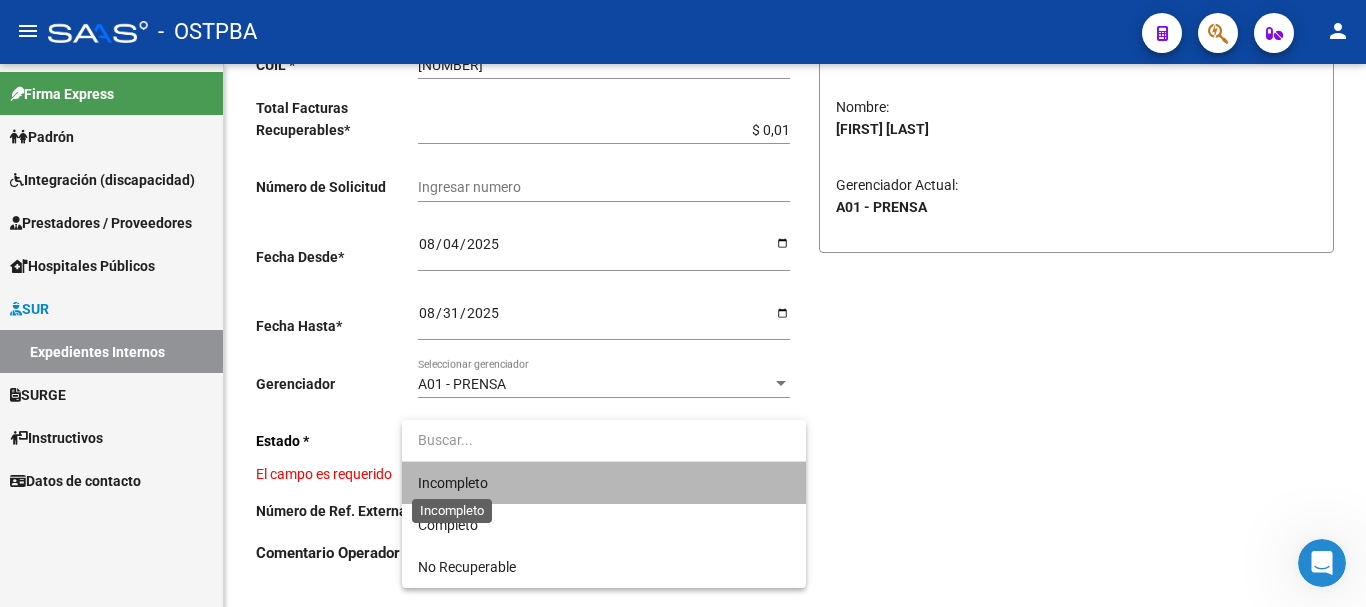 click on "Incompleto" at bounding box center (453, 483) 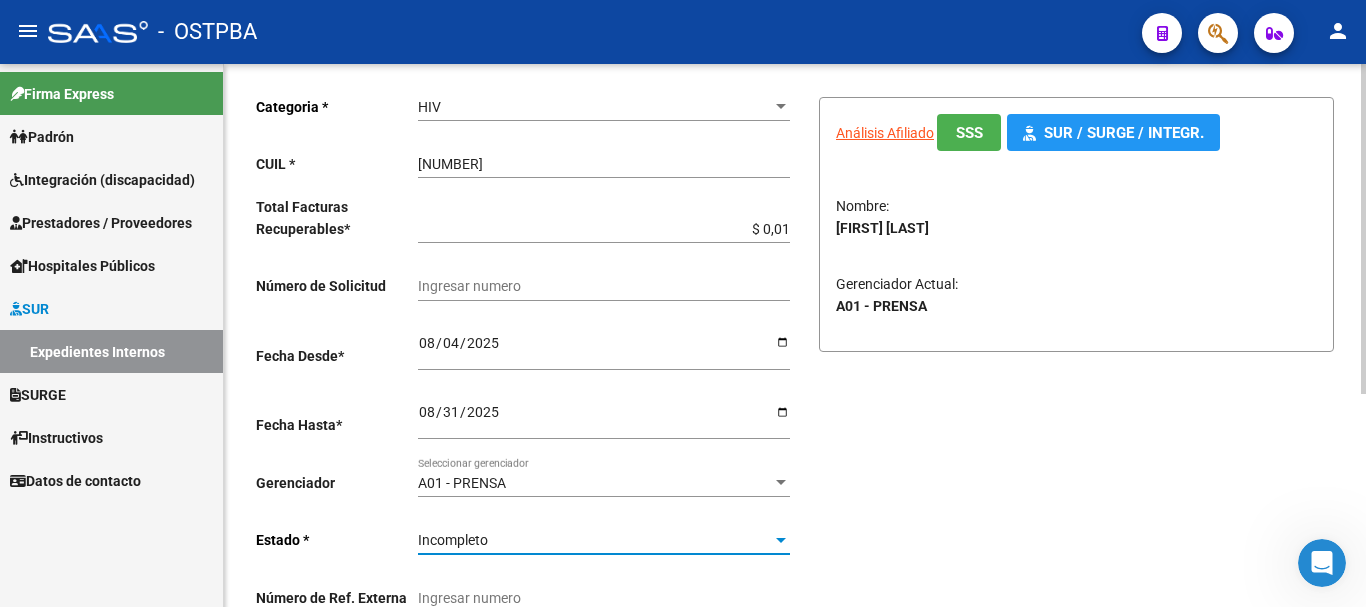 scroll, scrollTop: 0, scrollLeft: 0, axis: both 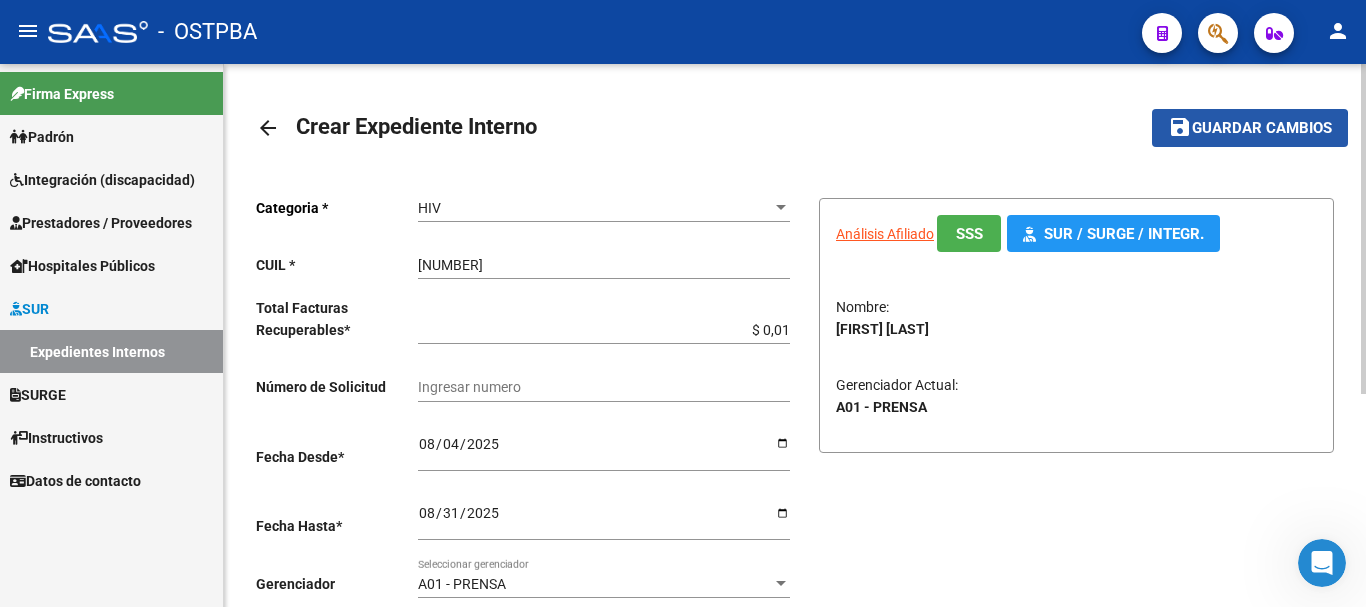 drag, startPoint x: 1238, startPoint y: 131, endPoint x: 1203, endPoint y: 130, distance: 35.014282 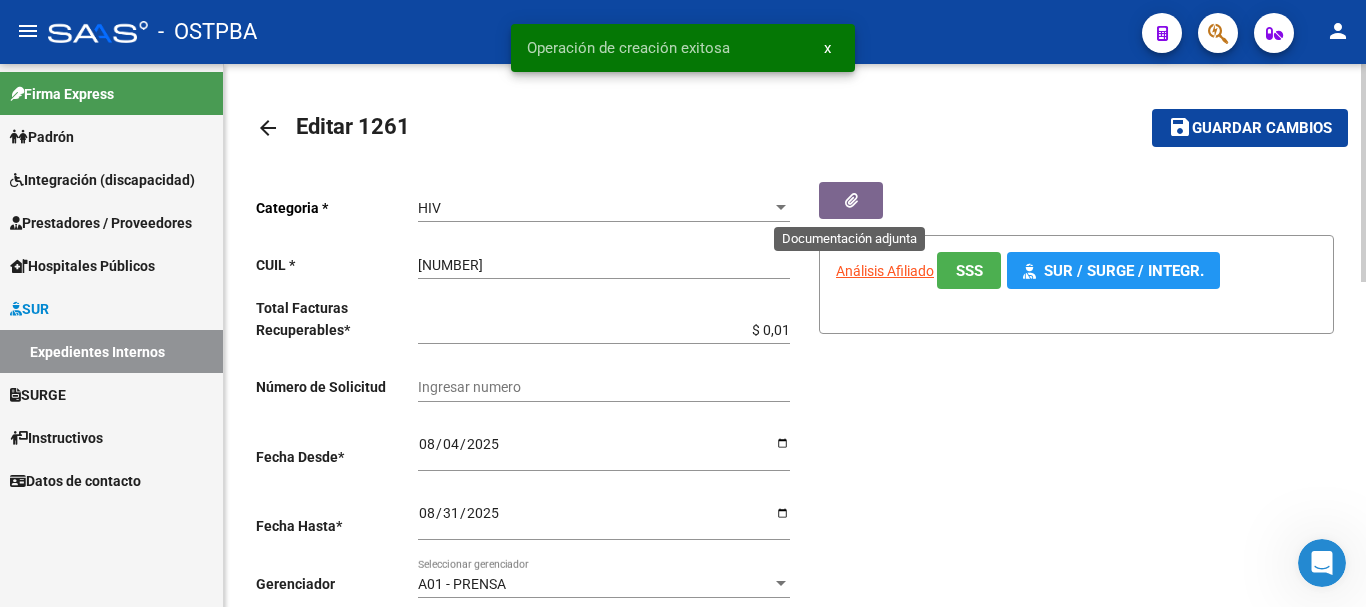 click 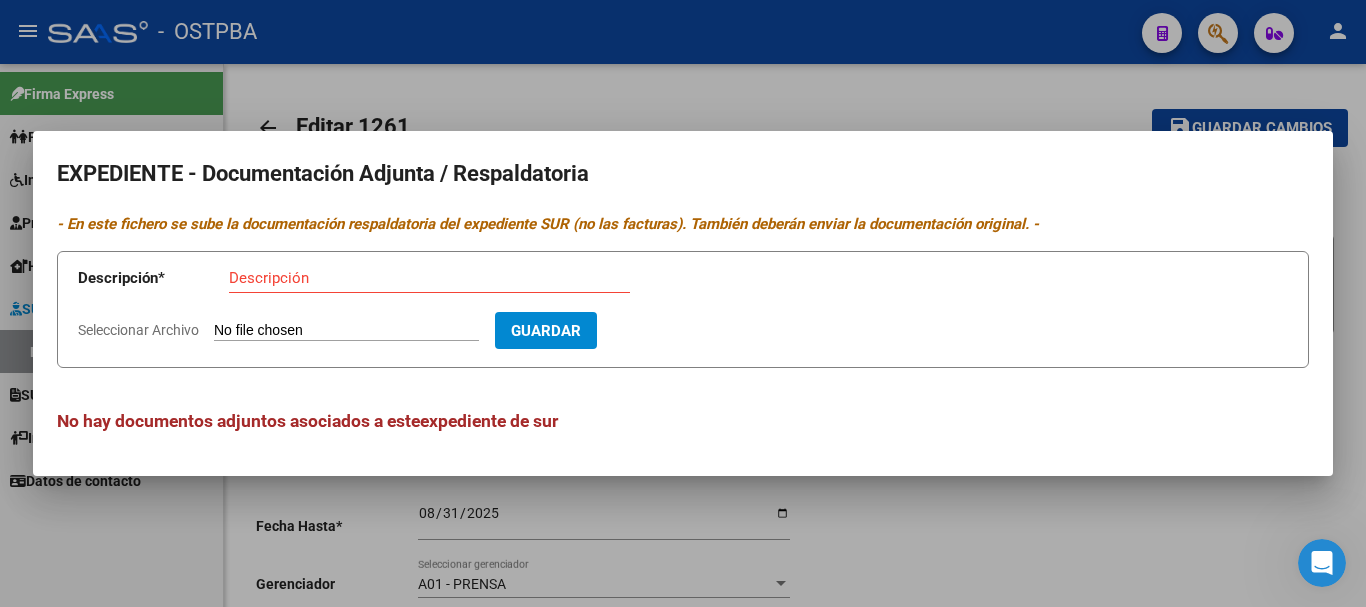click on "Descripción" at bounding box center [429, 278] 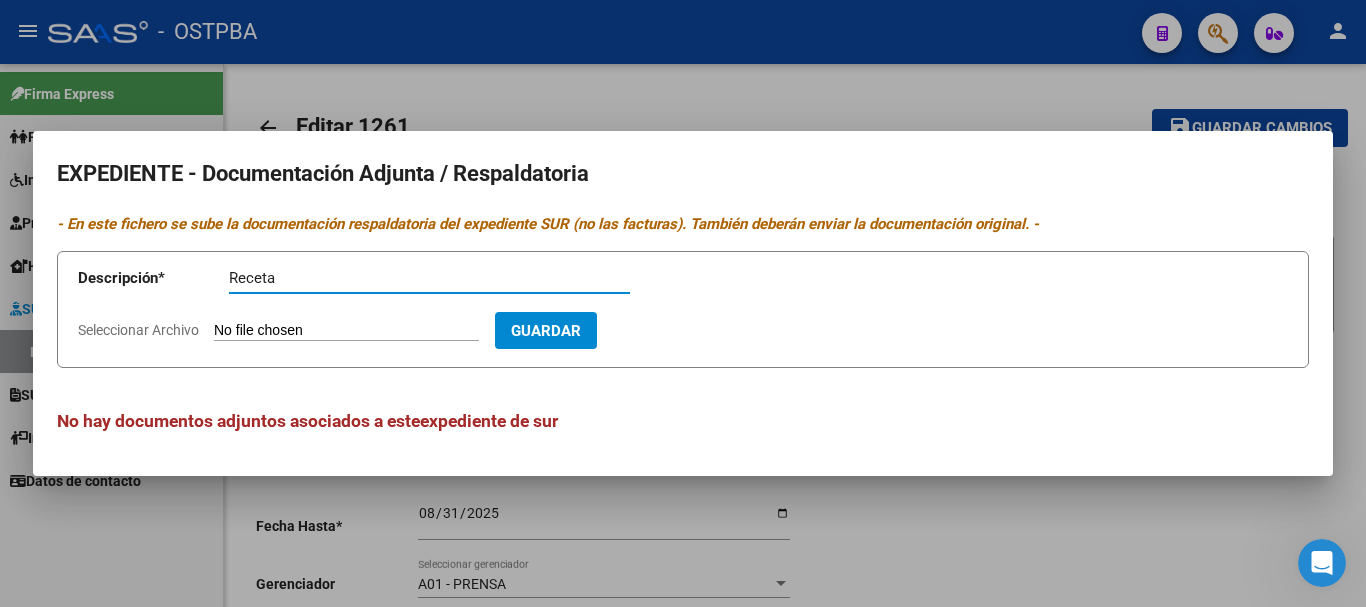 click on "Receta" at bounding box center (429, 278) 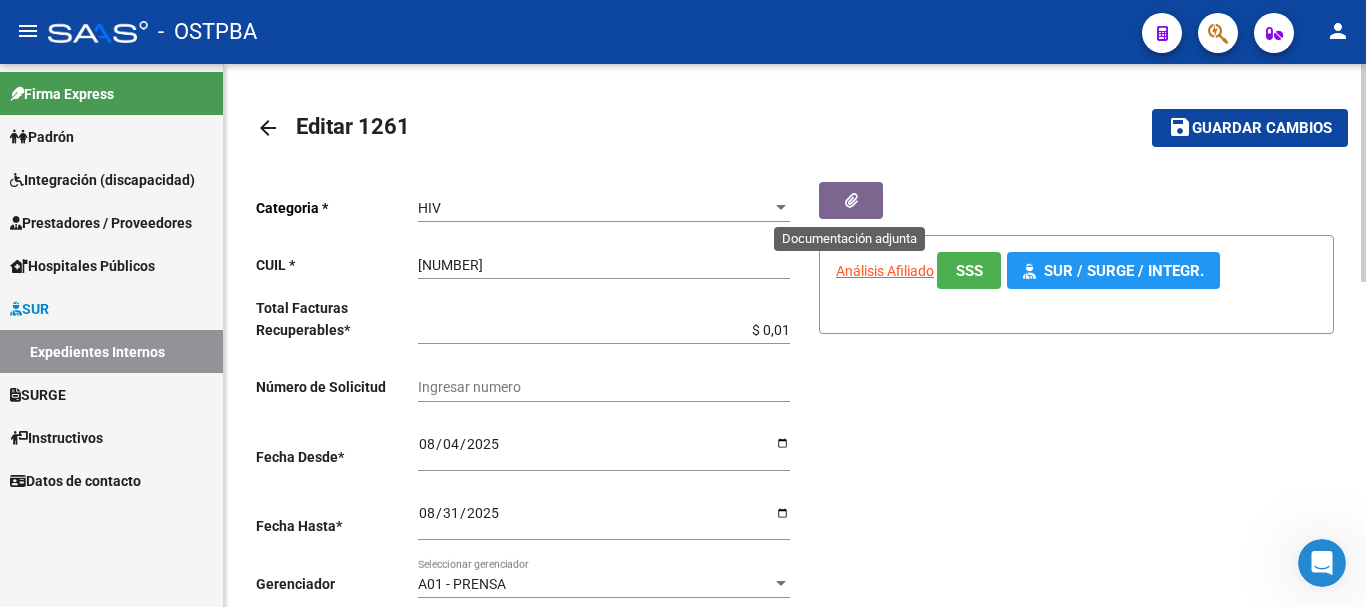 click 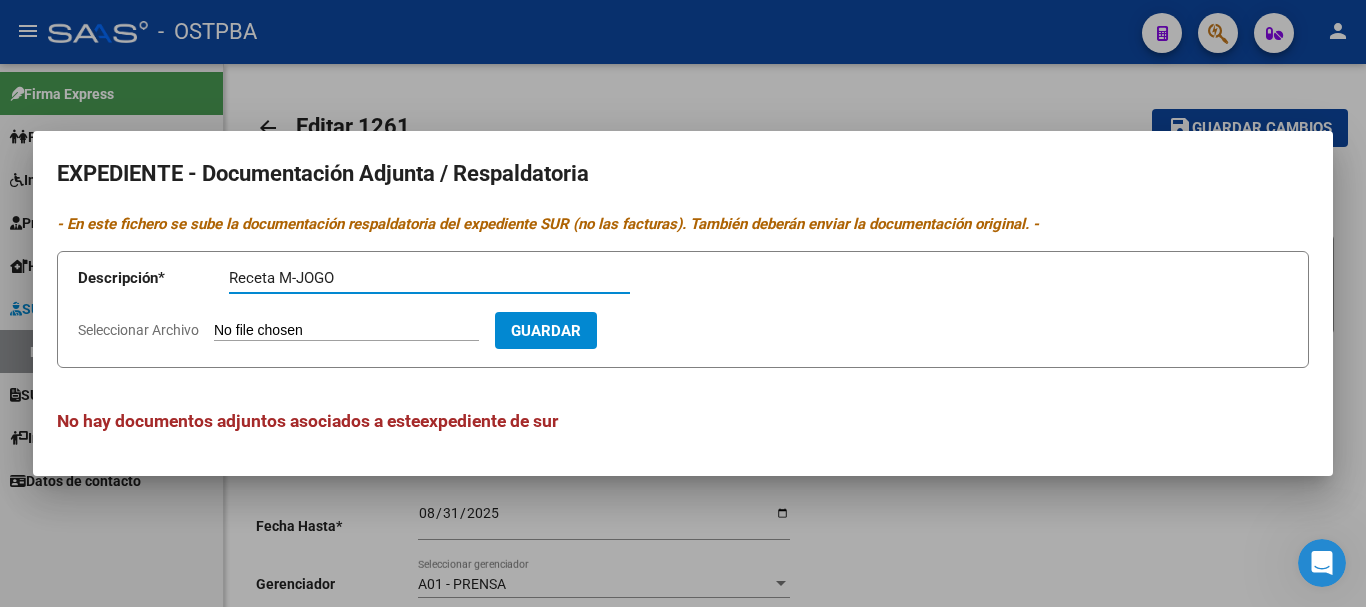type on "Receta M-JOGO" 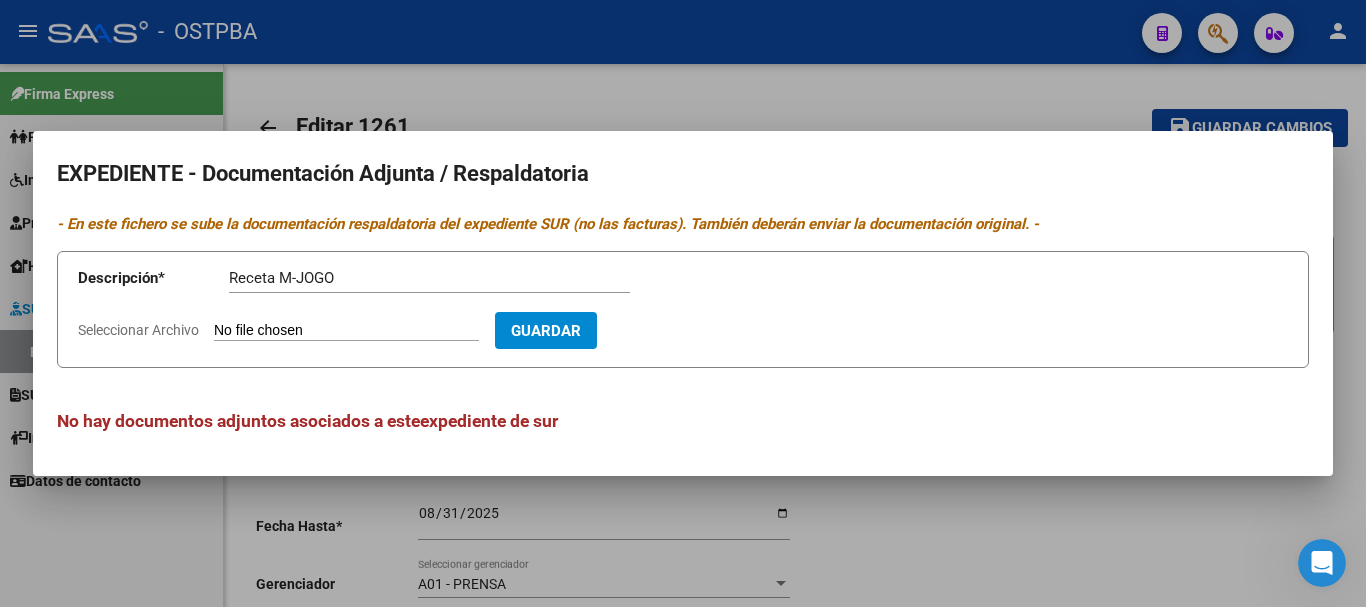type on "C:\fakepath\Receta M-JOGO_[DATE]_[NUMBER].pdf" 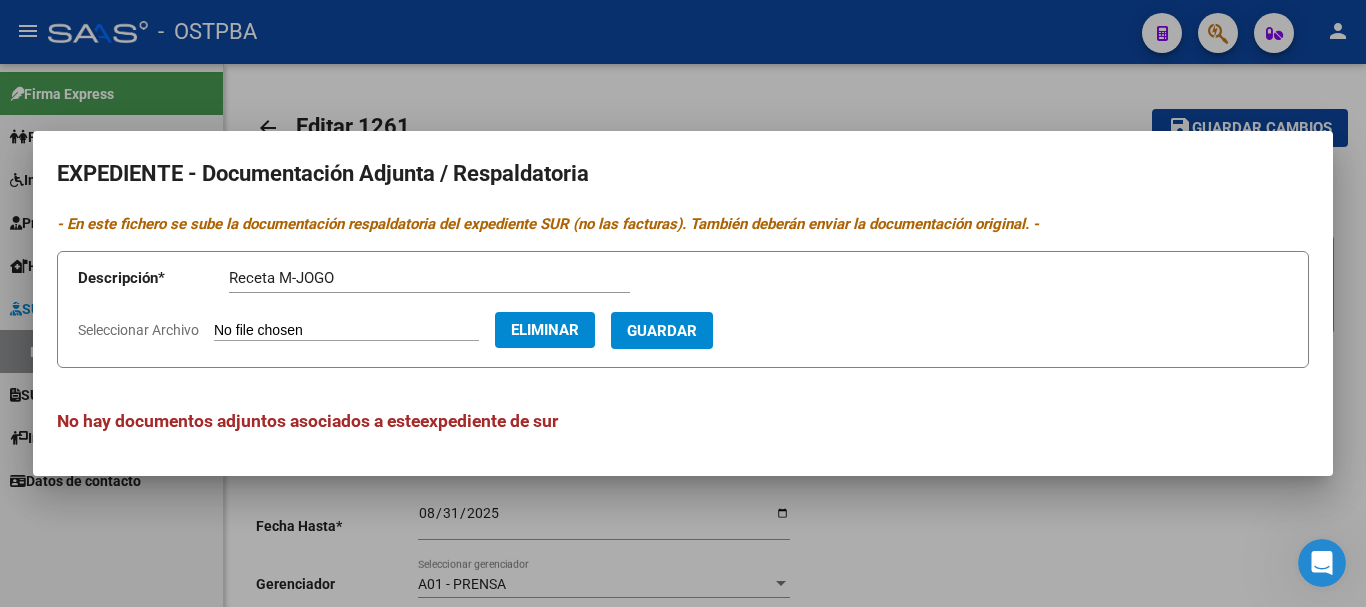 click on "Guardar" at bounding box center [662, 331] 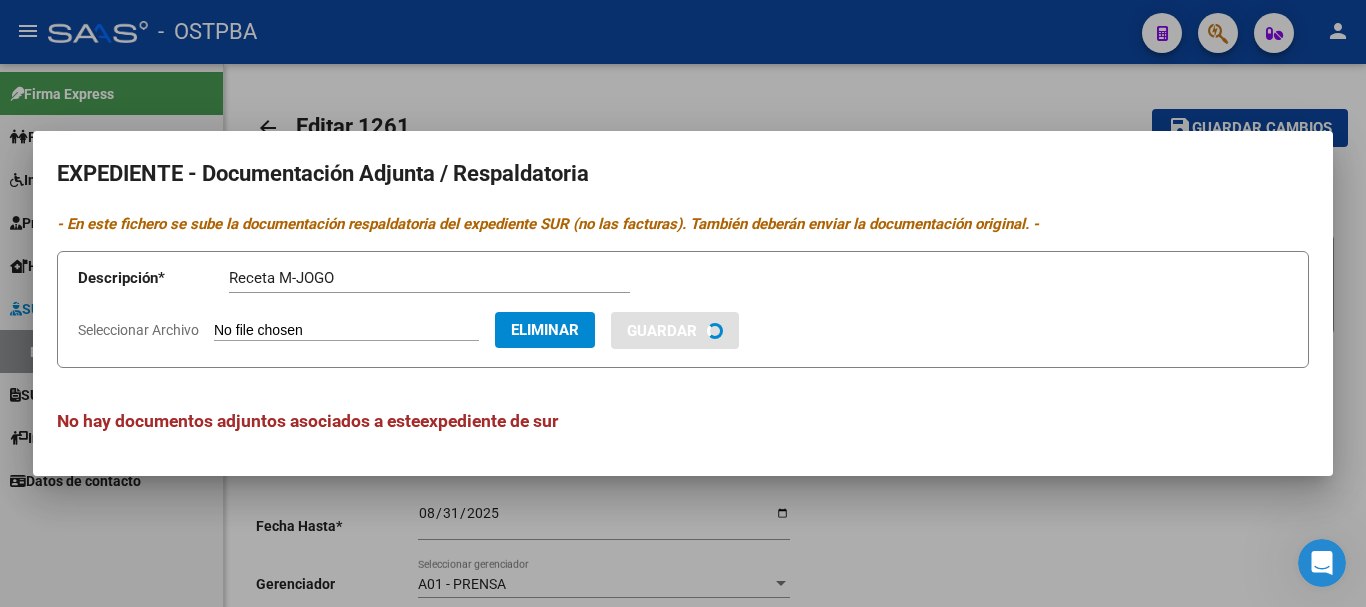 type 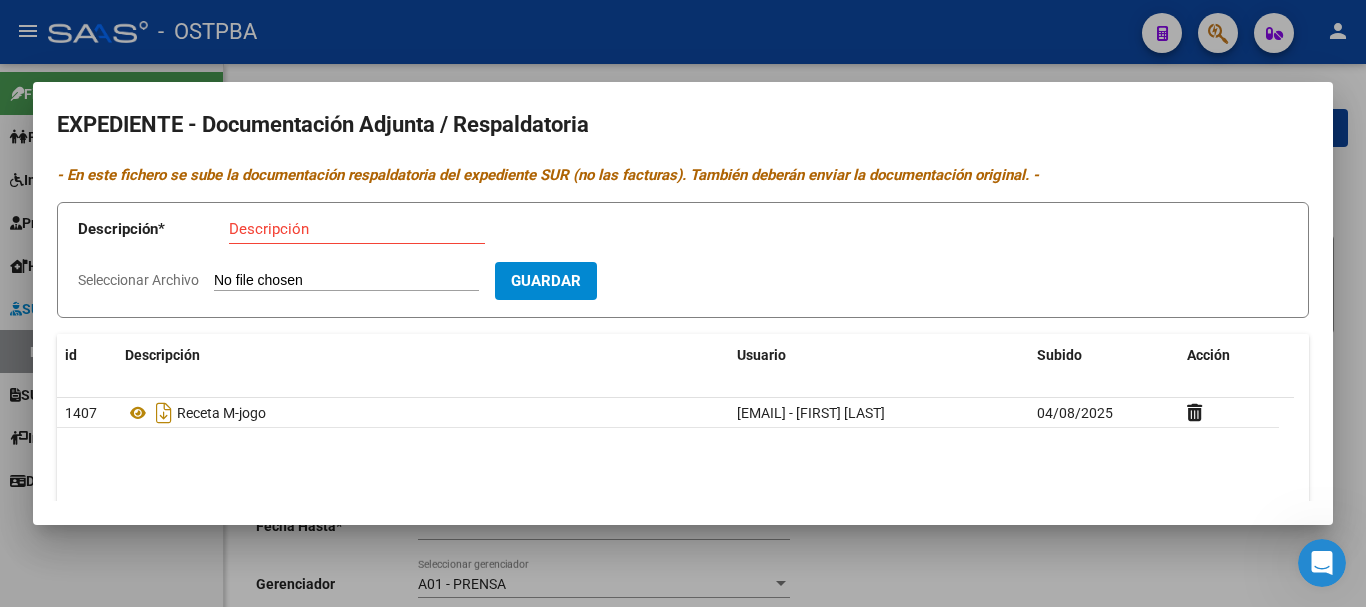 click at bounding box center [683, 303] 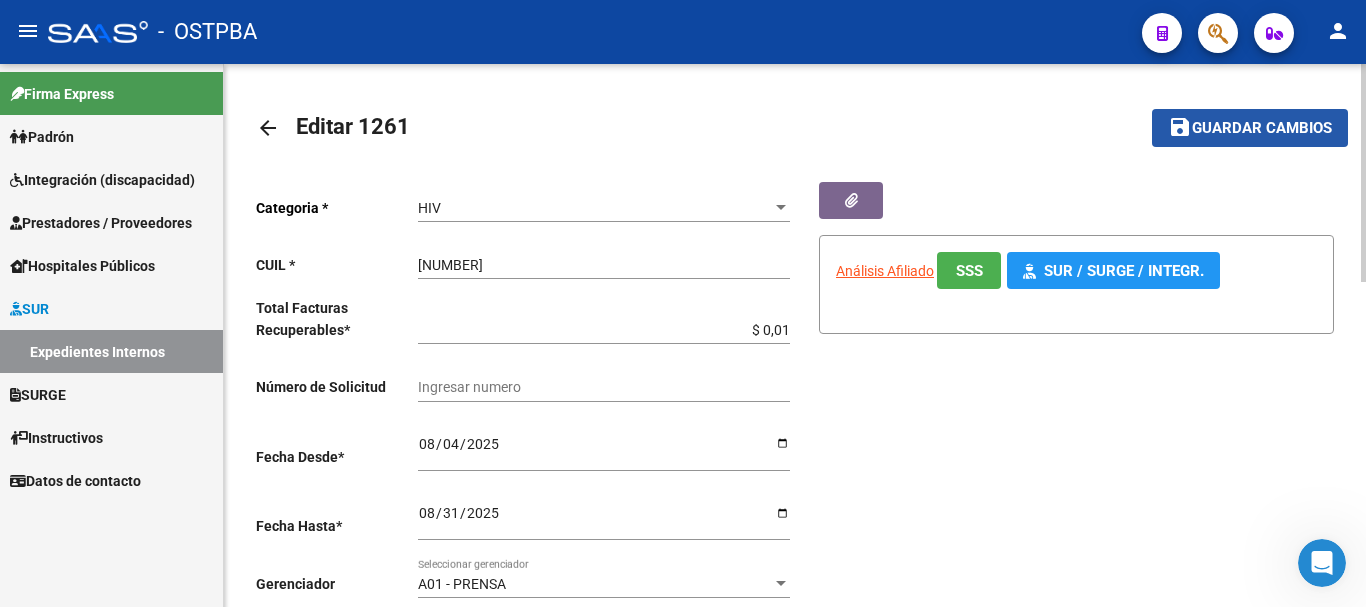 click on "Guardar cambios" 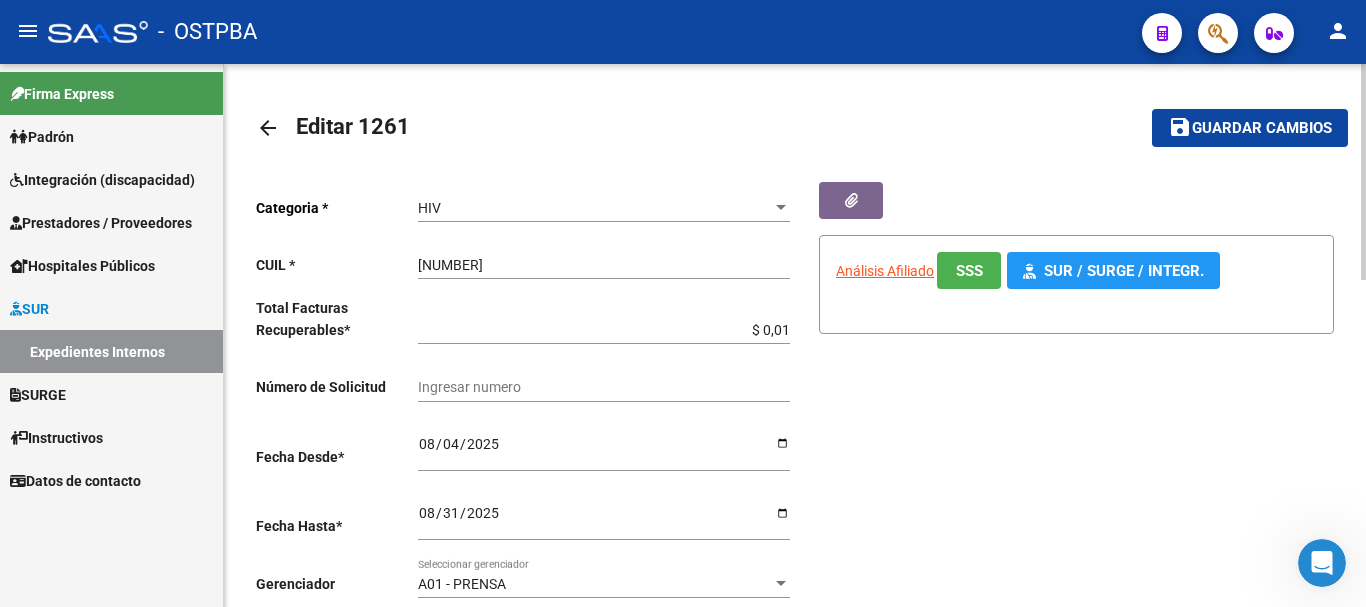 click on "arrow_back" 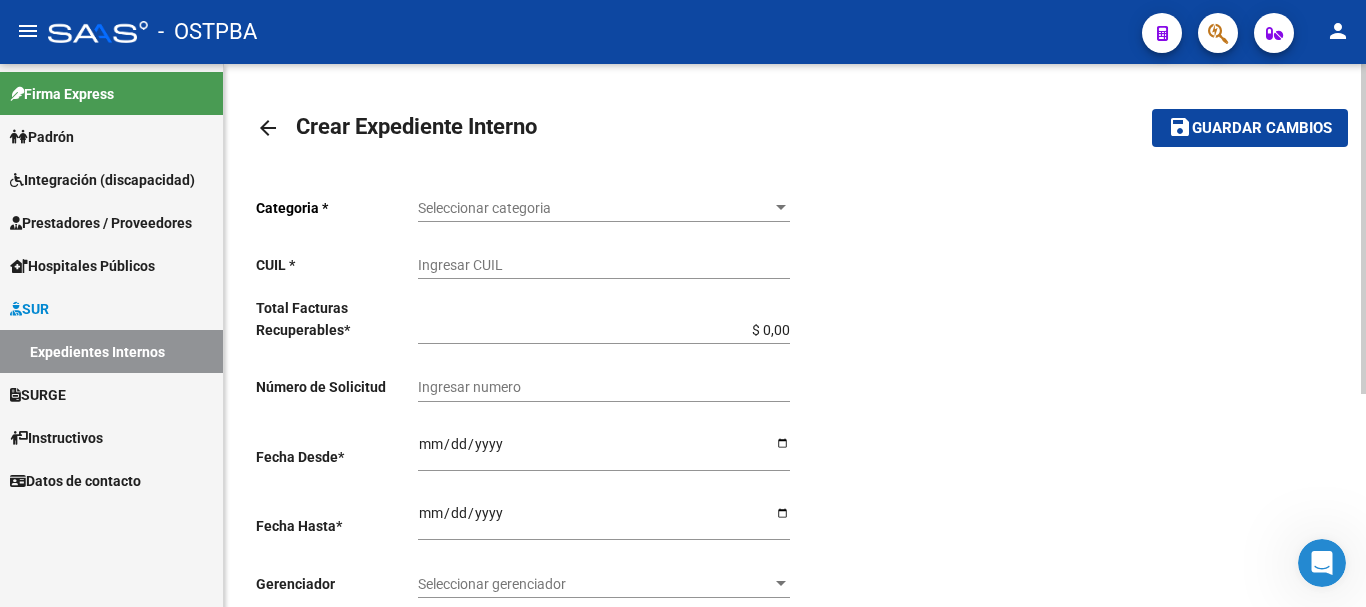 click at bounding box center (781, 207) 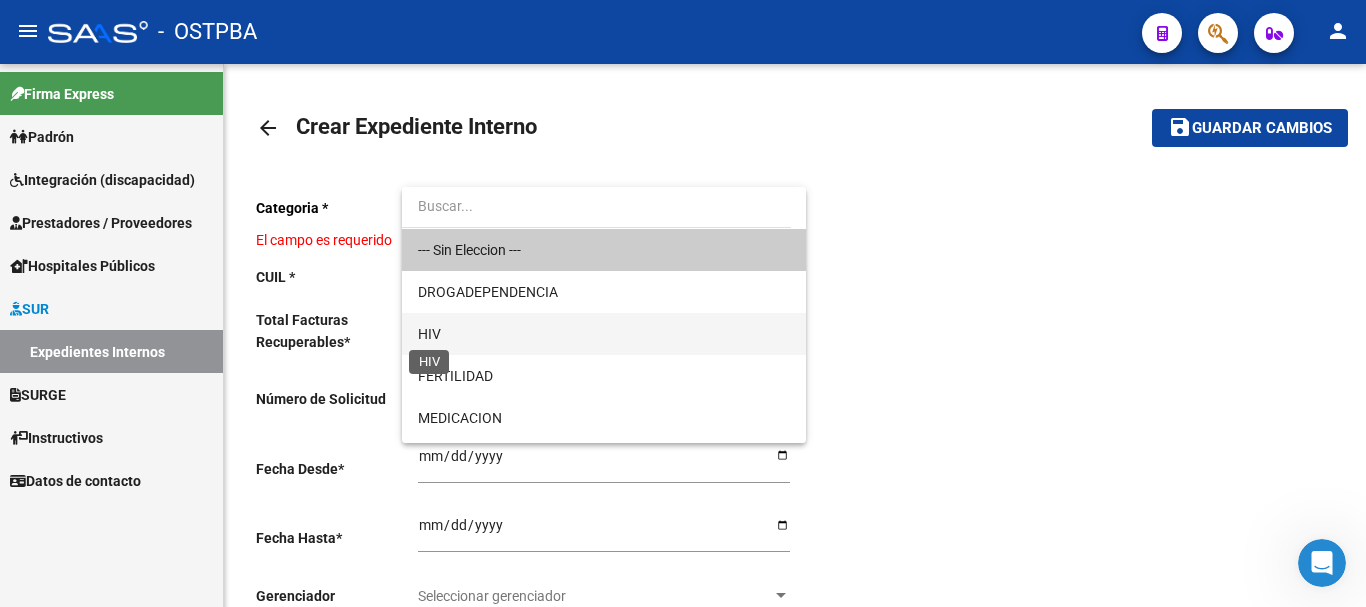 click on "HIV" at bounding box center (429, 334) 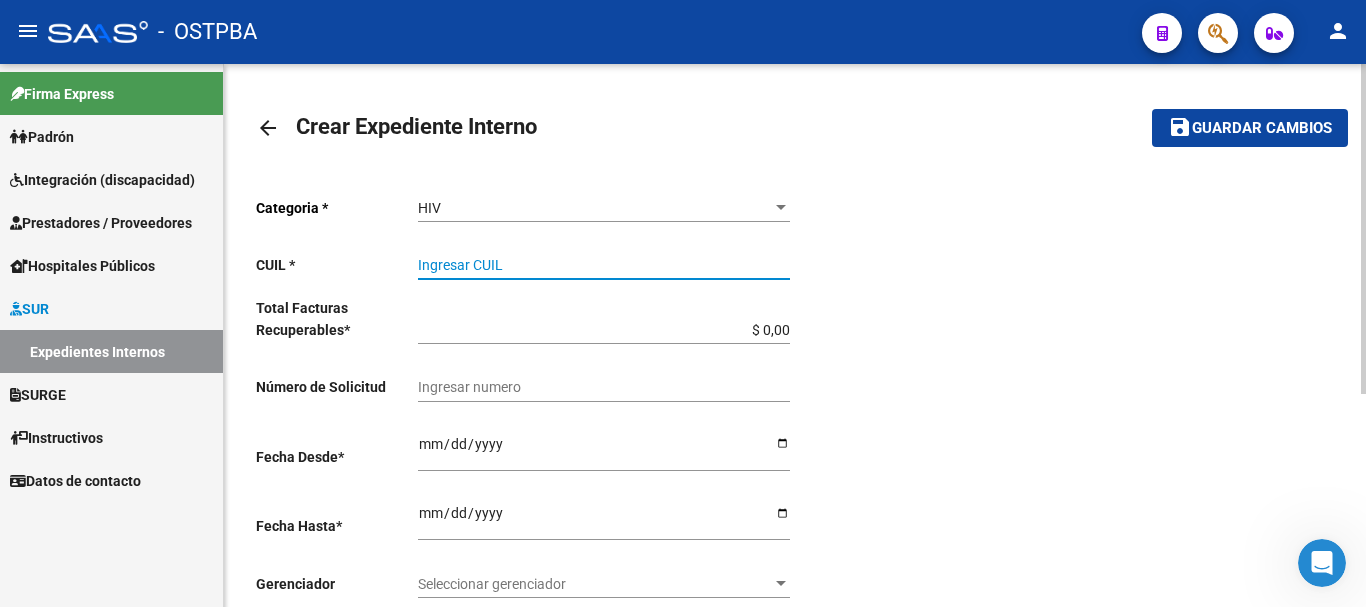 click on "Ingresar CUIL" at bounding box center (604, 265) 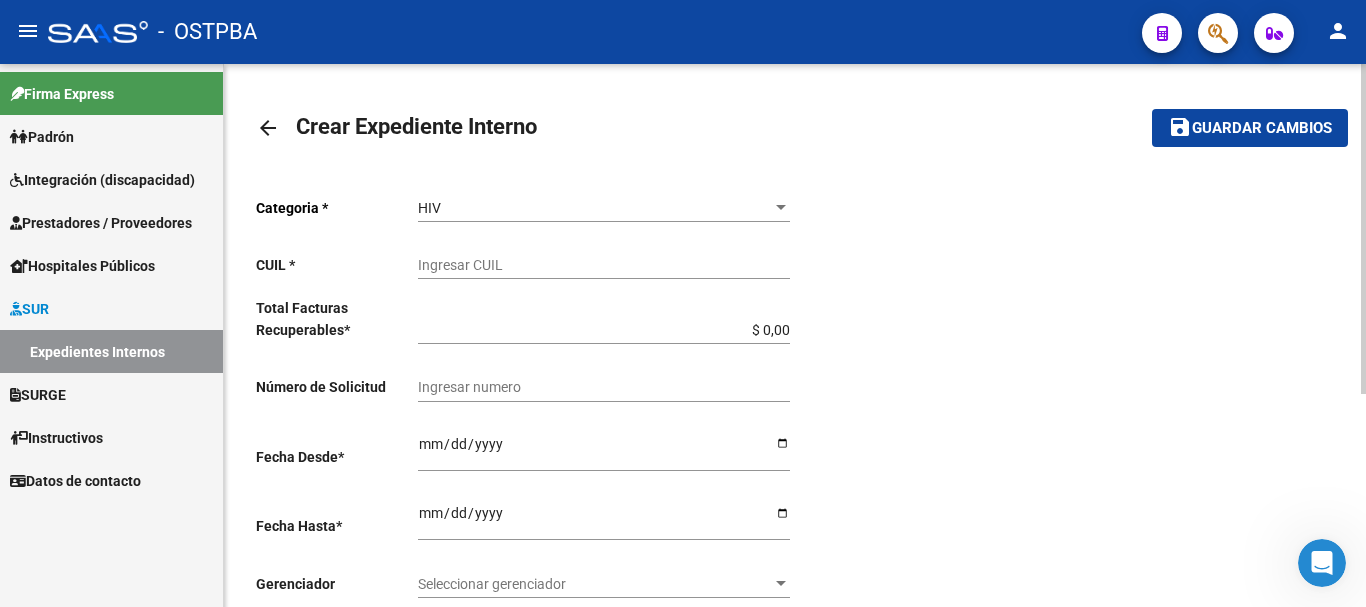 click on "arrow_back" 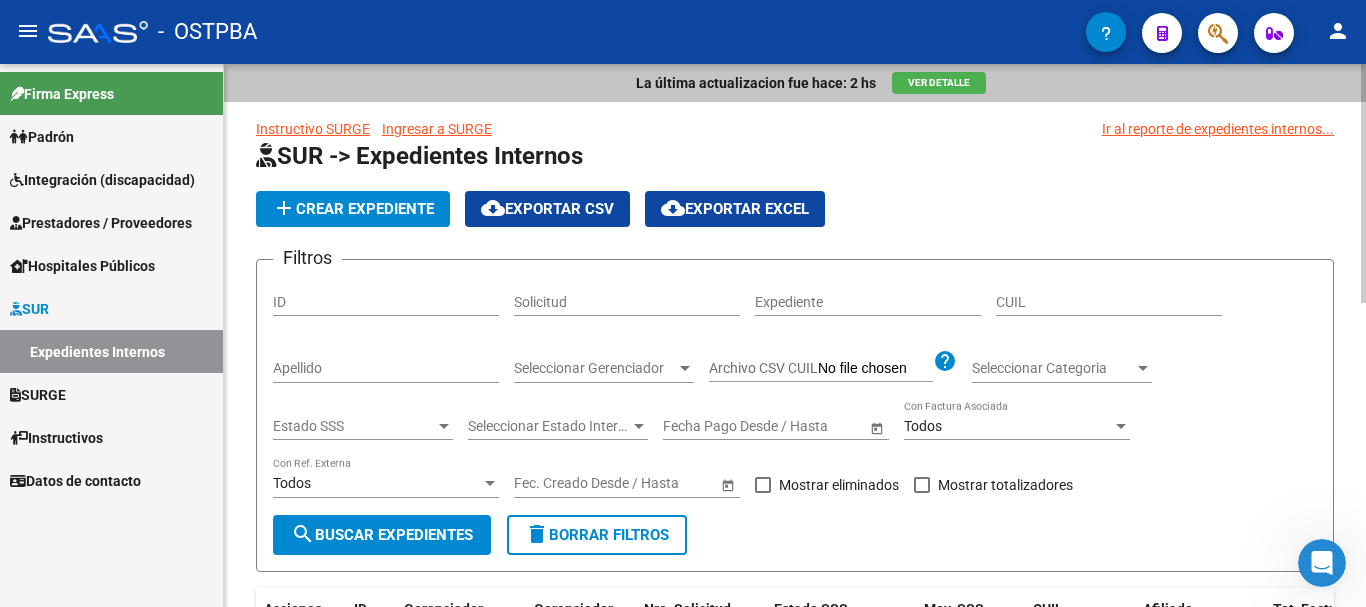click on "Apellido" 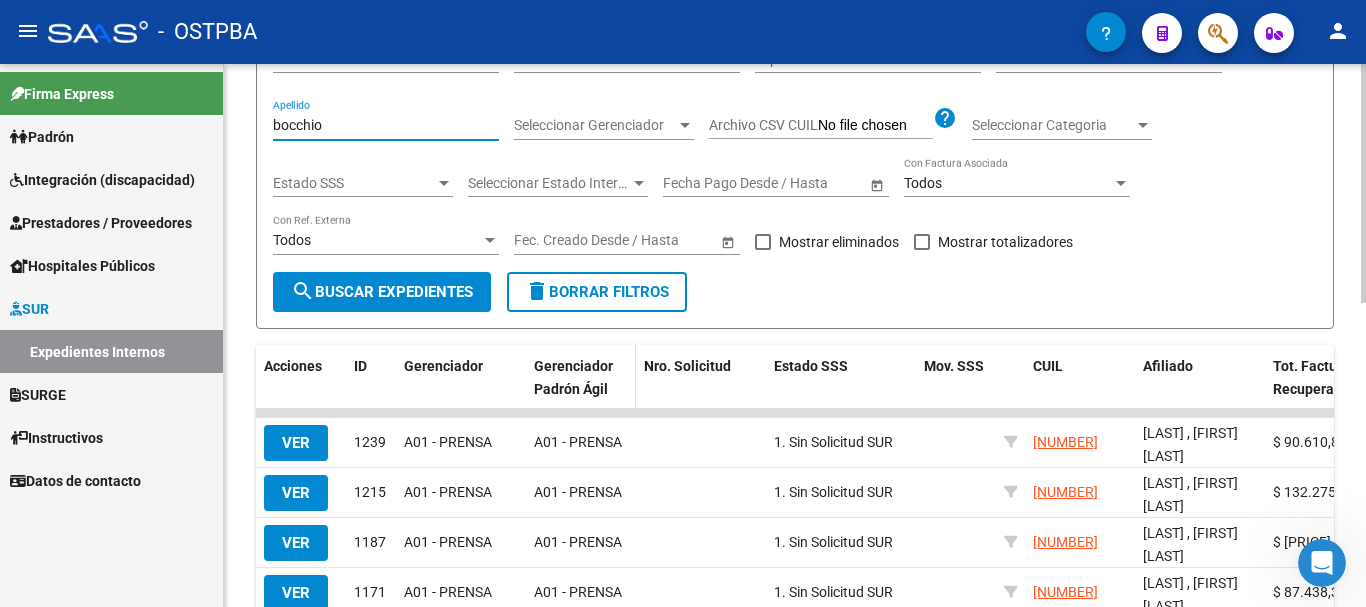 scroll, scrollTop: 300, scrollLeft: 0, axis: vertical 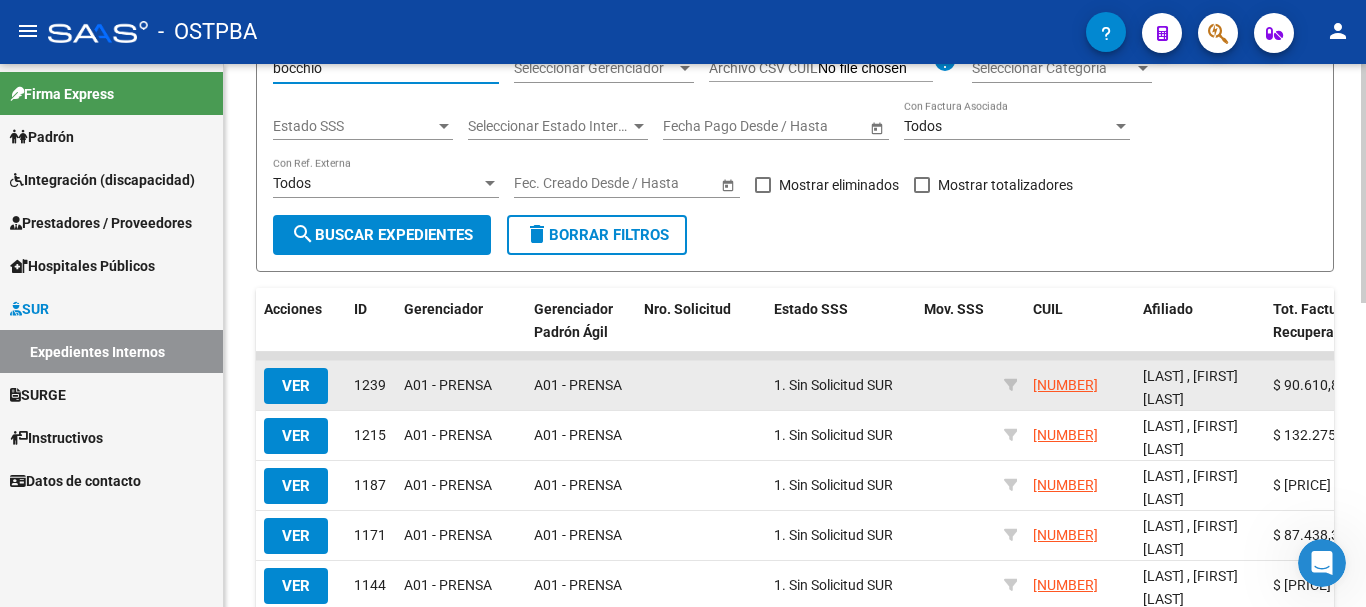 type on "bocchio" 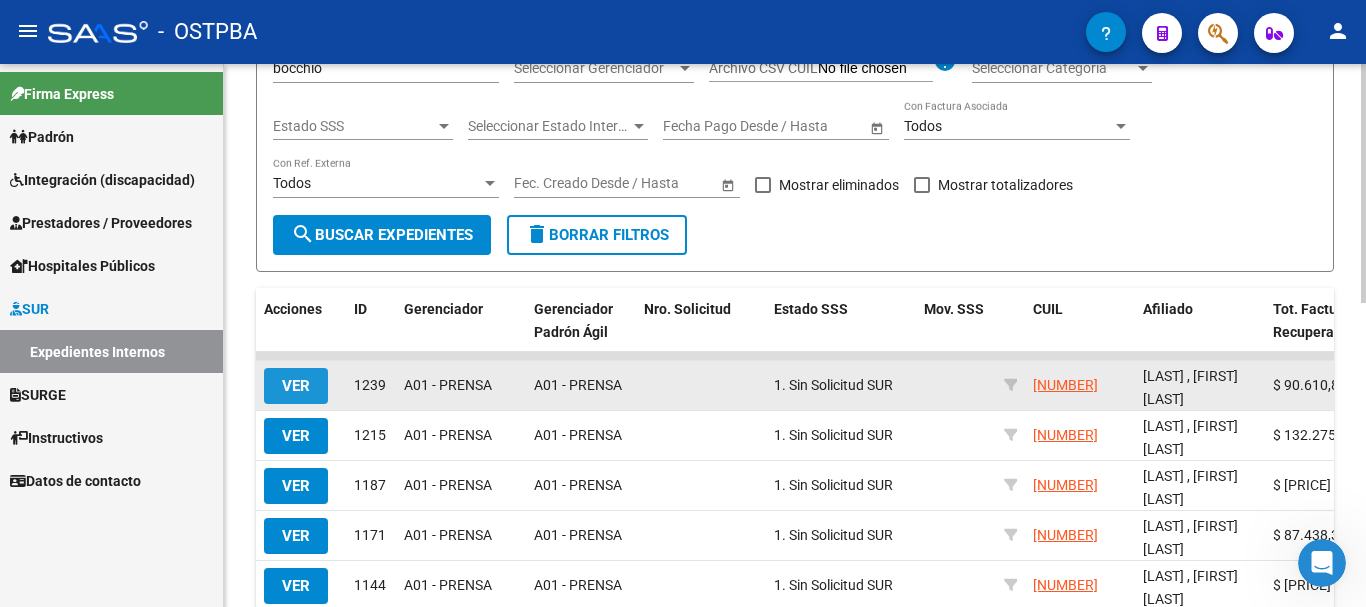 click on "VER" 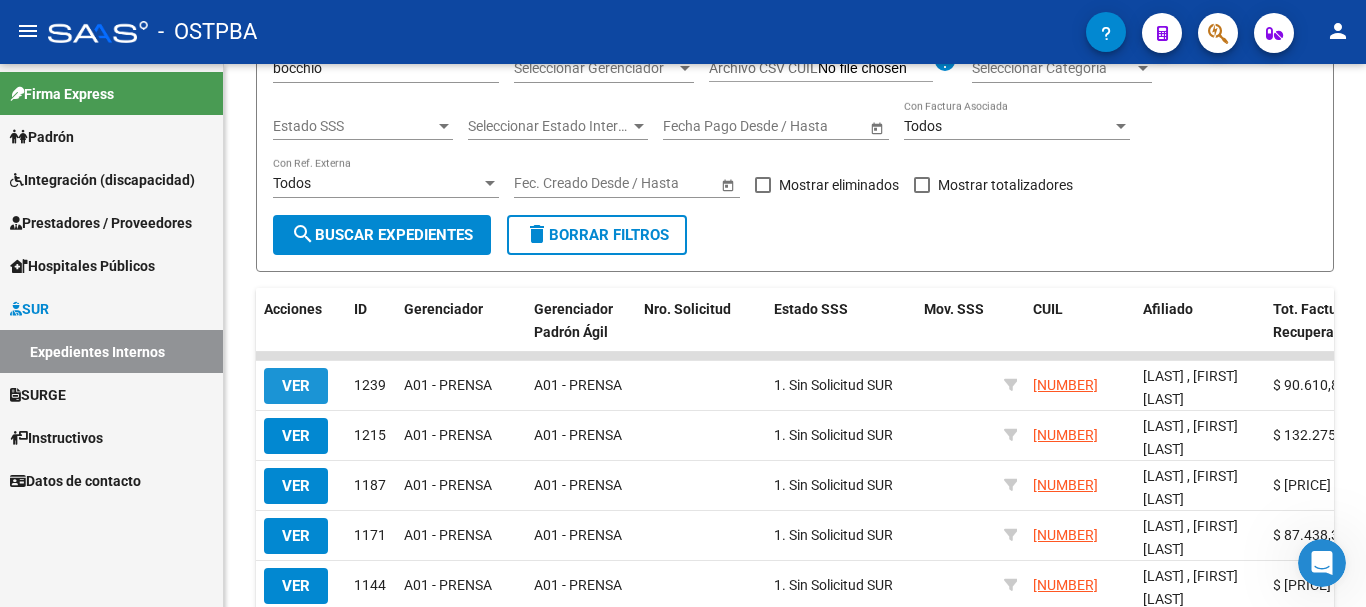 scroll, scrollTop: 0, scrollLeft: 0, axis: both 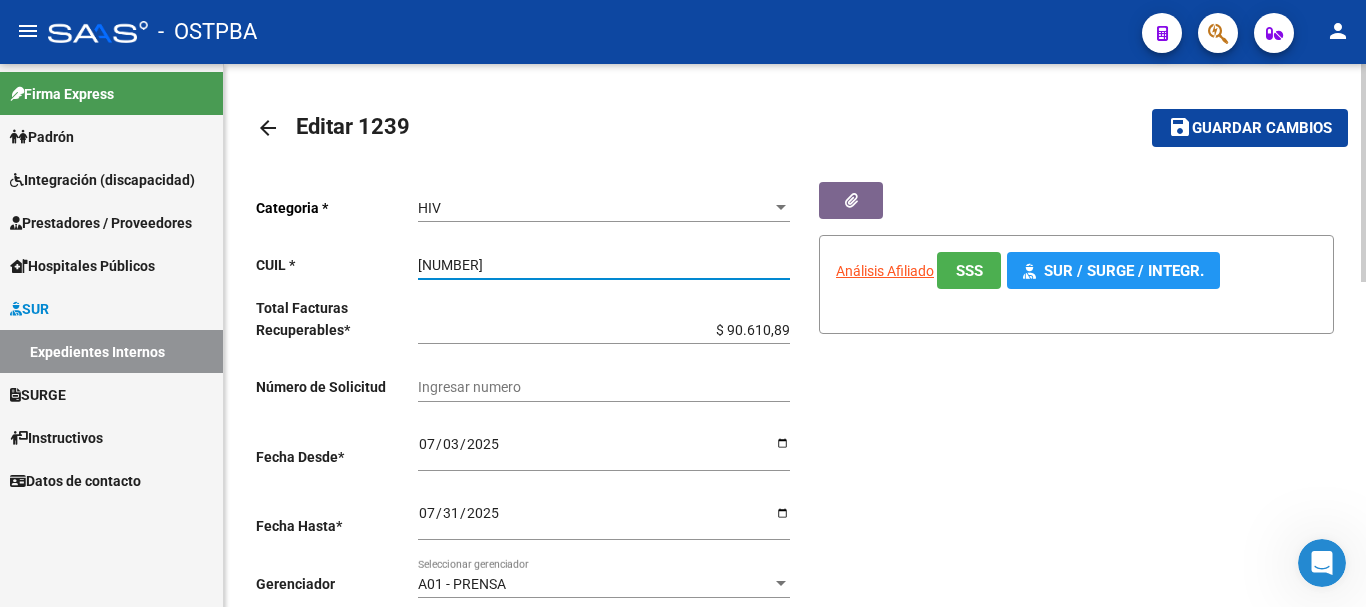 drag, startPoint x: 418, startPoint y: 263, endPoint x: 520, endPoint y: 265, distance: 102.01961 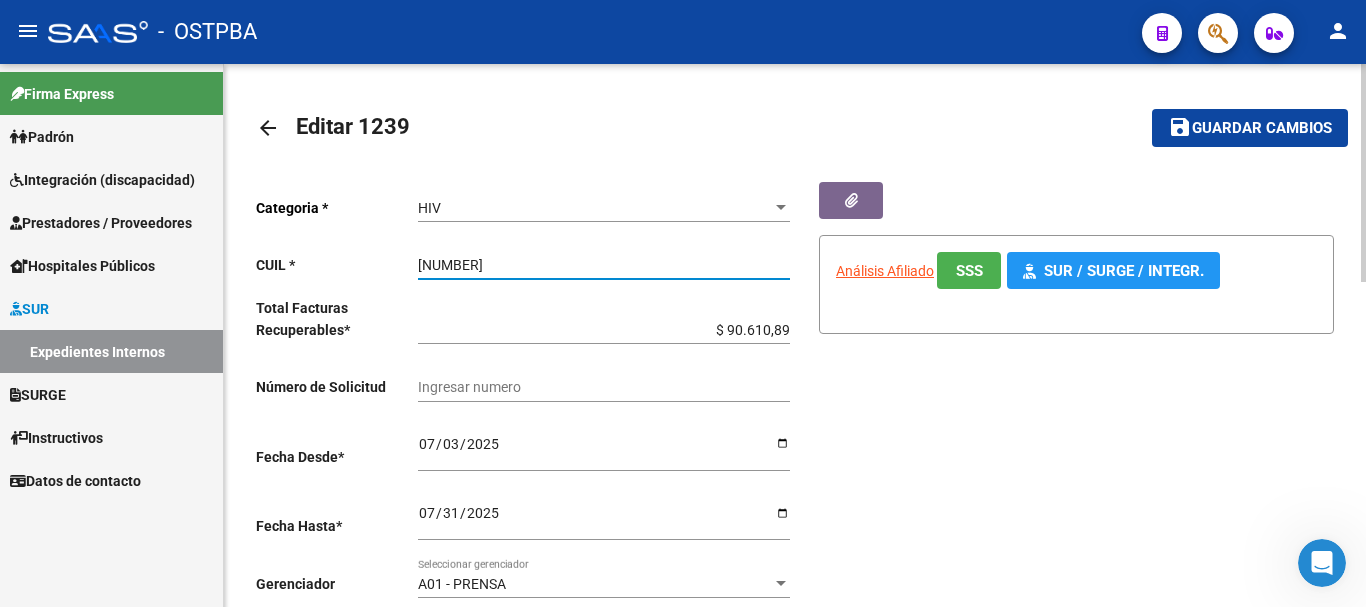 click on "arrow_back" 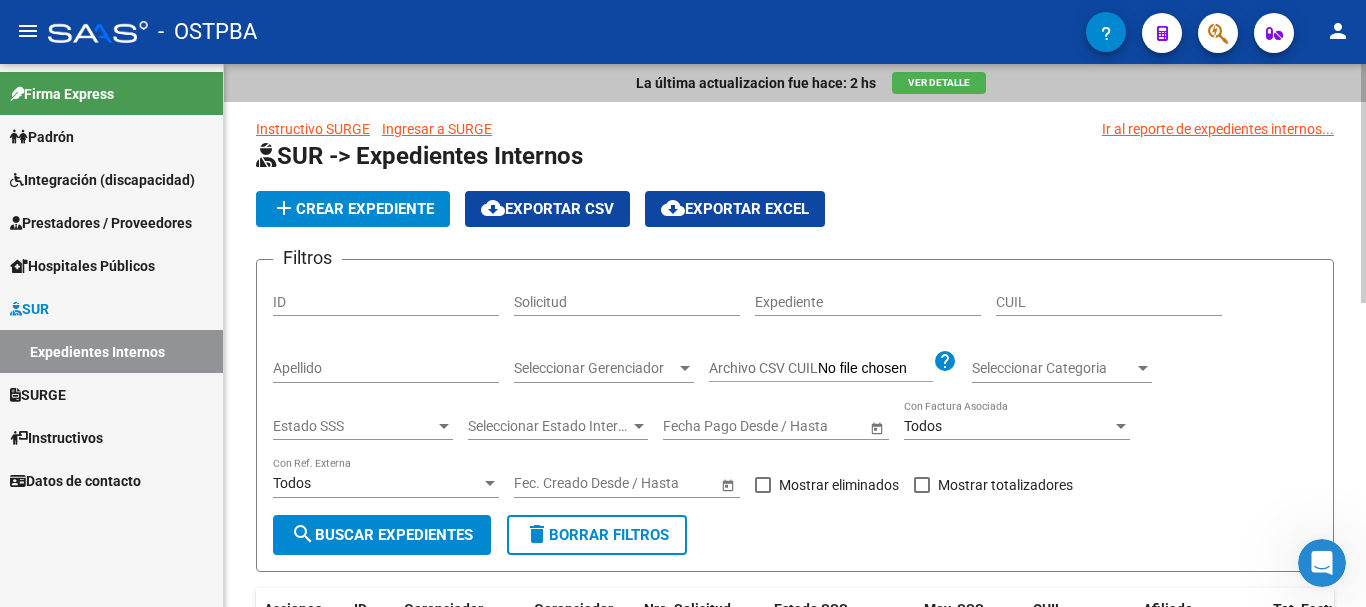 click on "add  Crear Expediente" 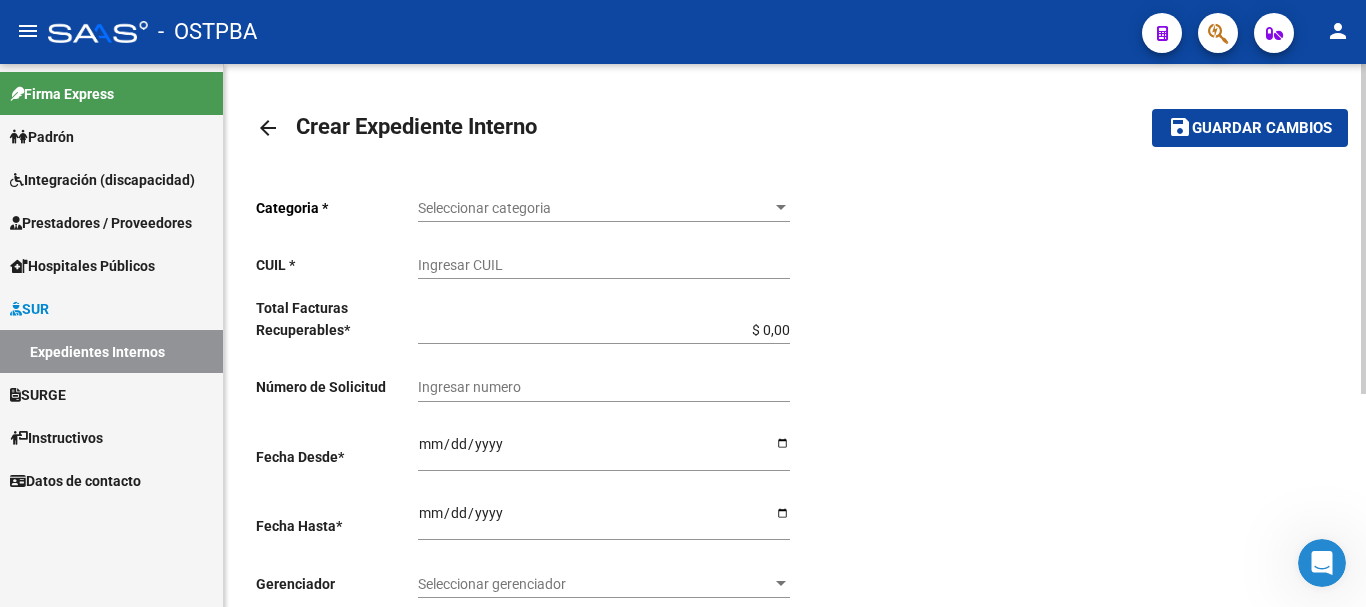 click at bounding box center (781, 207) 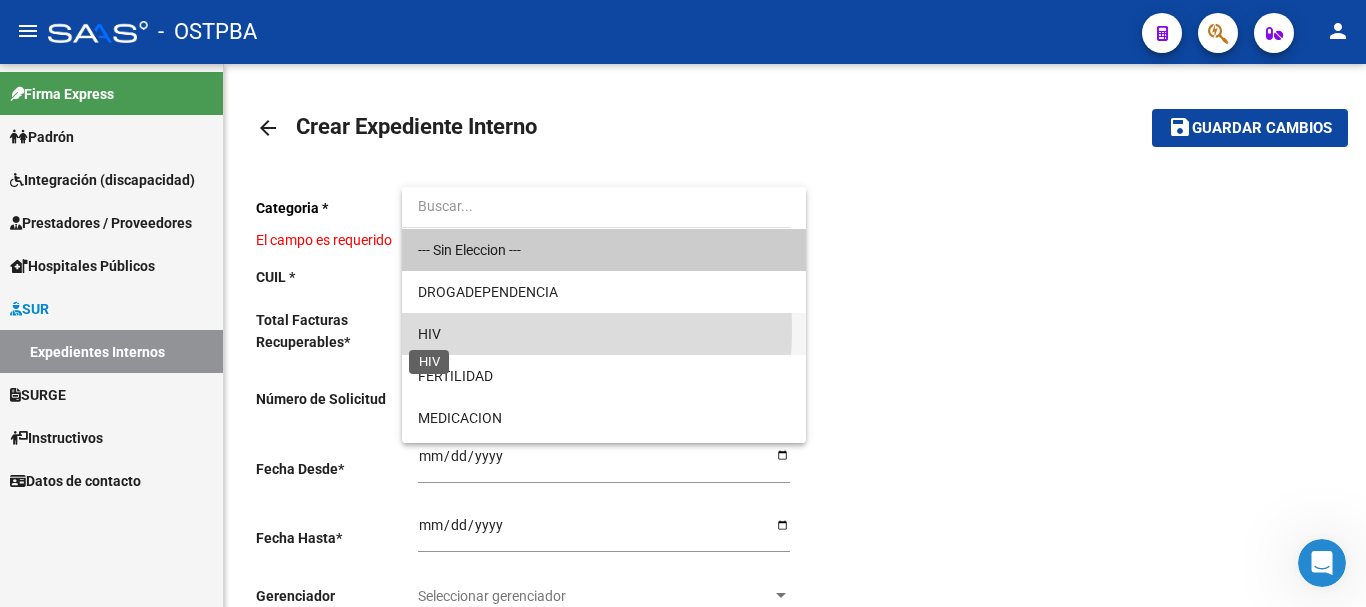 click on "HIV" at bounding box center [429, 334] 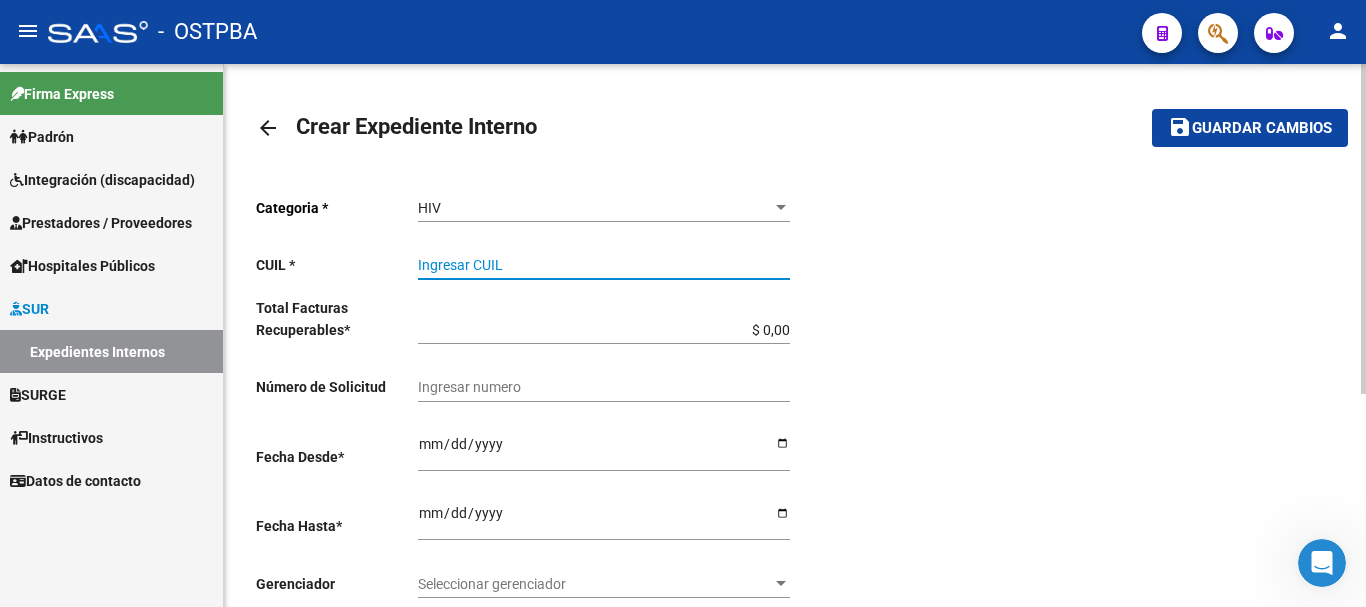 click on "Ingresar CUIL" at bounding box center (604, 265) 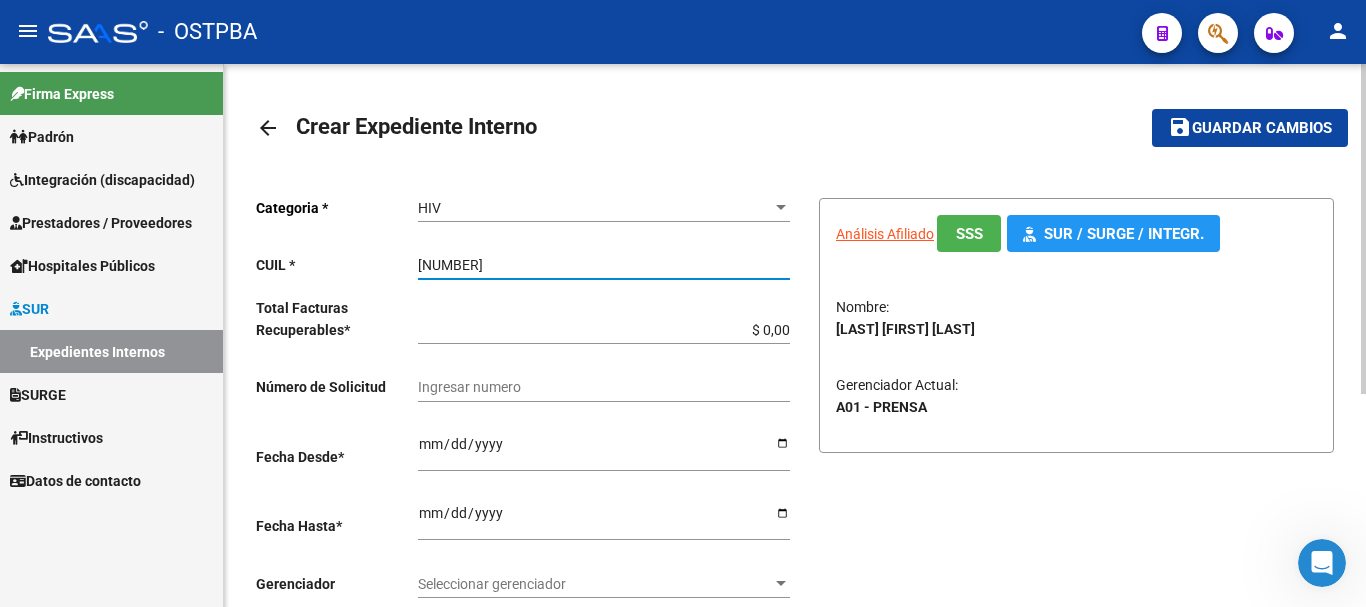 type on "[NUMBER]" 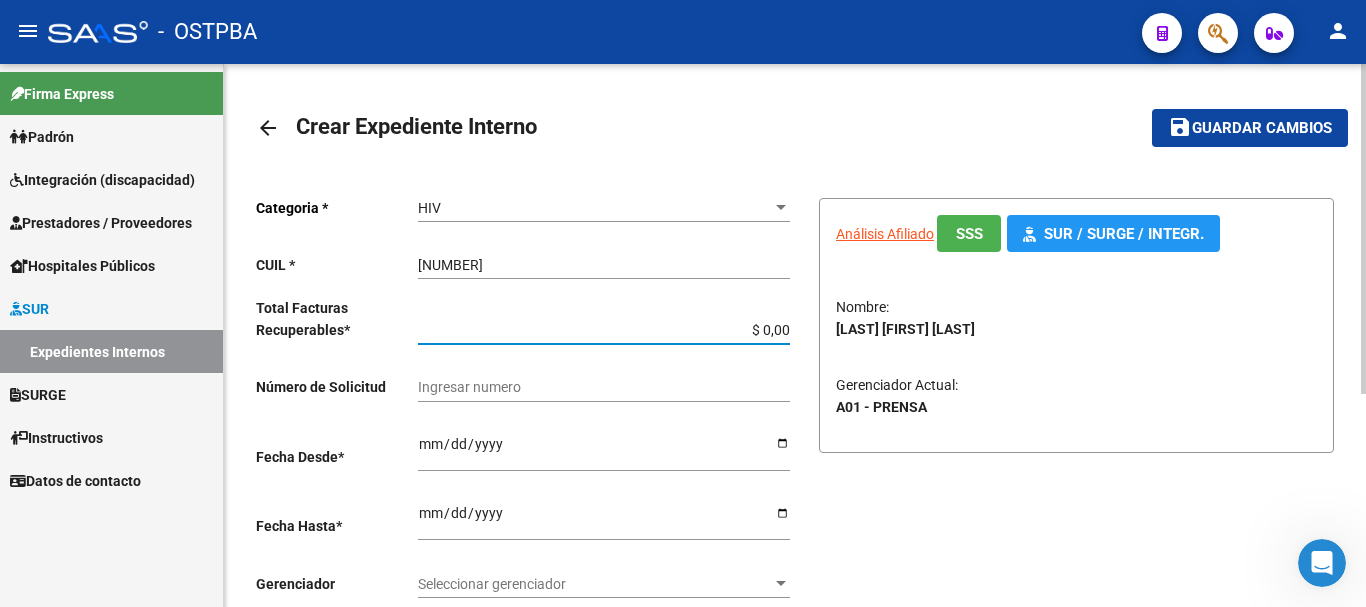 click on "$ 0,00" at bounding box center (604, 330) 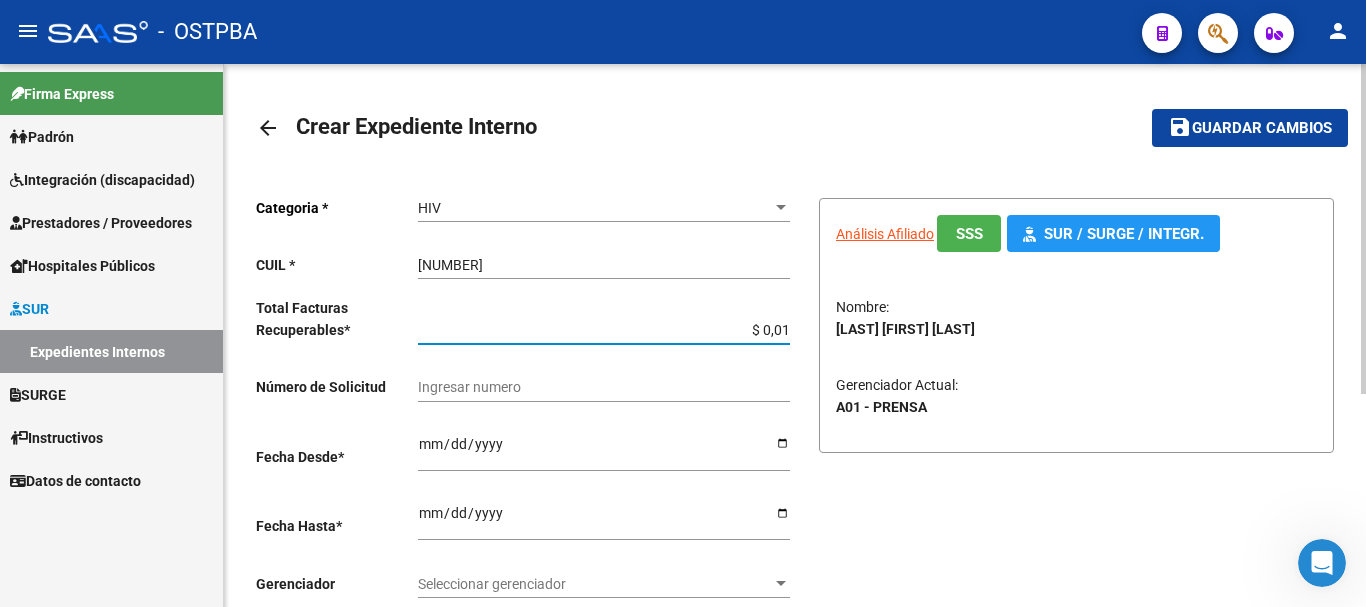click on "Ingresar desde" at bounding box center (604, 451) 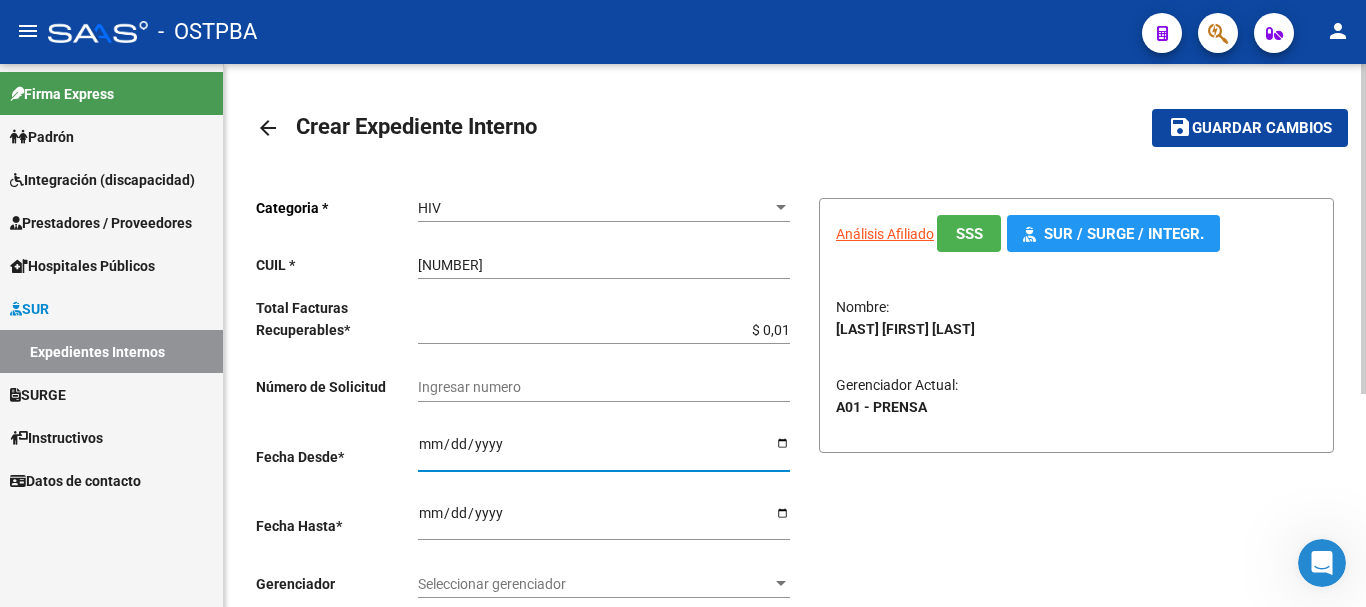 type on "2025-08-04" 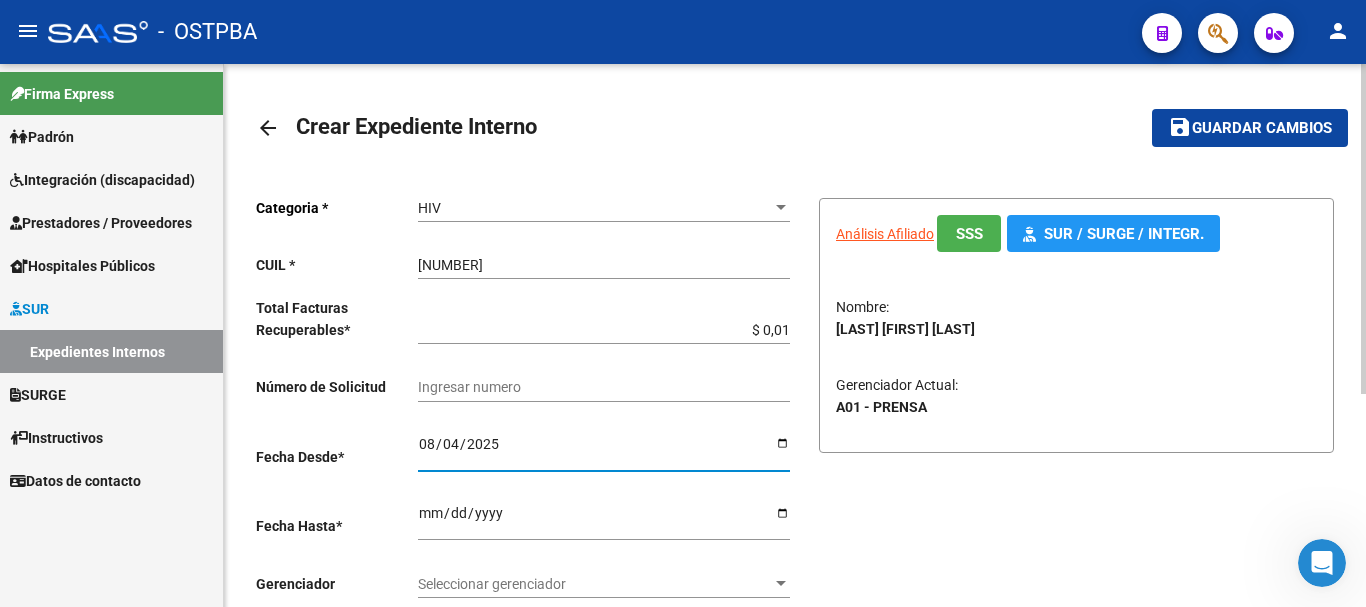 click on "Ingresar hasta" at bounding box center (604, 520) 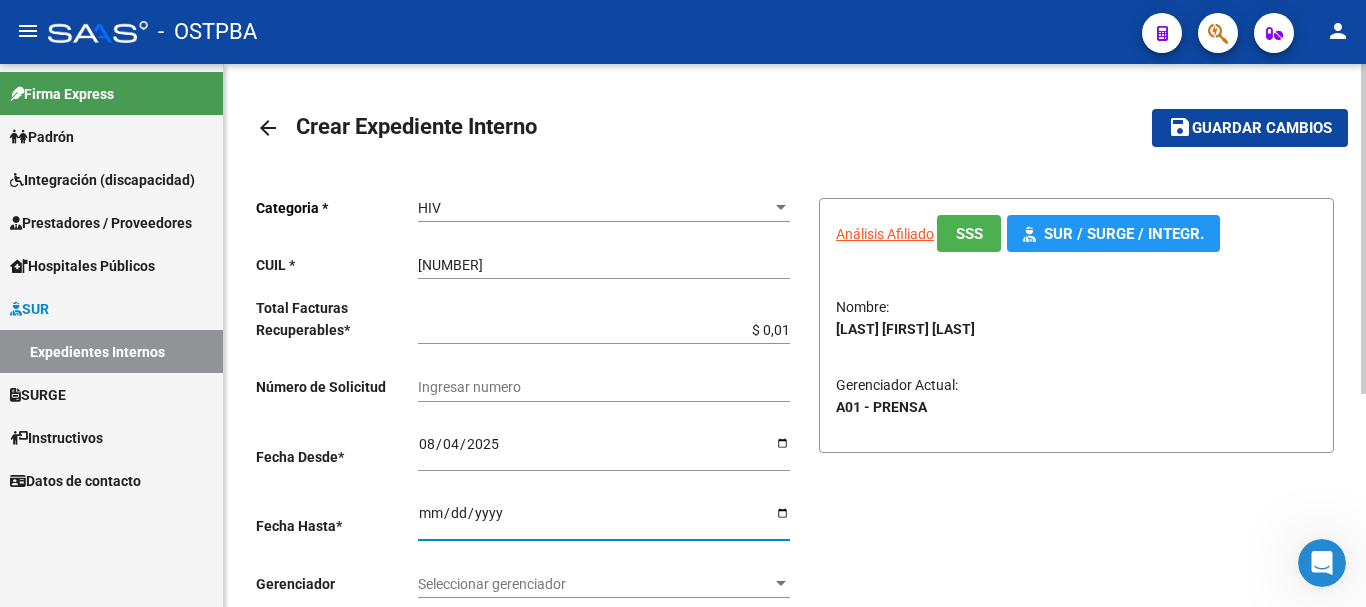 type on "2025-08-31" 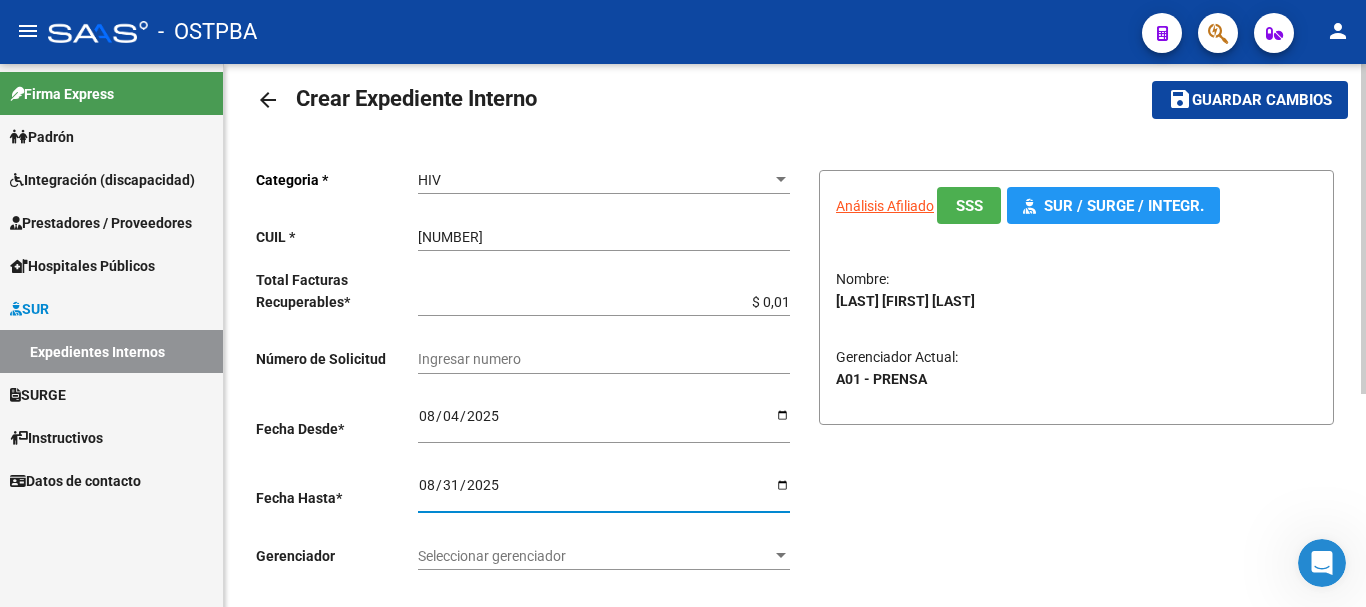scroll, scrollTop: 100, scrollLeft: 0, axis: vertical 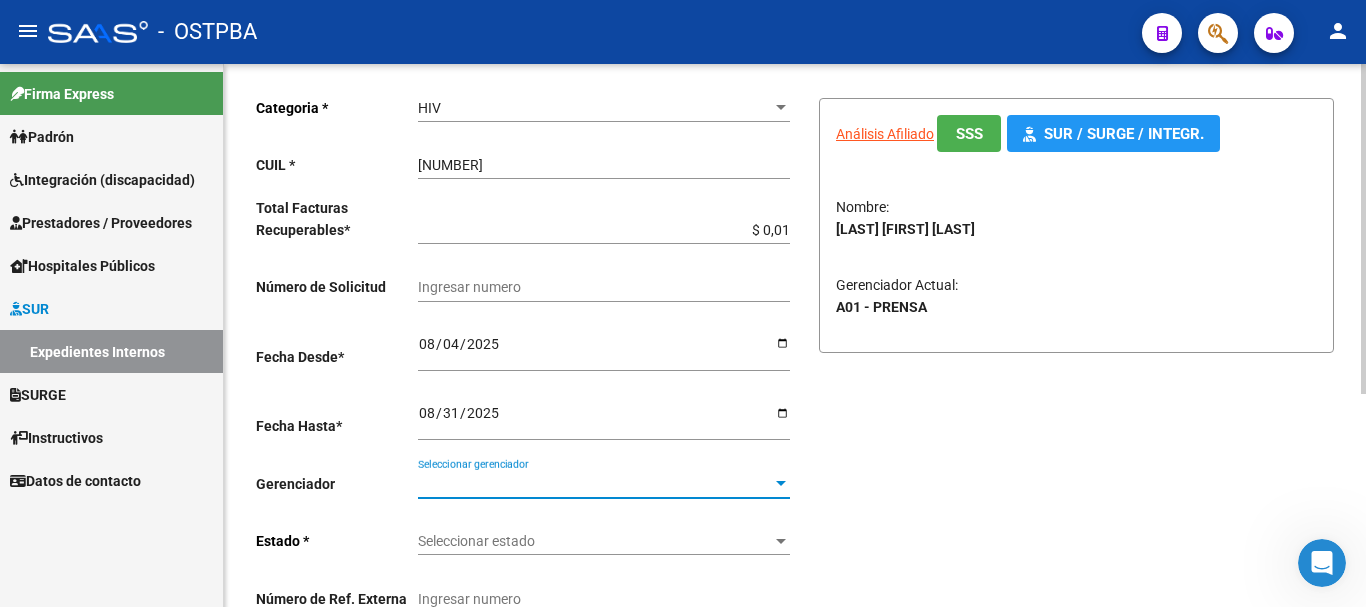 click at bounding box center (781, 483) 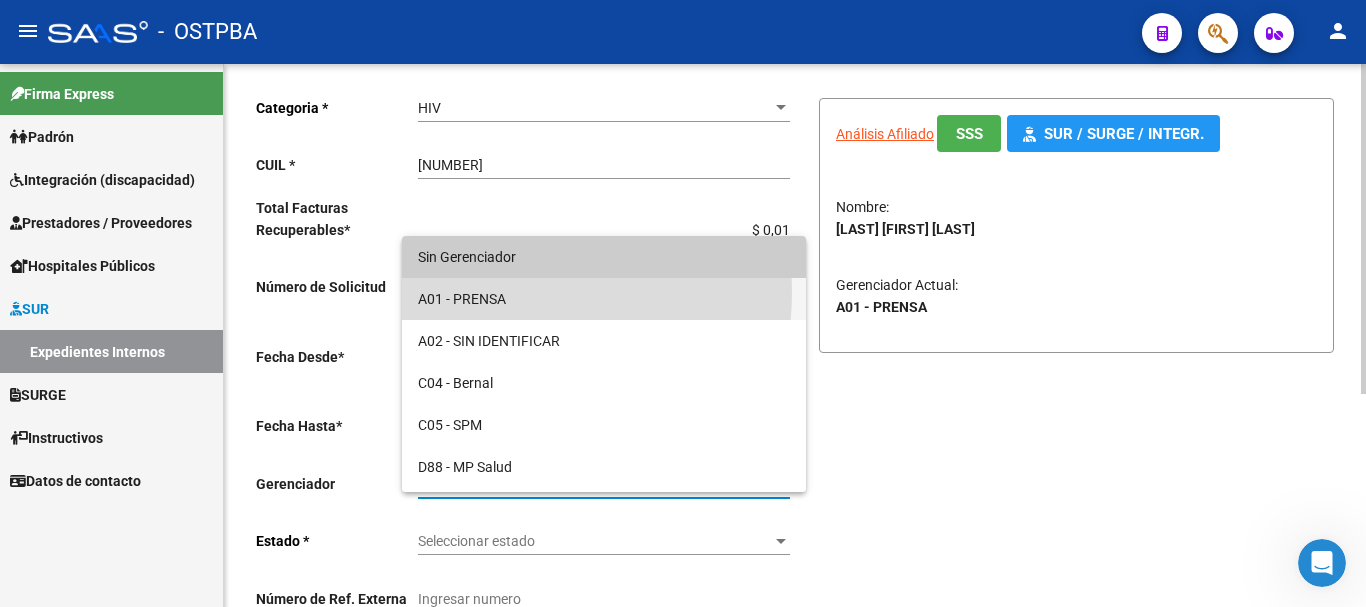 drag, startPoint x: 490, startPoint y: 292, endPoint x: 543, endPoint y: 317, distance: 58.60034 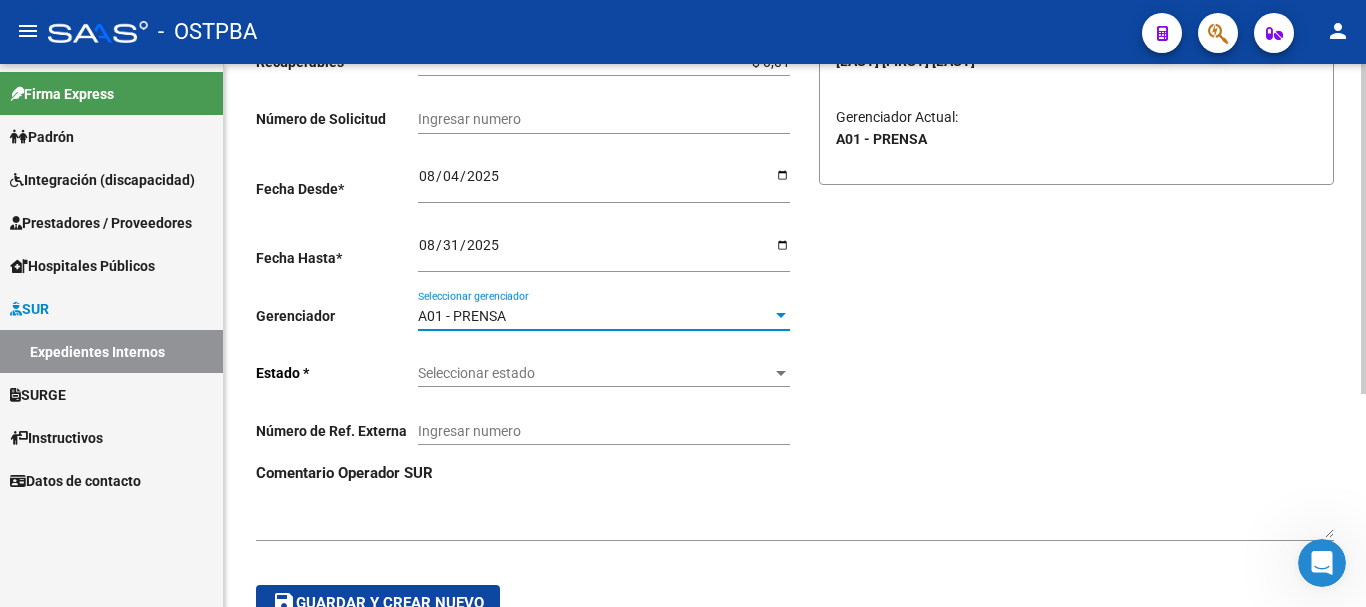 scroll, scrollTop: 300, scrollLeft: 0, axis: vertical 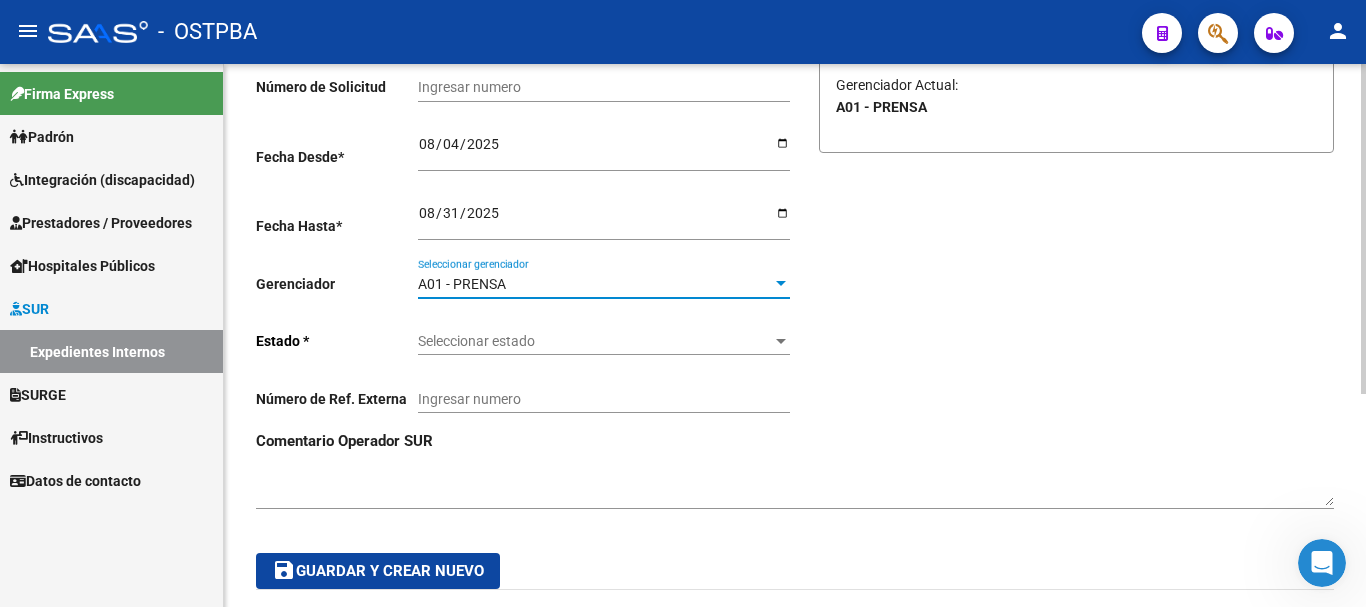 click at bounding box center (781, 341) 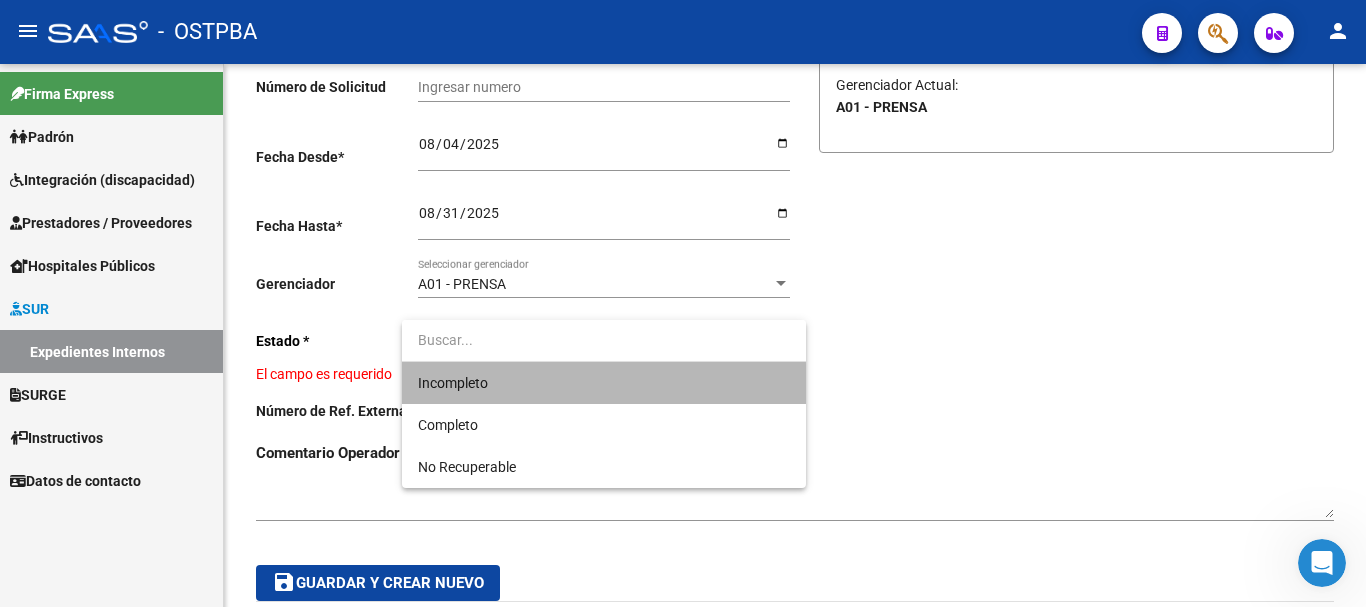 click on "Incompleto" at bounding box center (604, 383) 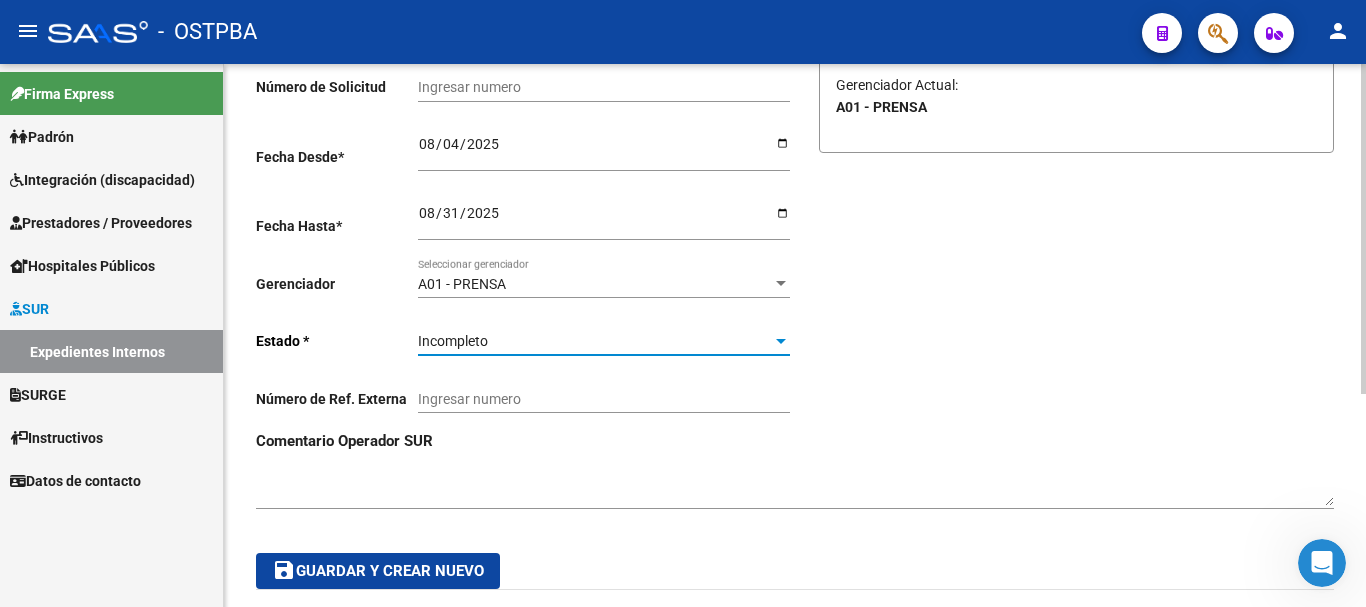 scroll, scrollTop: 0, scrollLeft: 0, axis: both 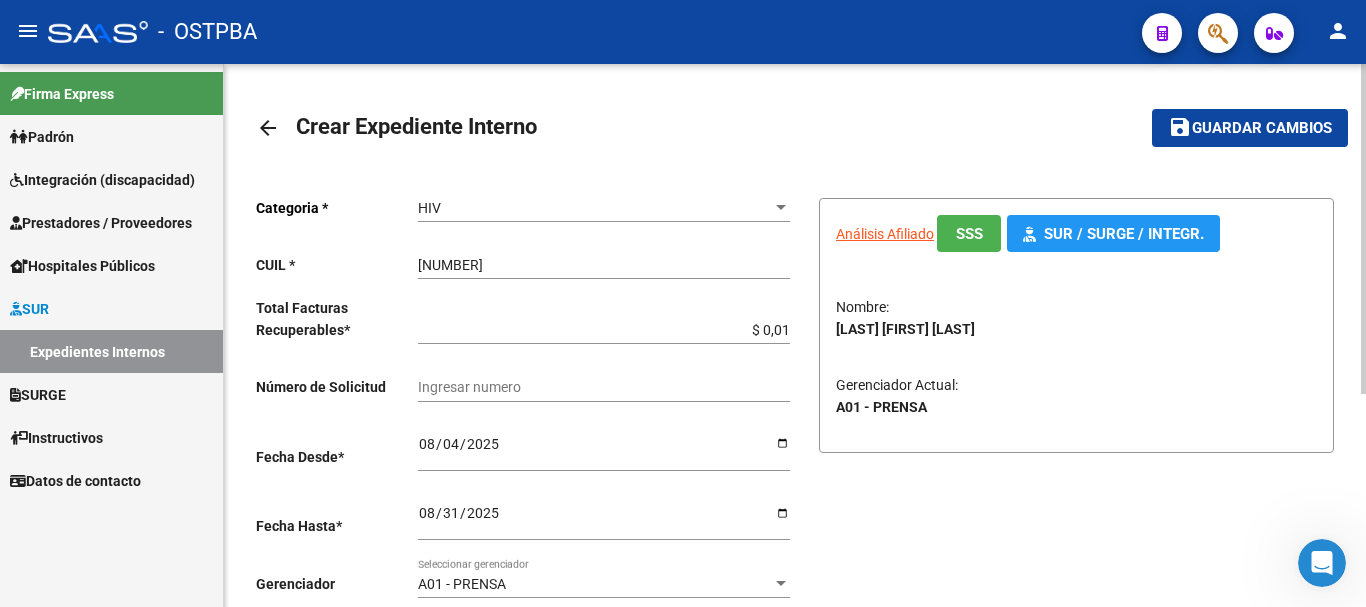 click on "Guardar cambios" 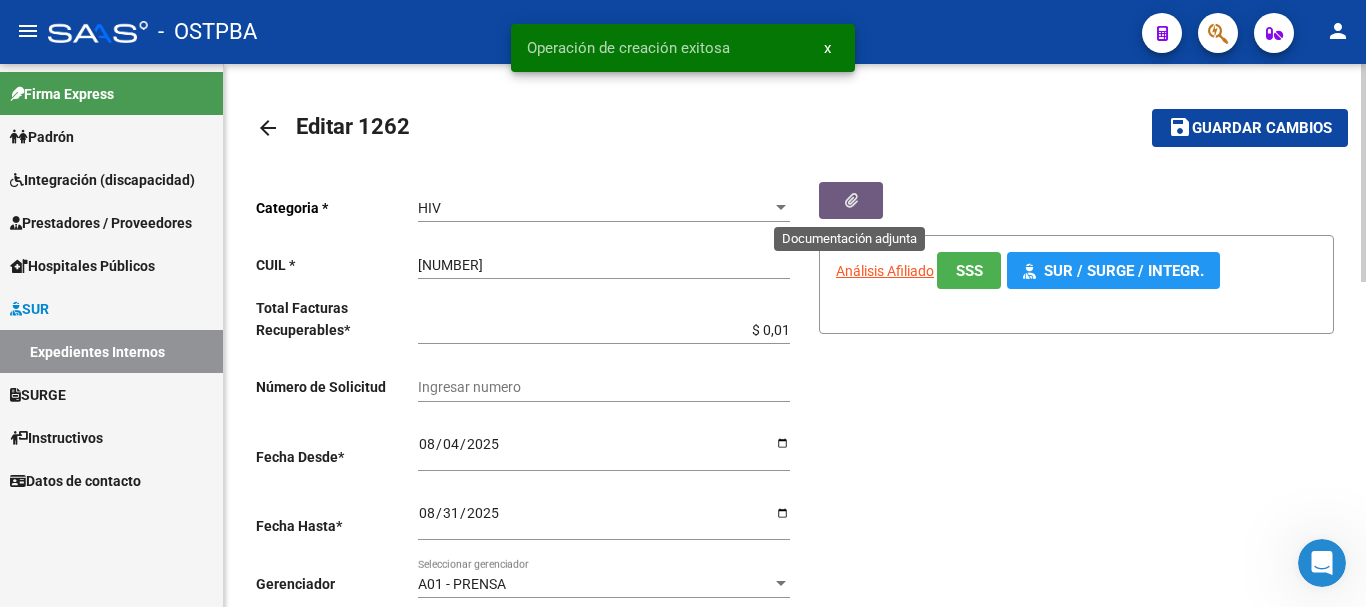 click 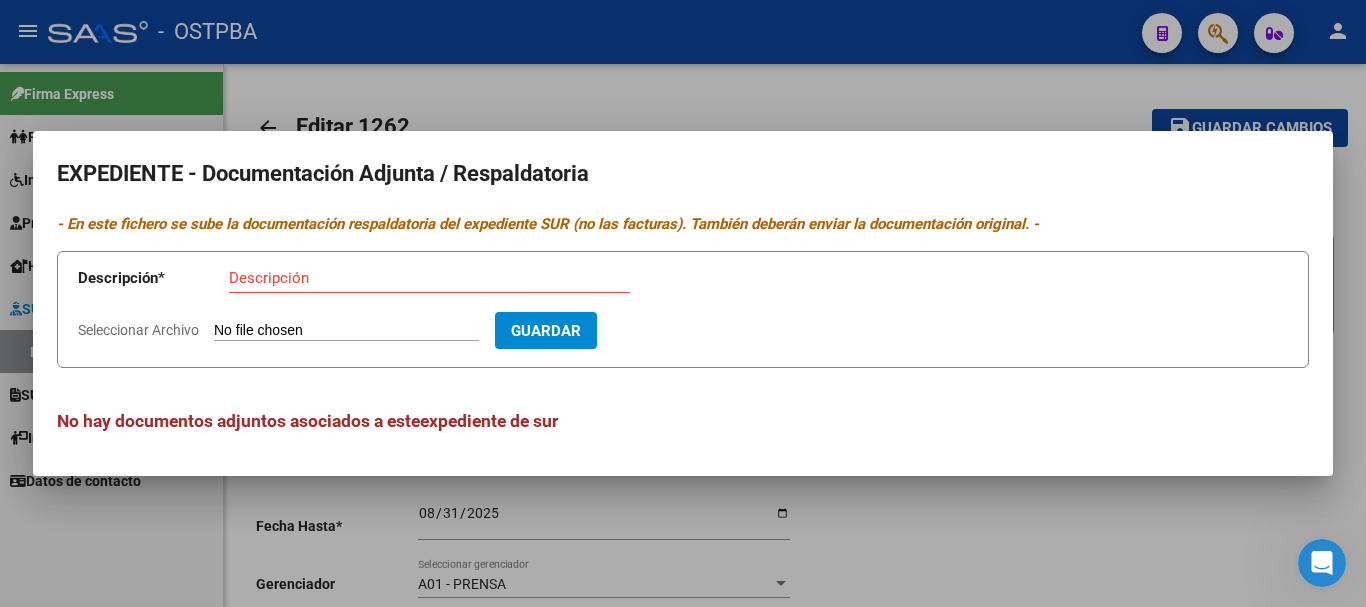 click on "Descripción" at bounding box center (429, 278) 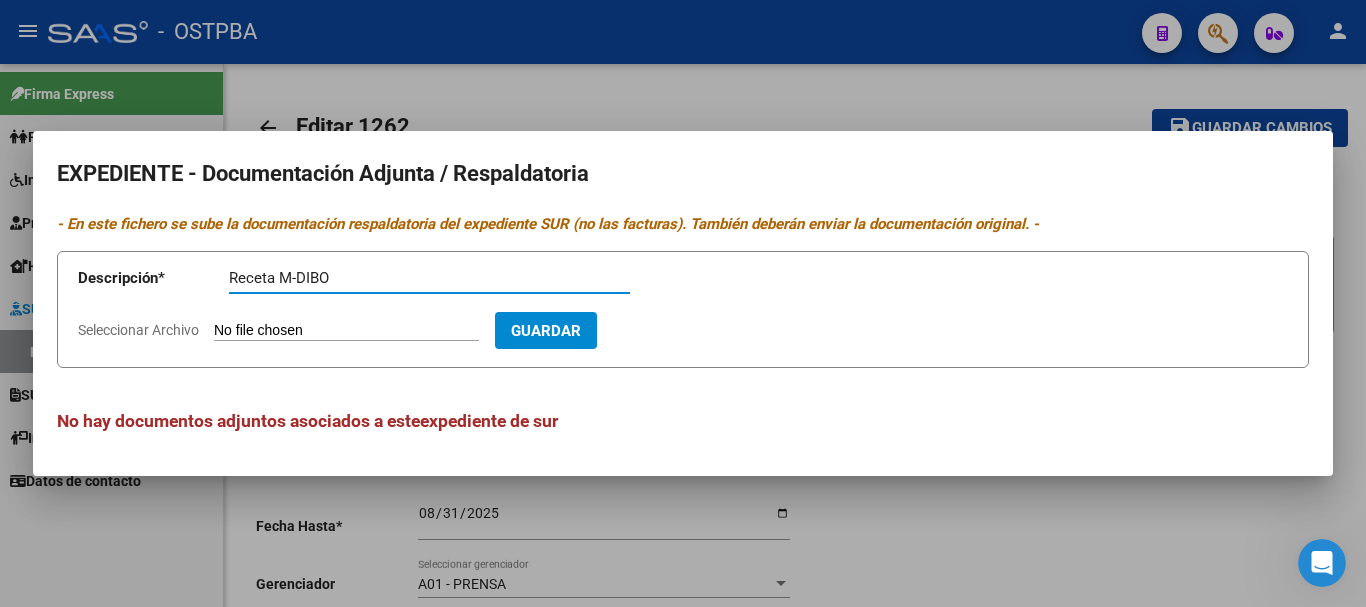 type on "Receta M-DIBO" 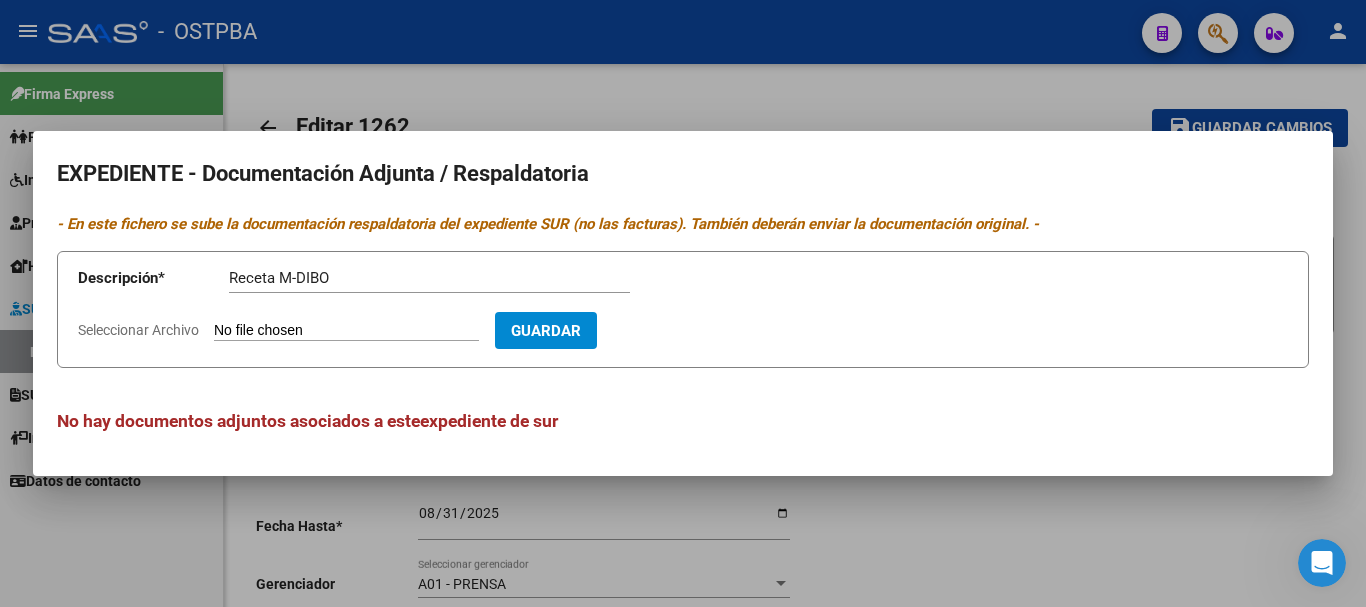 type on "C:\fakepath\Receta M-DIBO_[DATE]_[NUMBER].pdf" 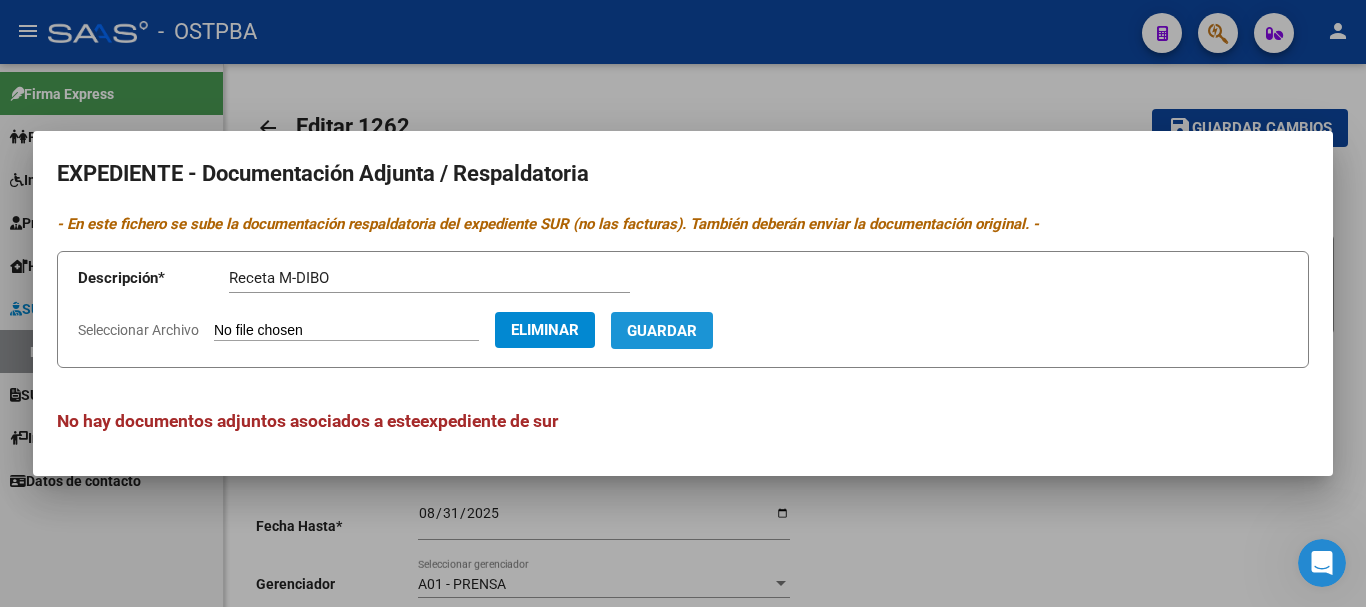 click on "Guardar" at bounding box center (662, 330) 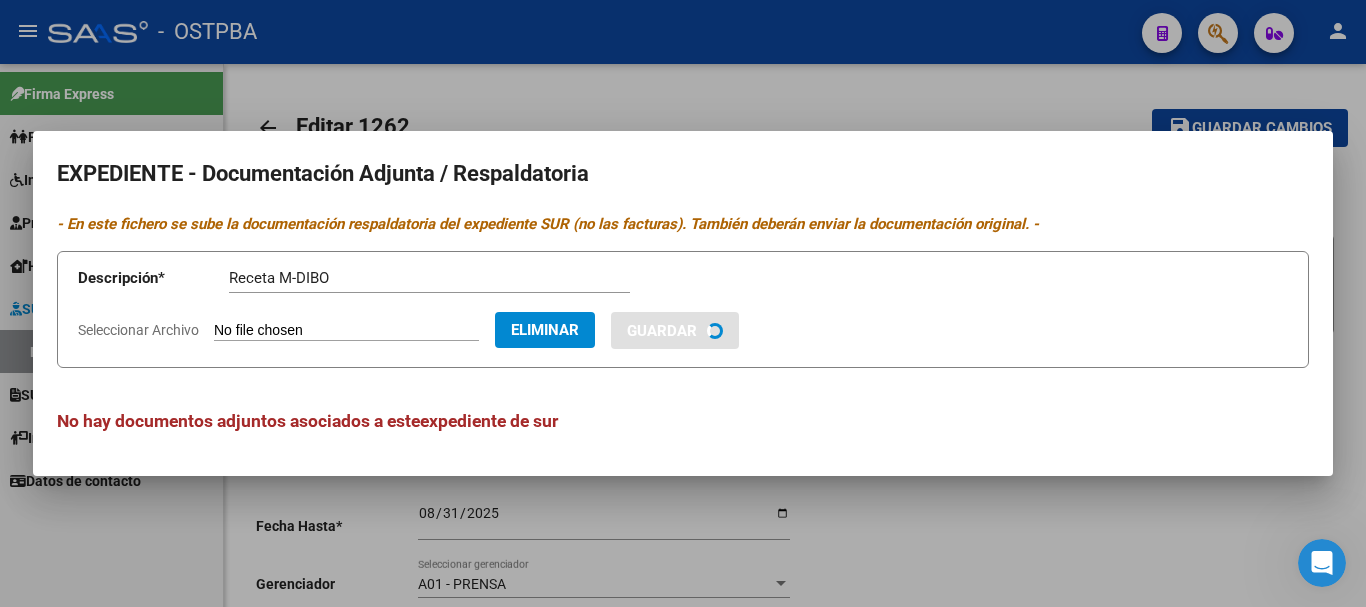 type 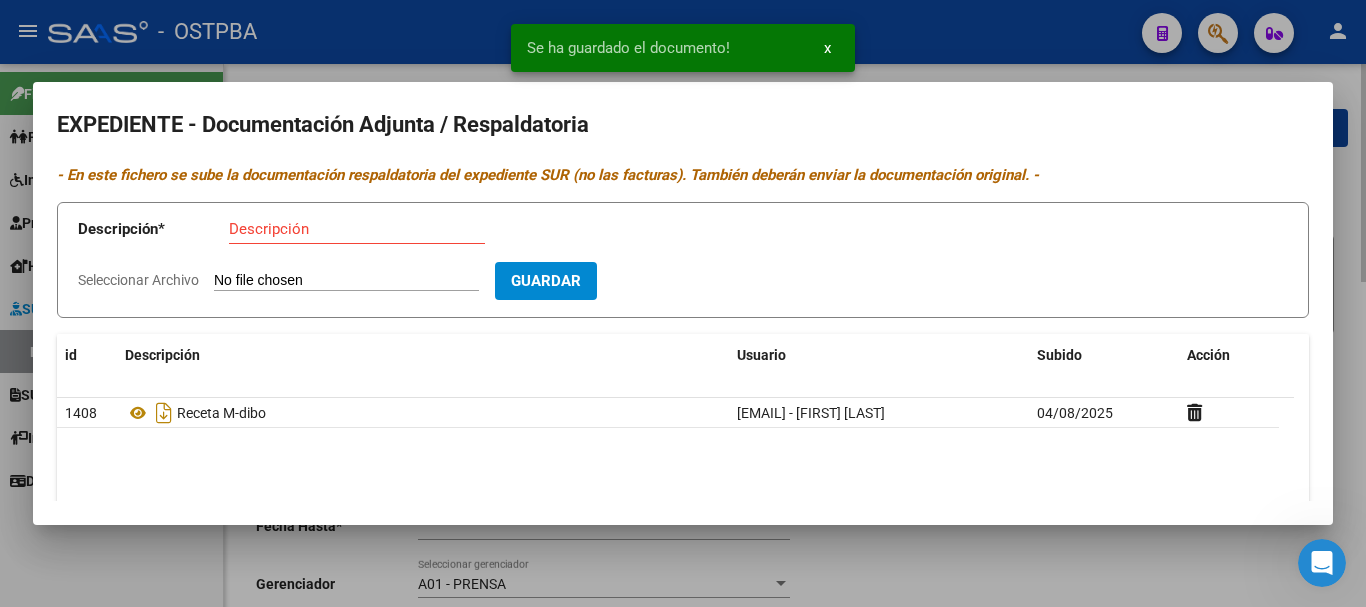 click at bounding box center (683, 303) 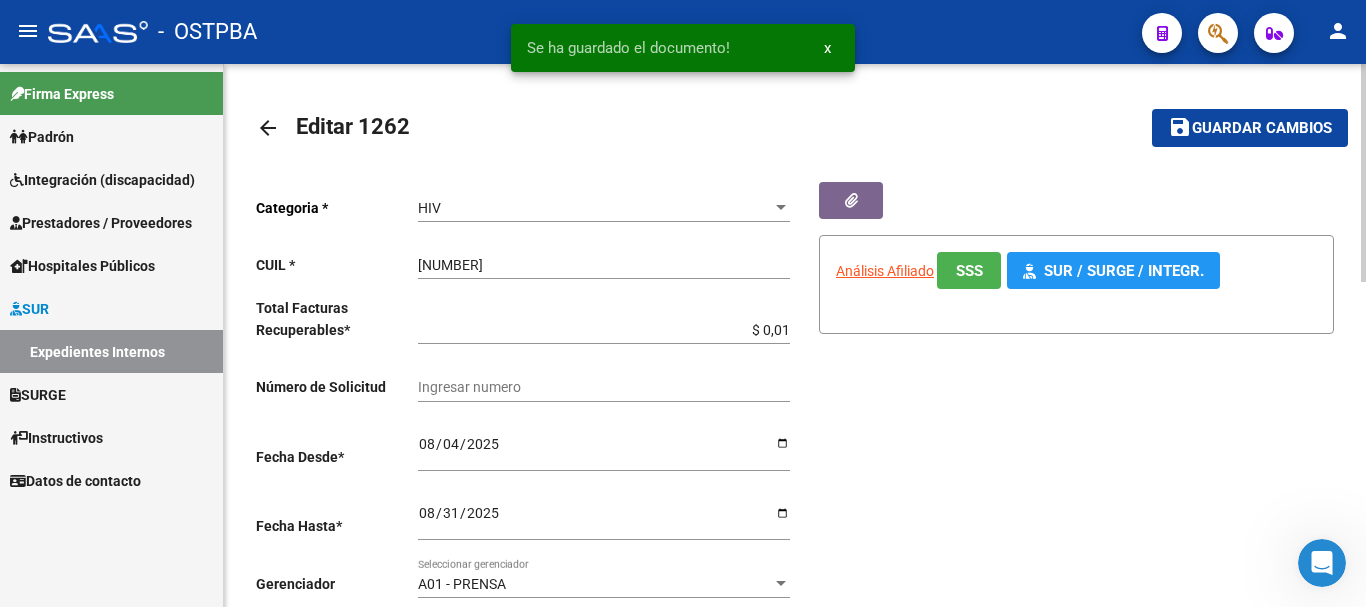click on "Guardar cambios" 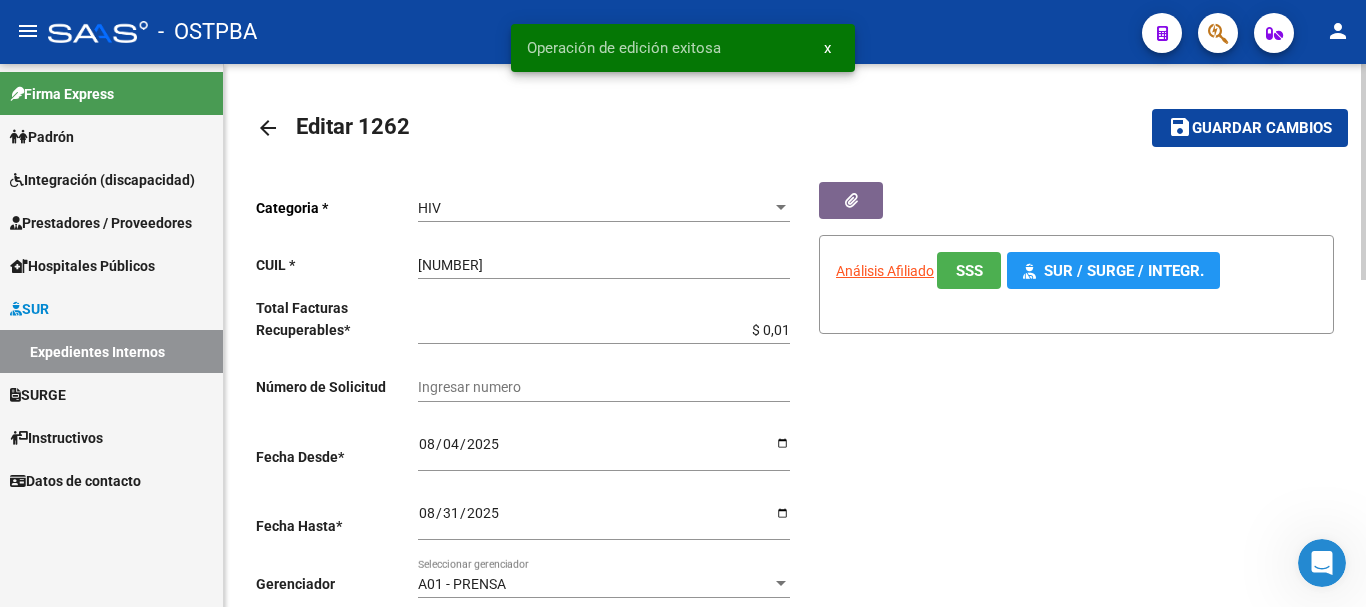 click on "arrow_back" 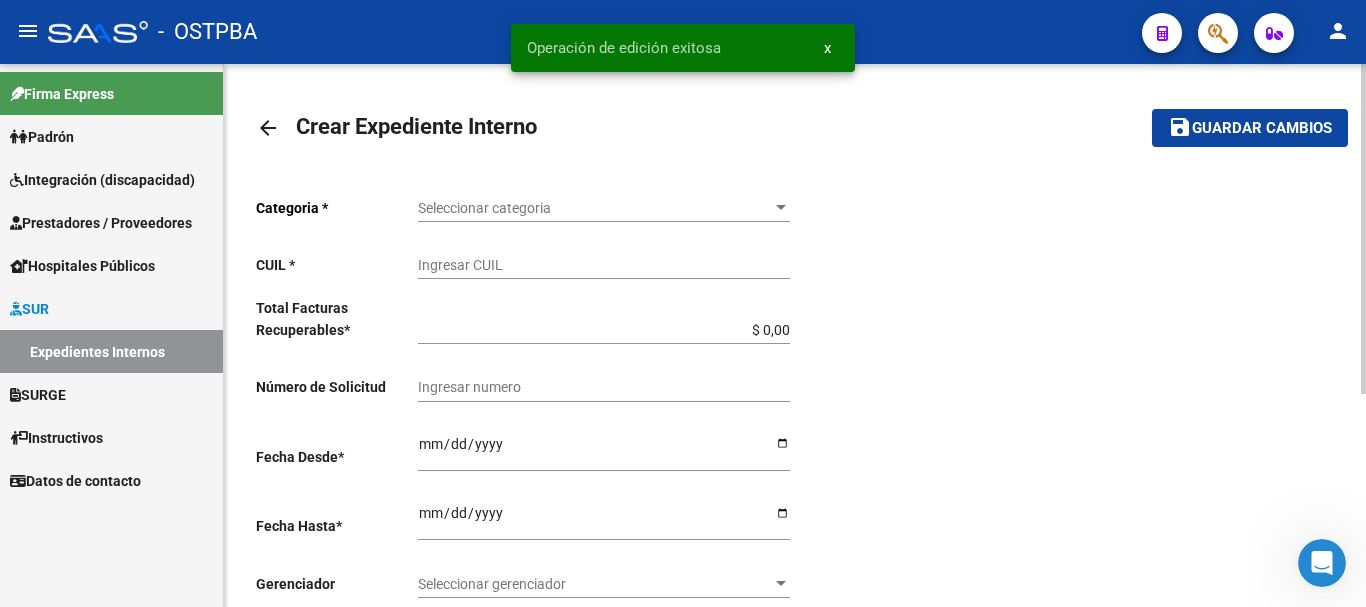 click on "arrow_back" 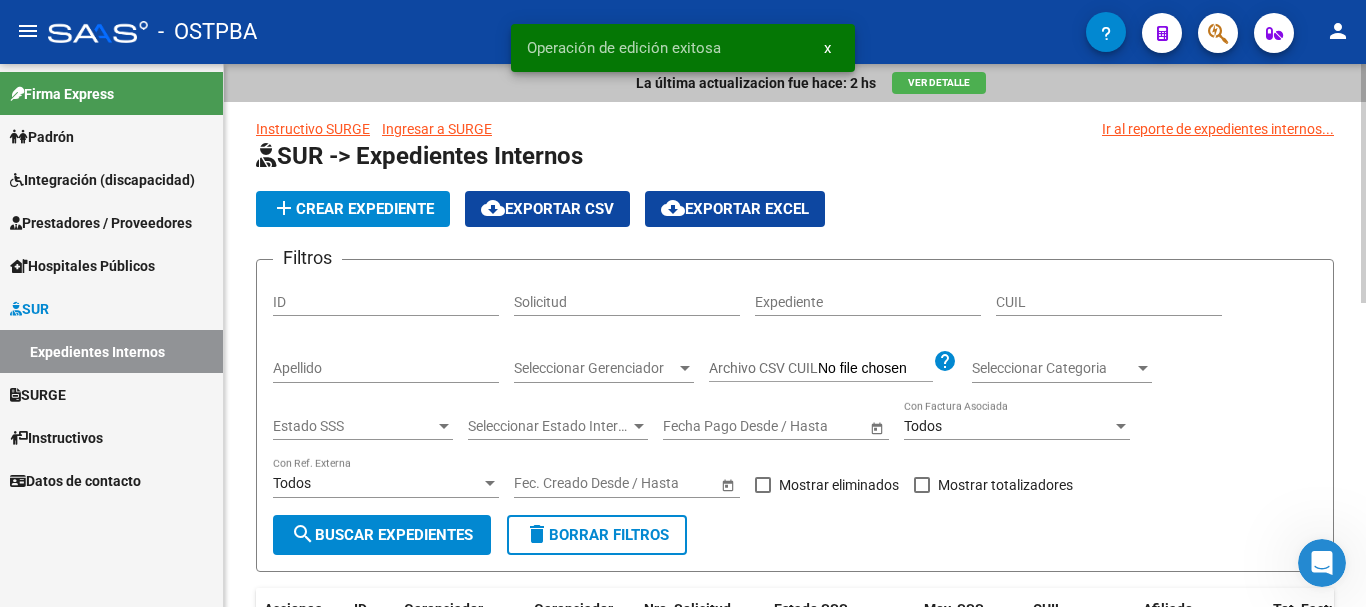 click on "Apellido" 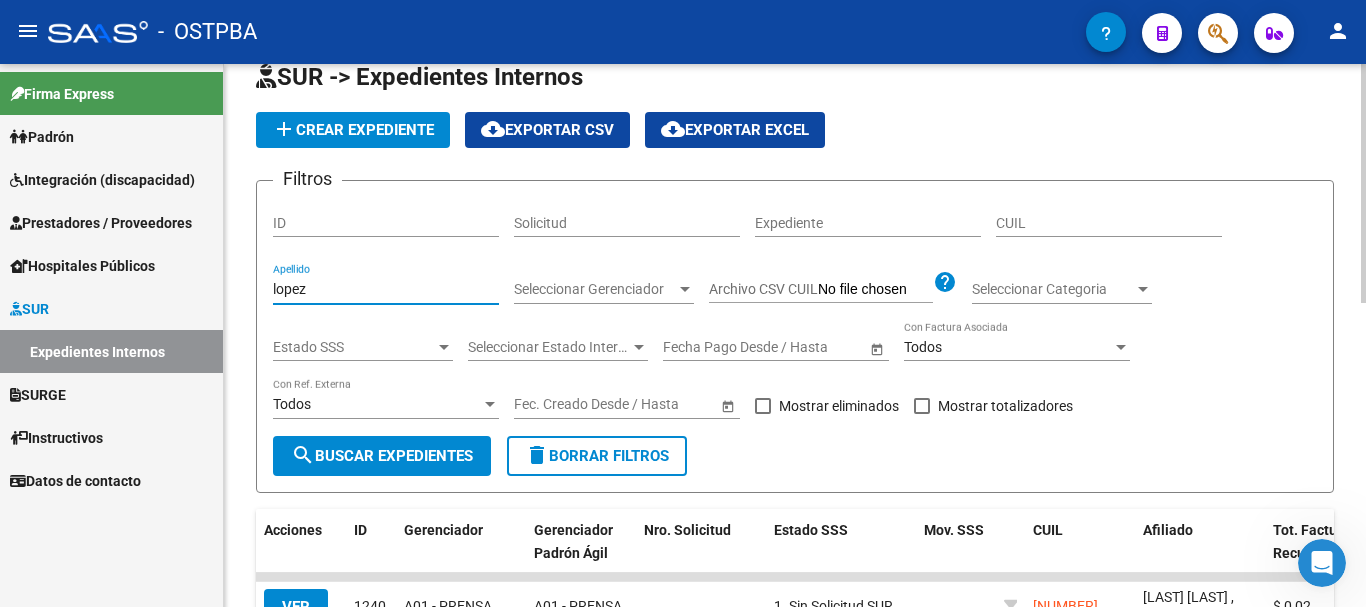 scroll, scrollTop: 200, scrollLeft: 0, axis: vertical 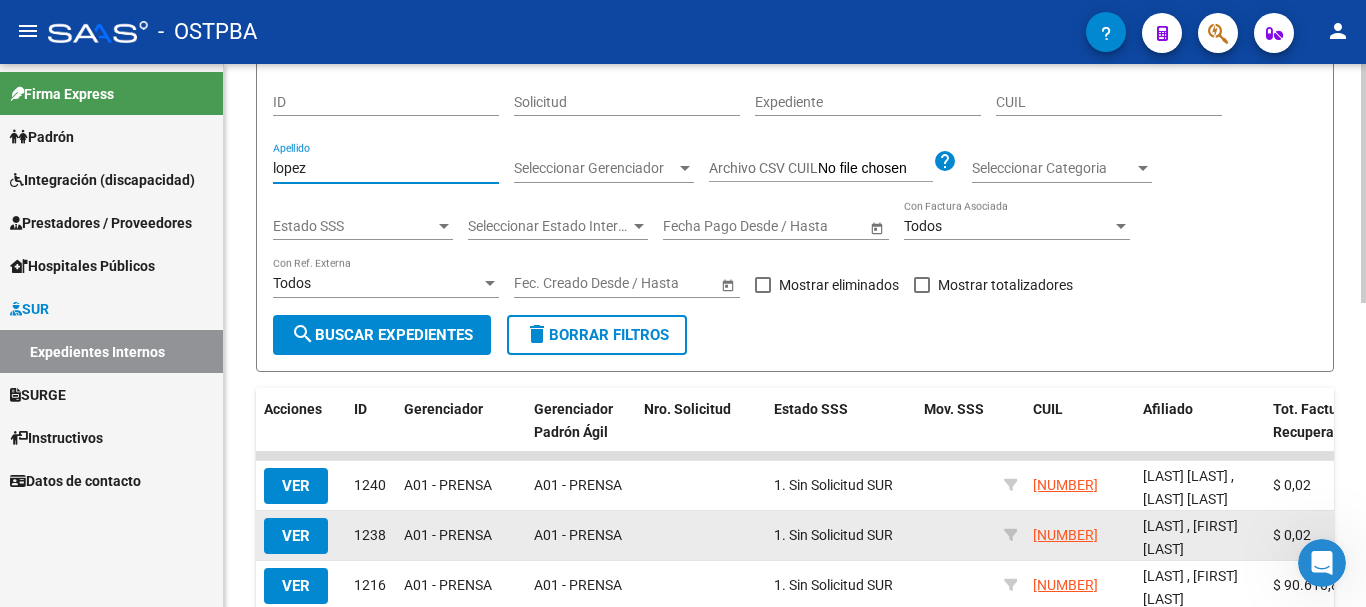 type on "lopez" 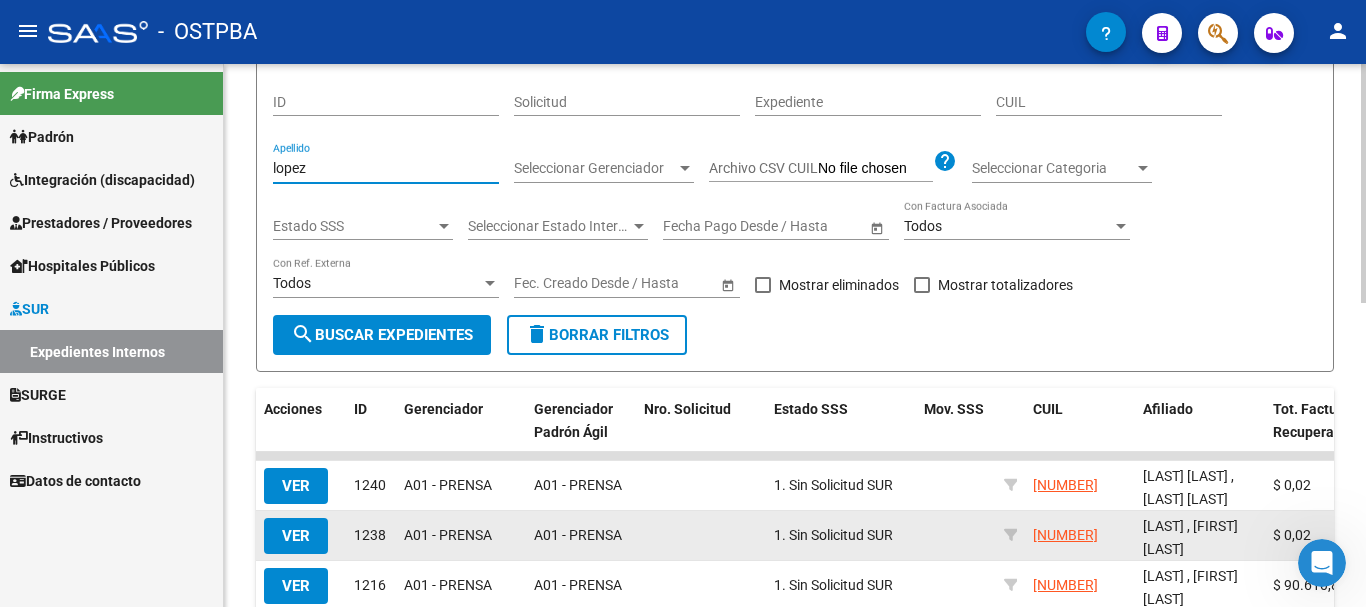 click on "VER" 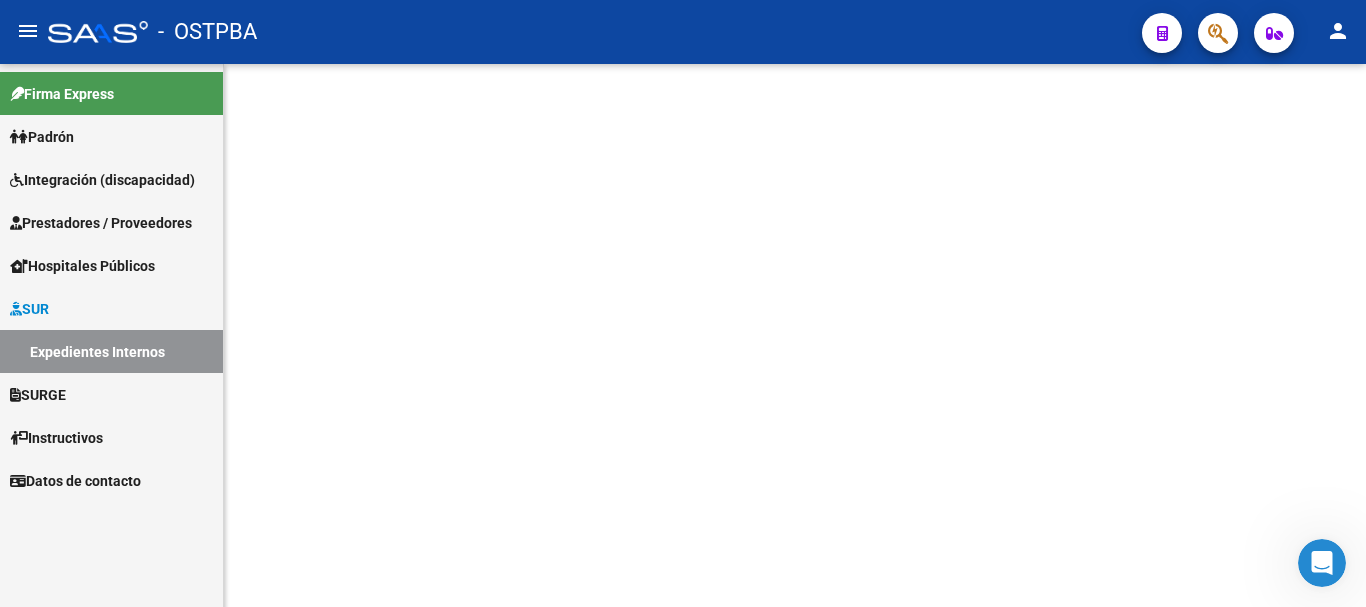 scroll, scrollTop: 0, scrollLeft: 0, axis: both 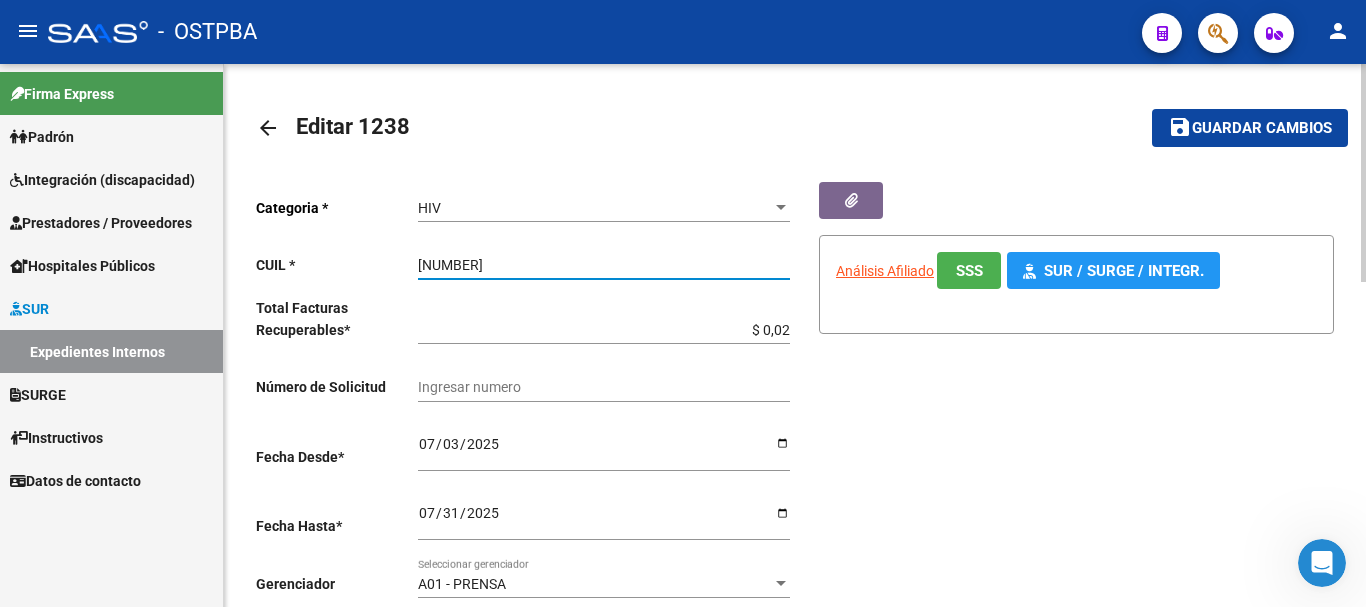 drag, startPoint x: 420, startPoint y: 268, endPoint x: 531, endPoint y: 265, distance: 111.040535 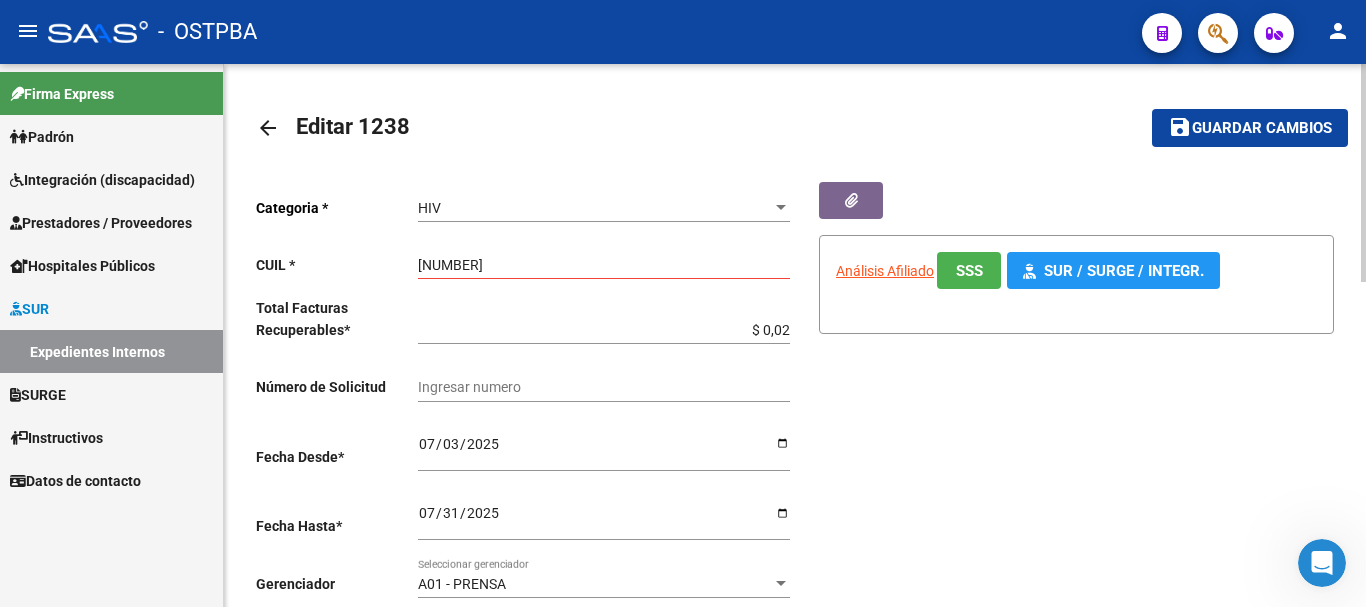 click on "arrow_back" 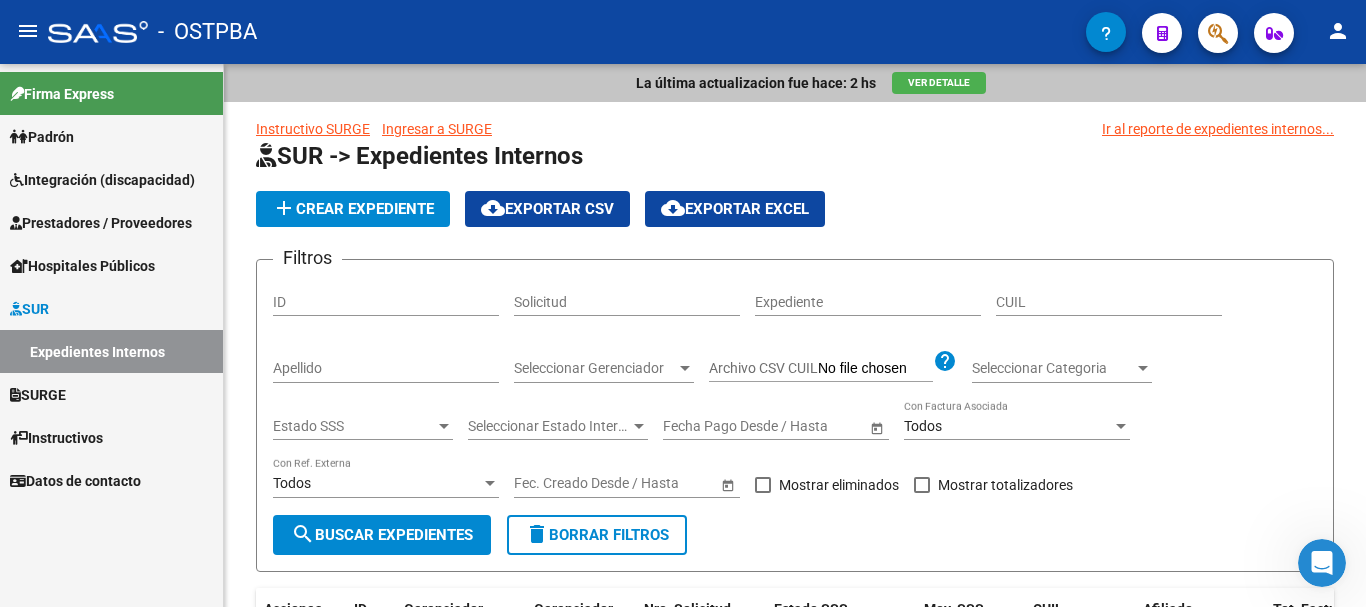click on "add  Crear Expediente" 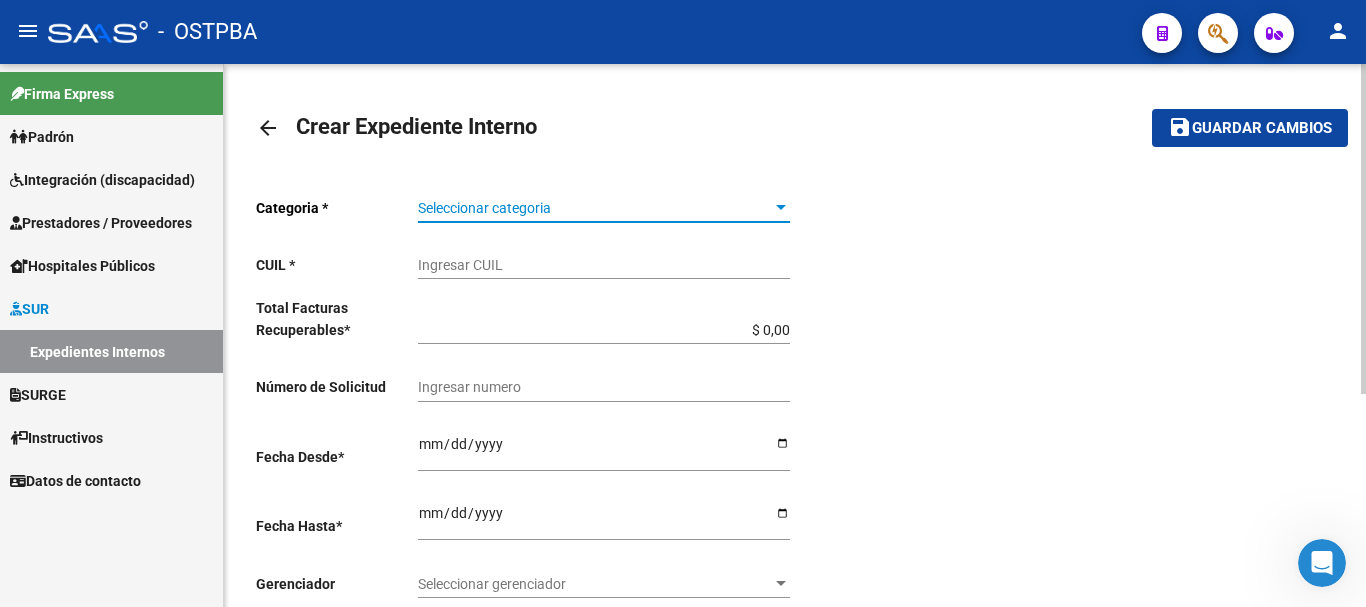 click at bounding box center [781, 208] 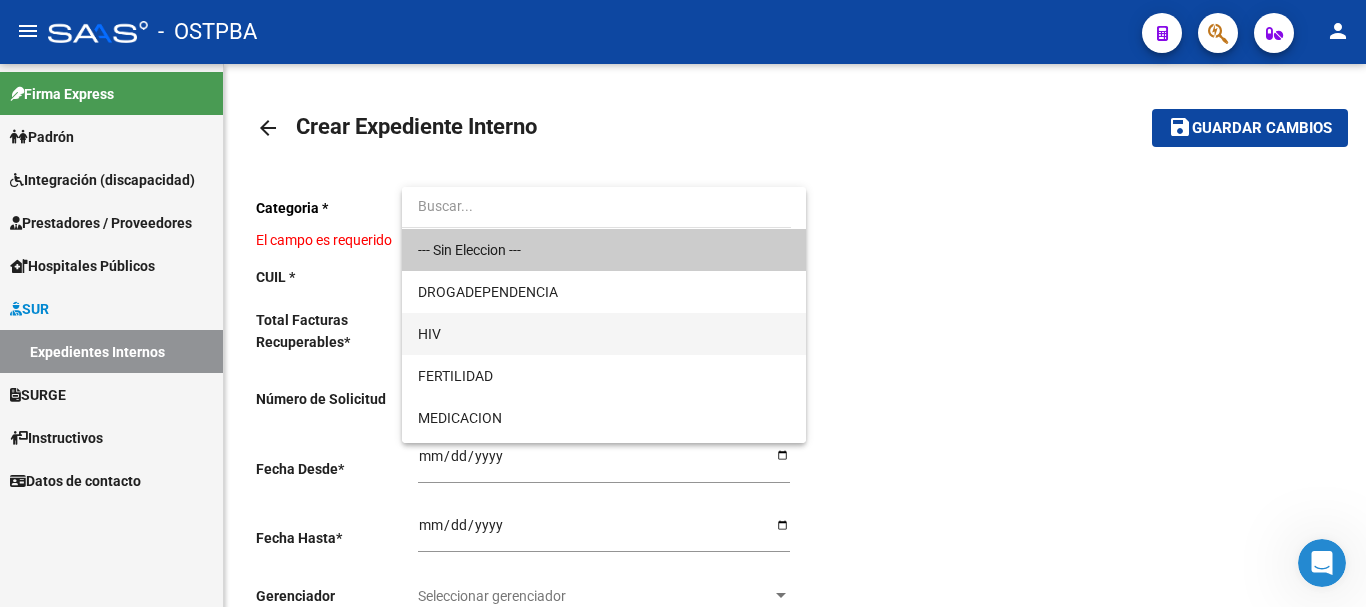 click on "HIV" at bounding box center (604, 334) 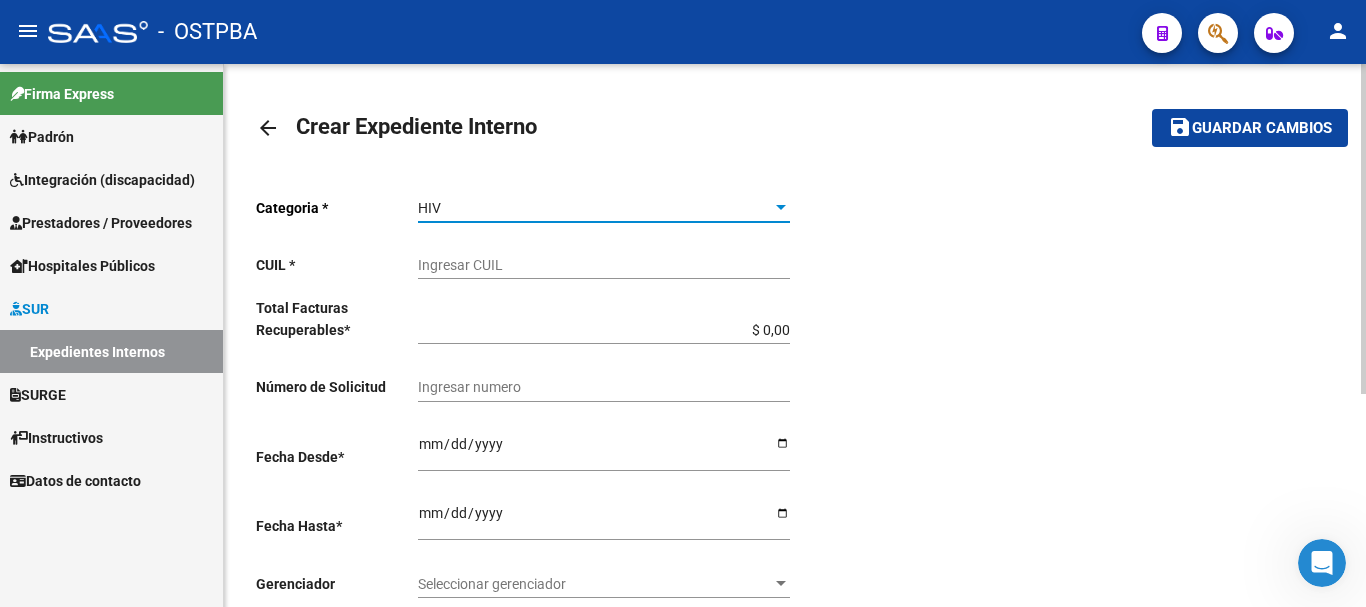 click on "Ingresar CUIL" at bounding box center [604, 265] 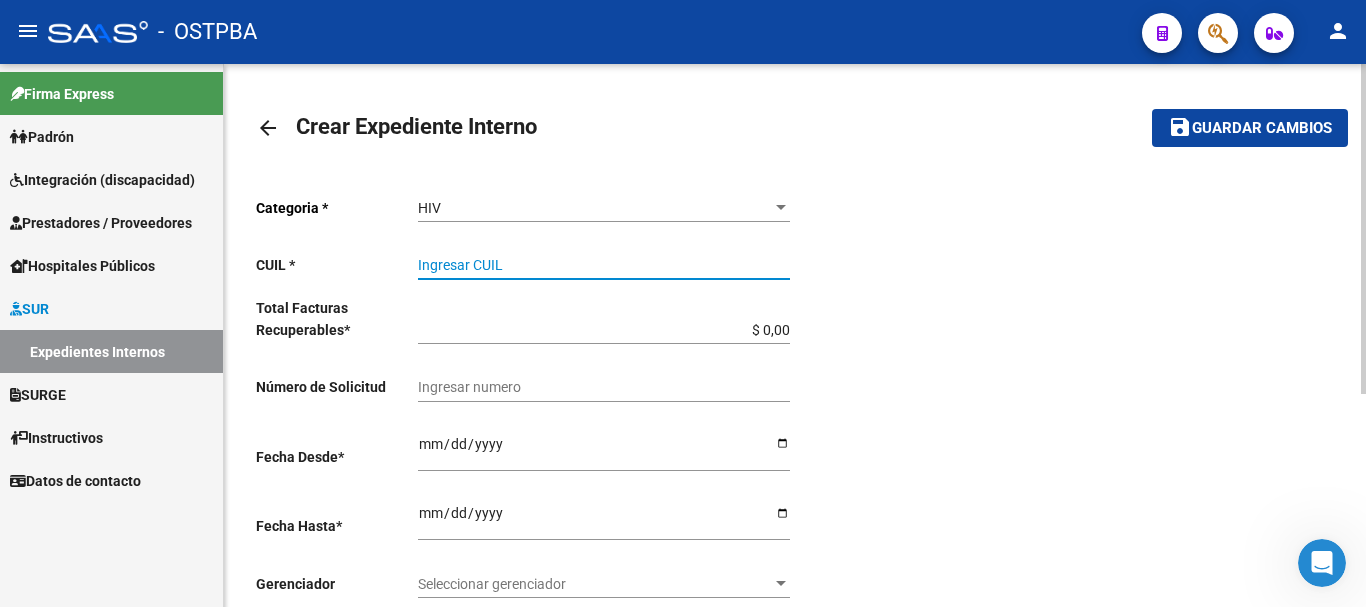 paste on "[NUMBER]" 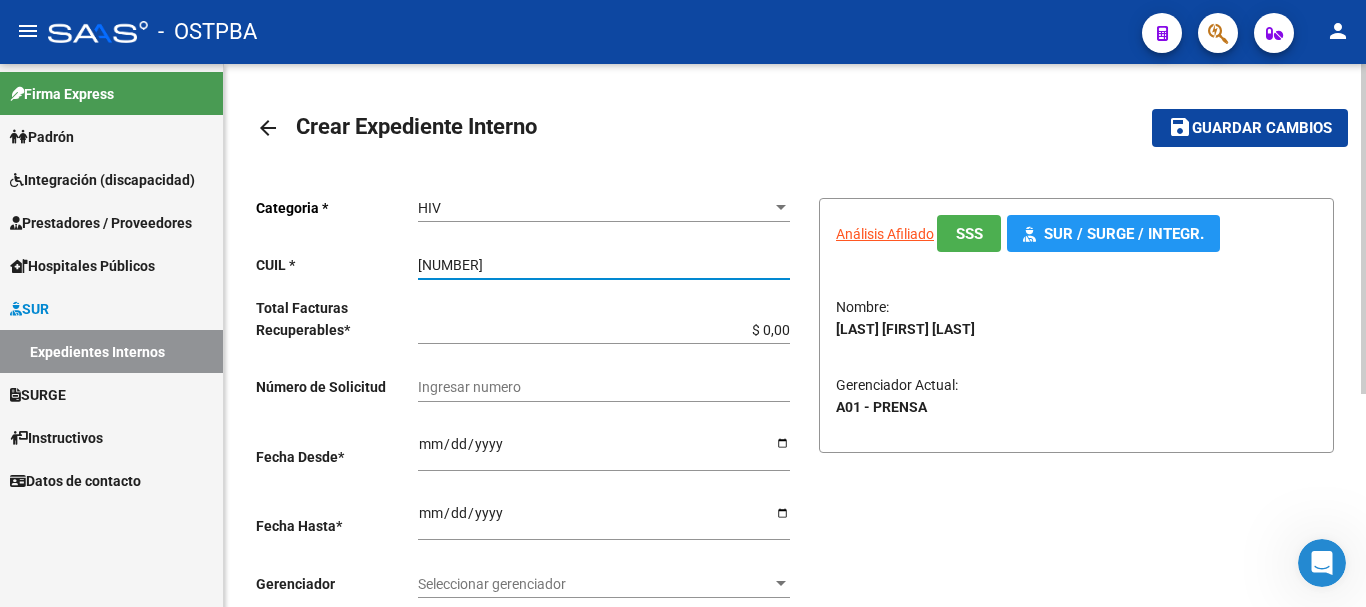 type on "[NUMBER]" 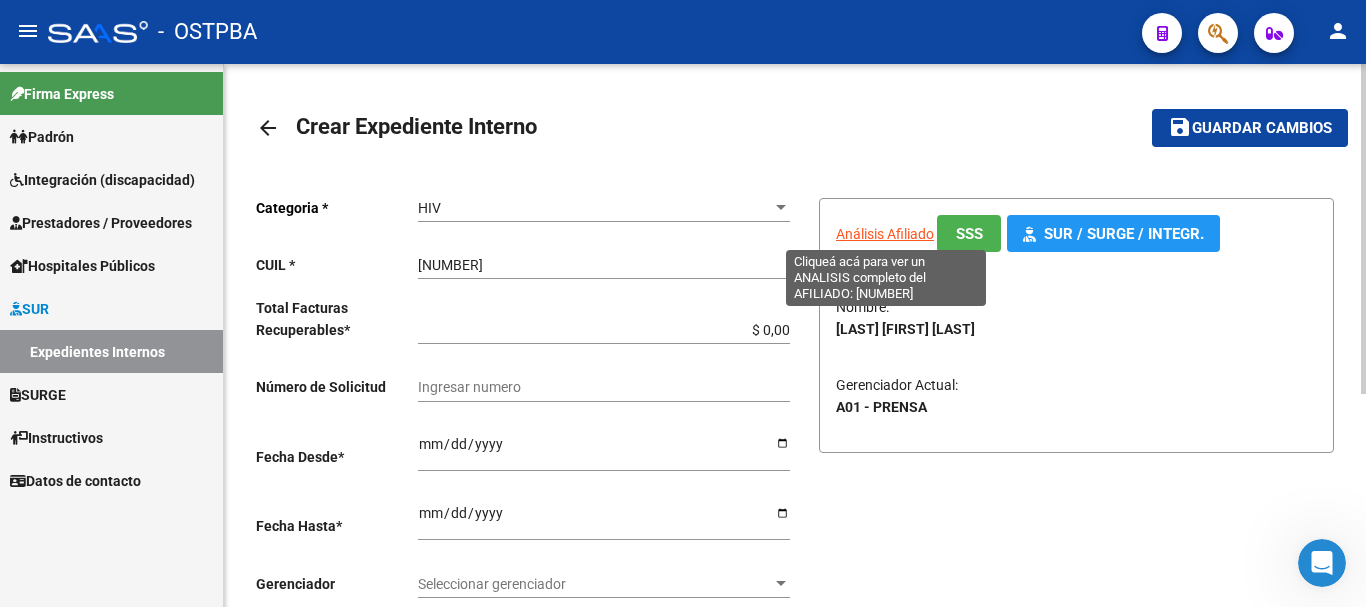 click on "Análisis Afiliado" 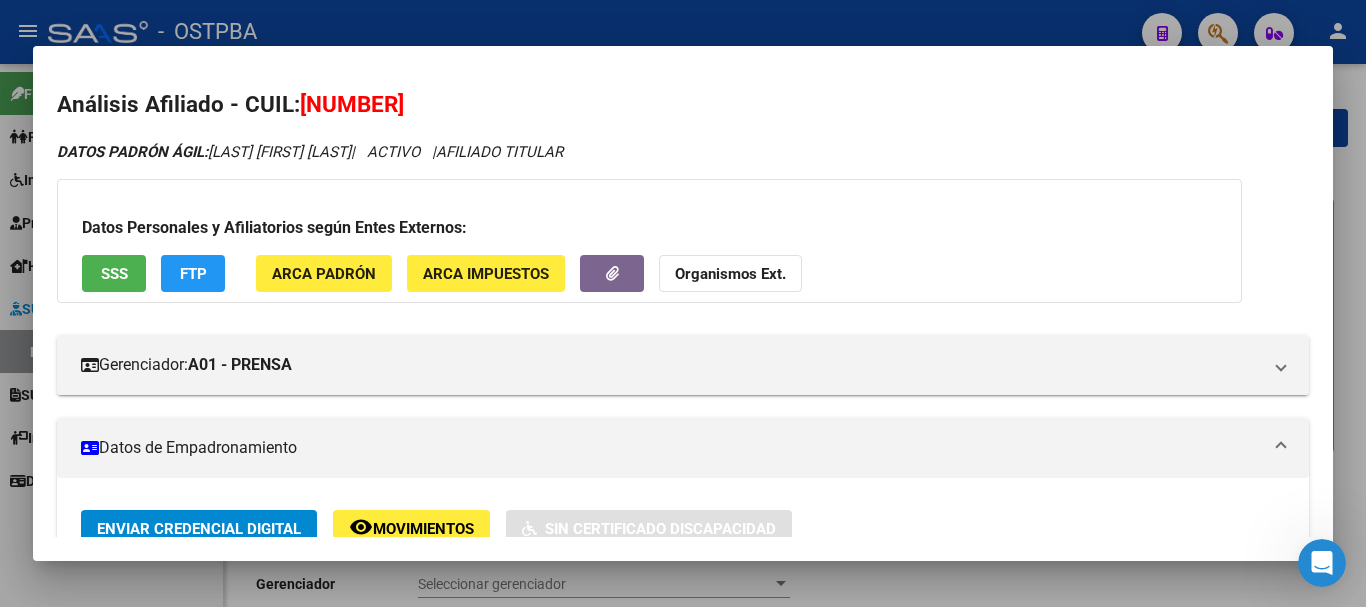 click at bounding box center [683, 303] 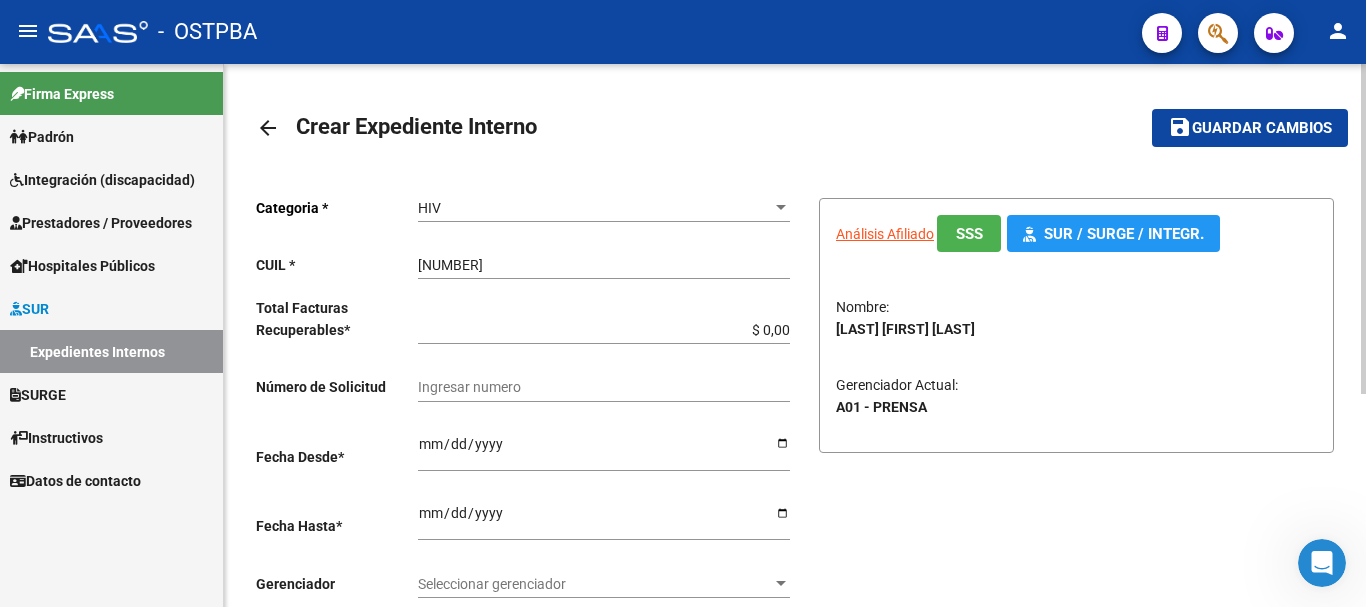 click on "$ 0,00" at bounding box center (604, 330) 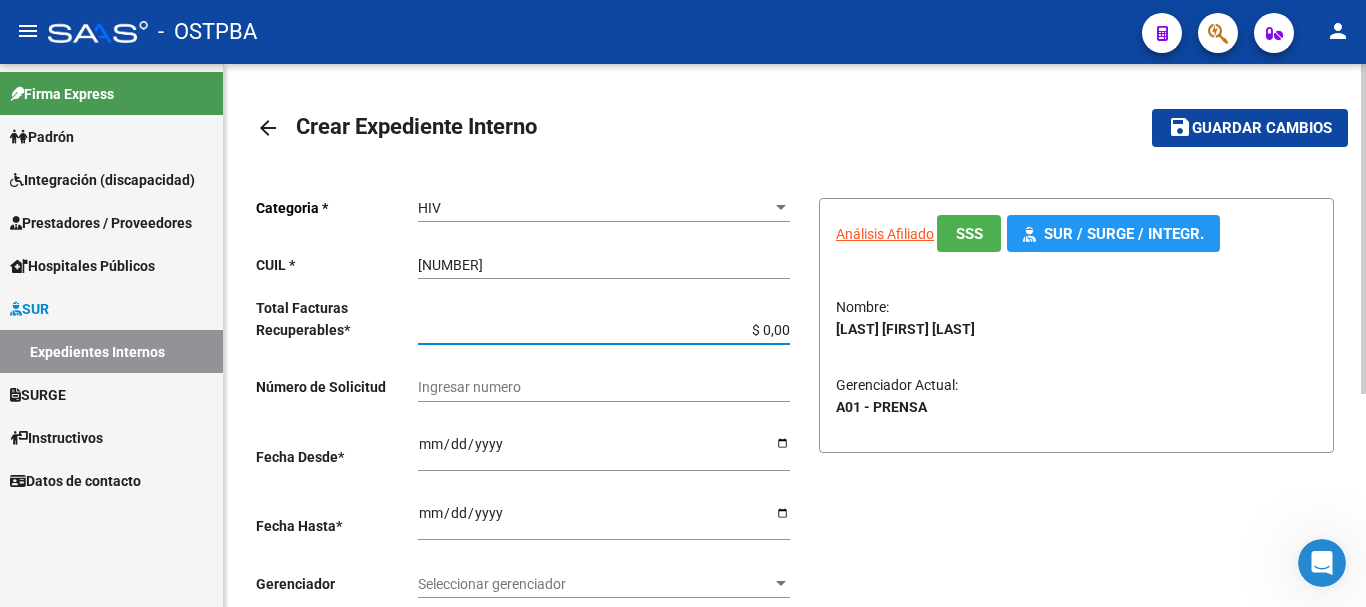type on "$ 0,01" 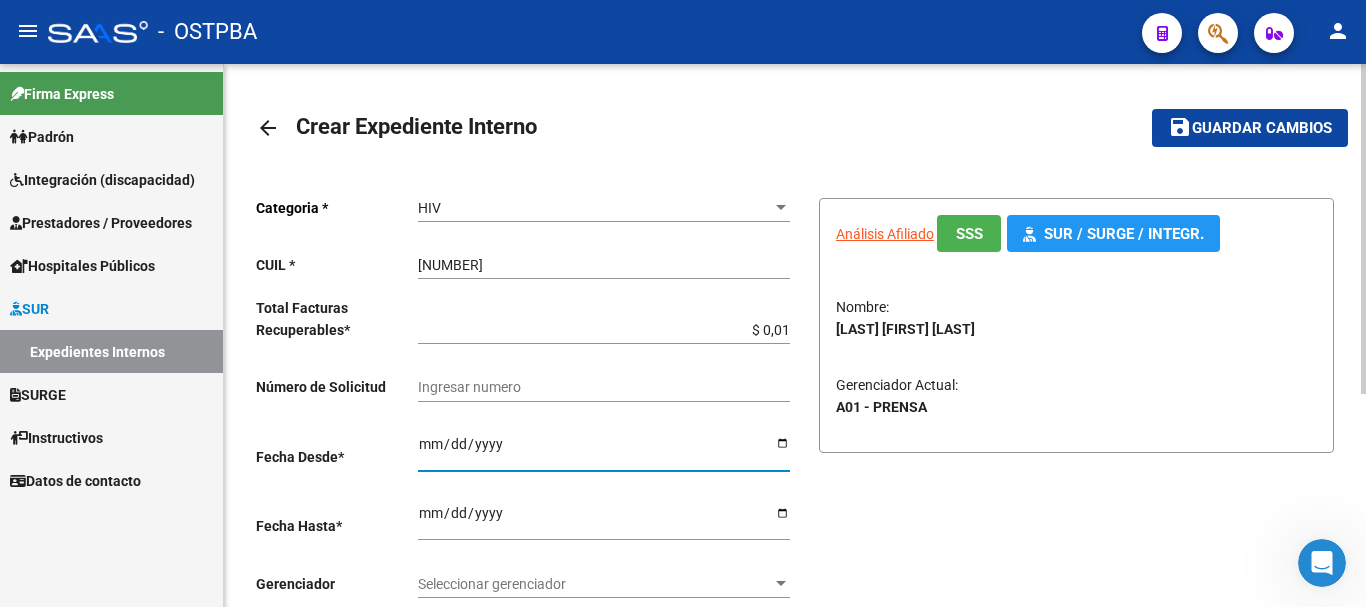 click on "Ingresar desde" at bounding box center [604, 451] 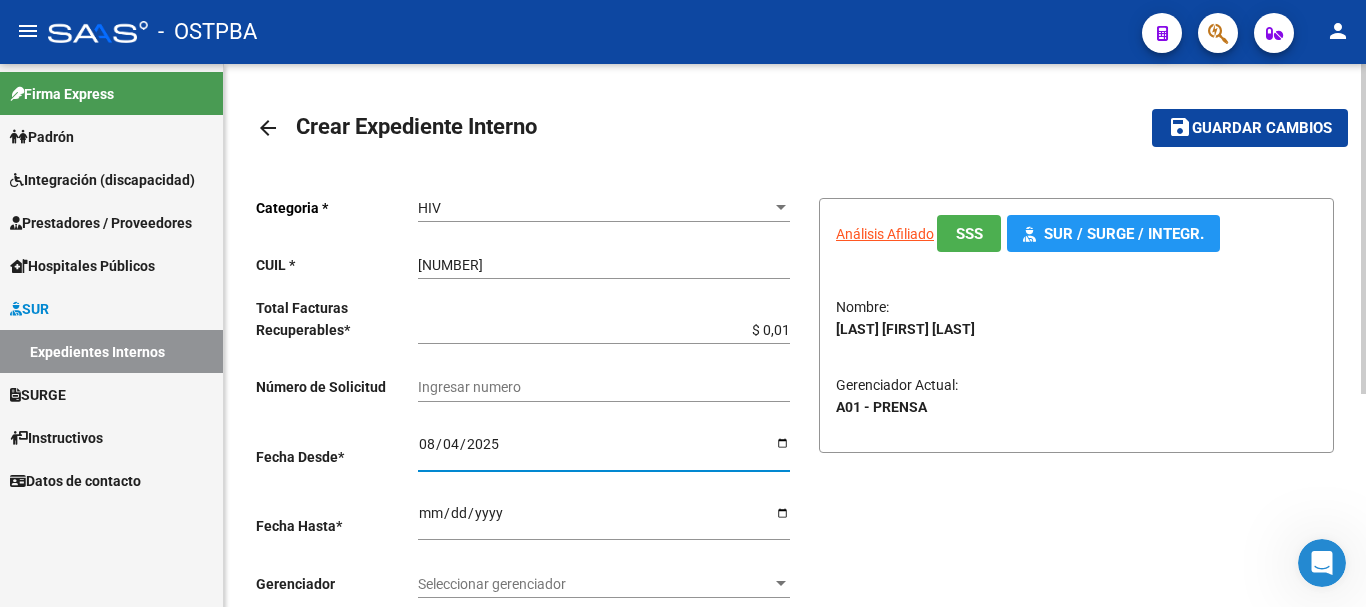 type on "2025-08-04" 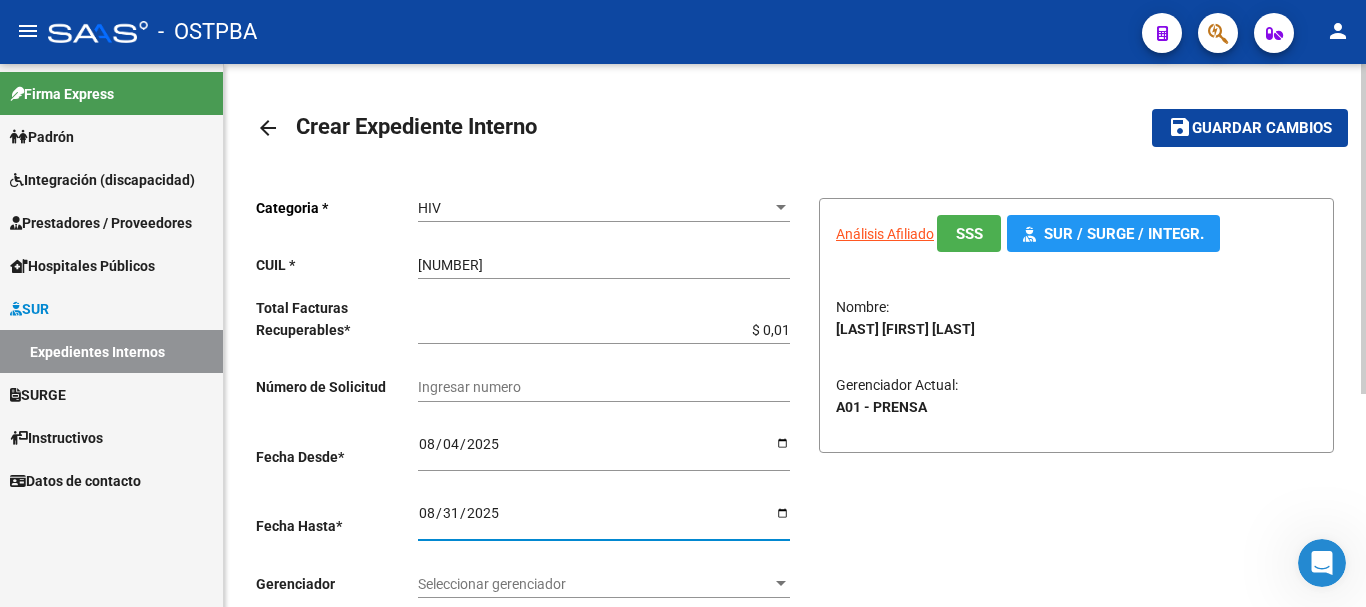 type on "2025-08-31" 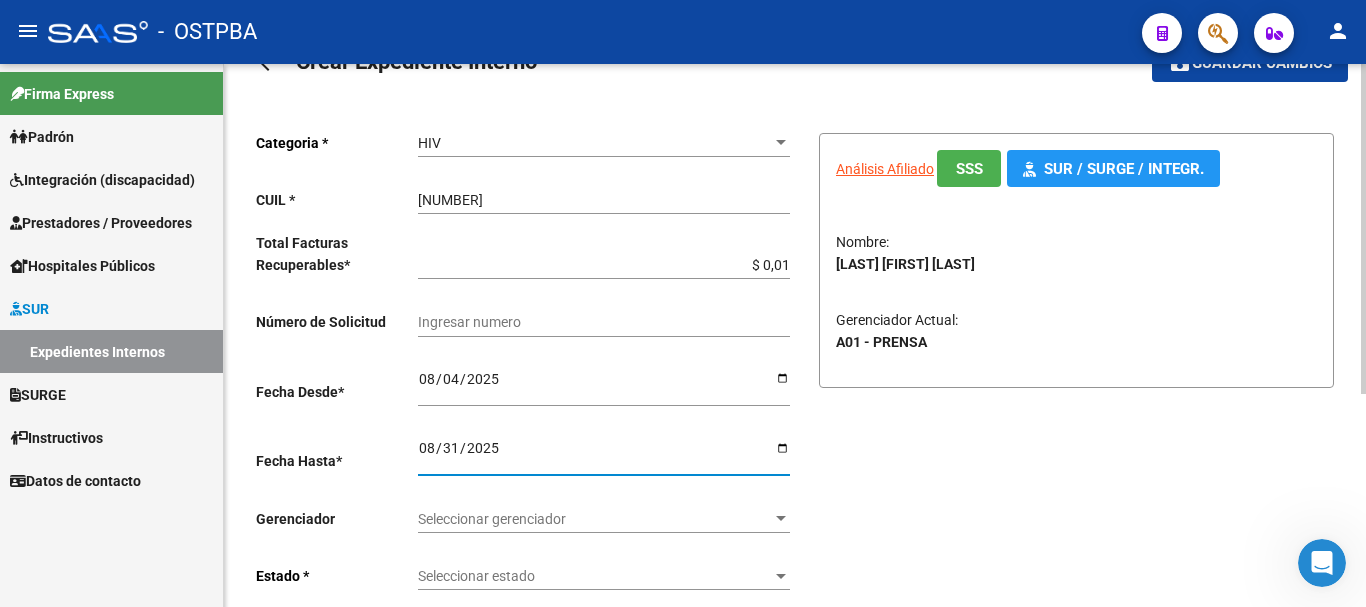 scroll, scrollTop: 100, scrollLeft: 0, axis: vertical 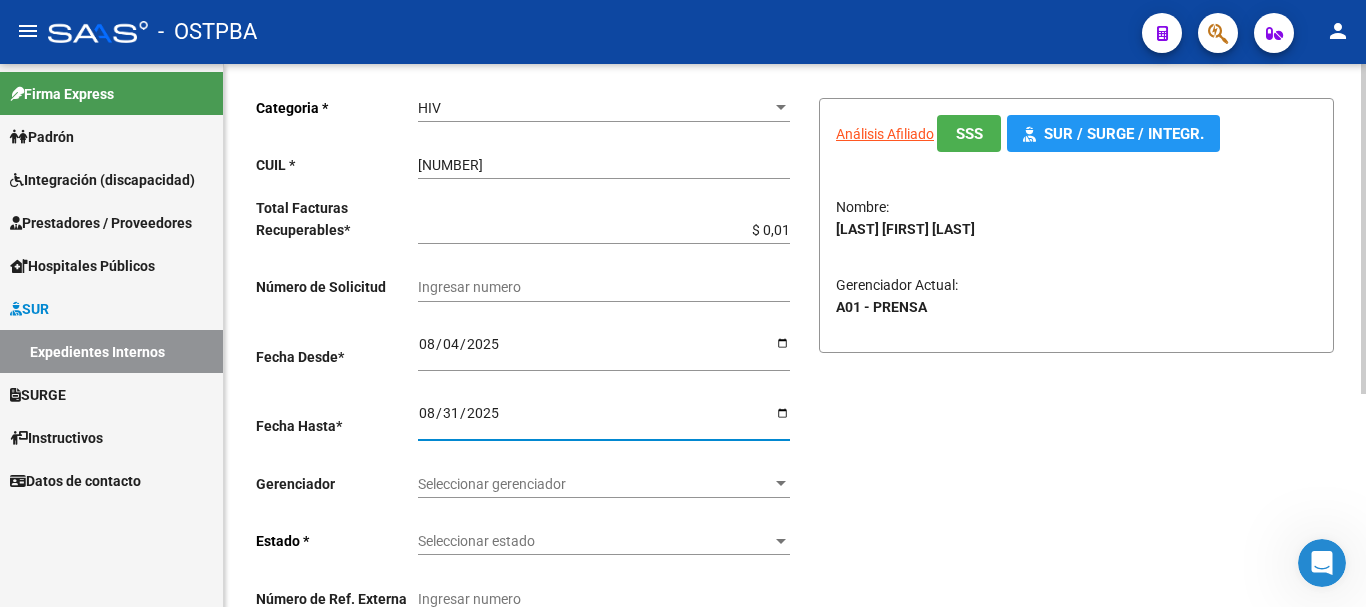 click at bounding box center [781, 483] 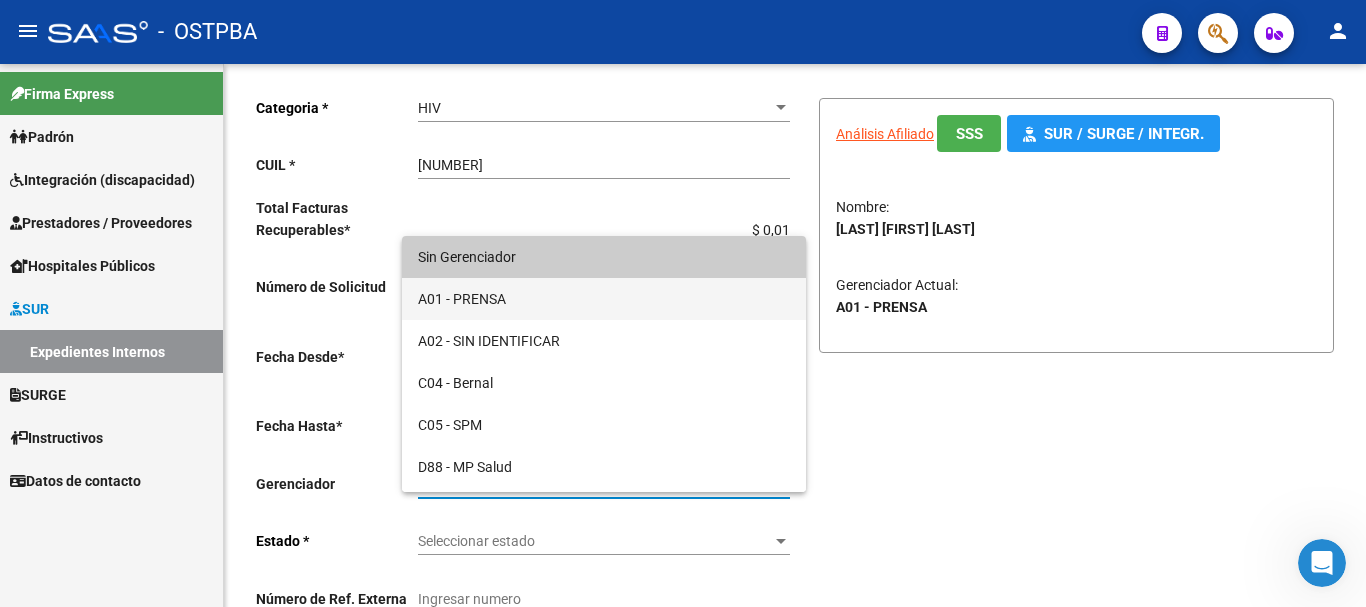click on "A01 - PRENSA" at bounding box center (604, 299) 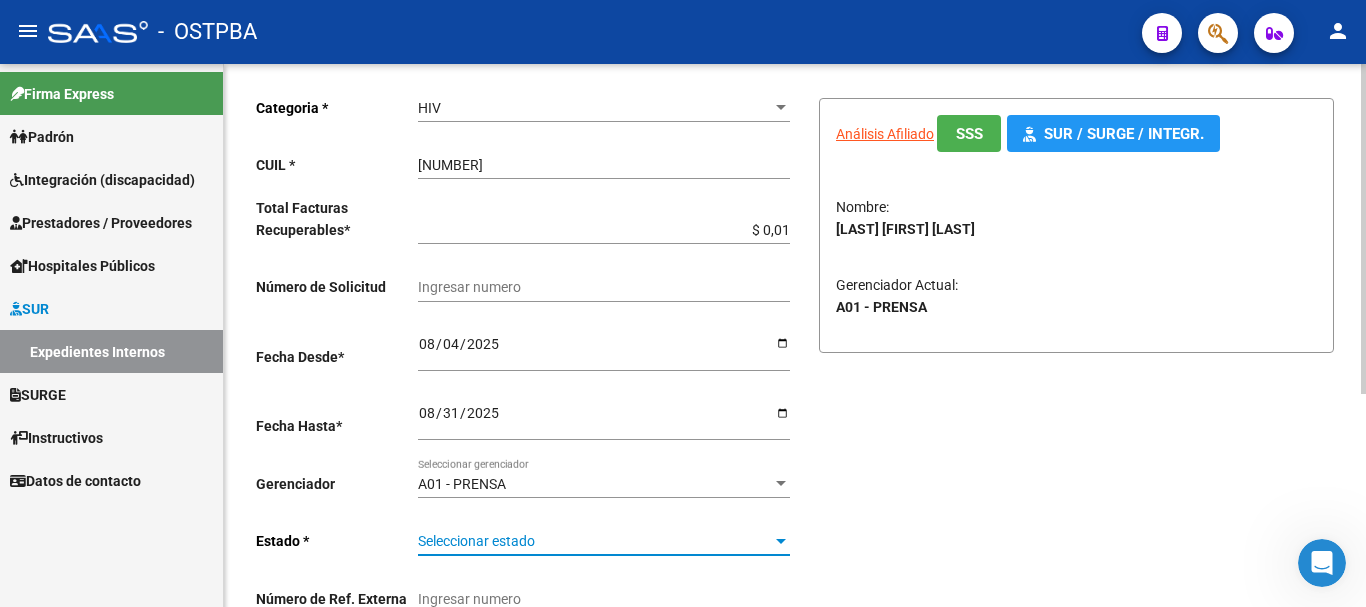 click at bounding box center (781, 541) 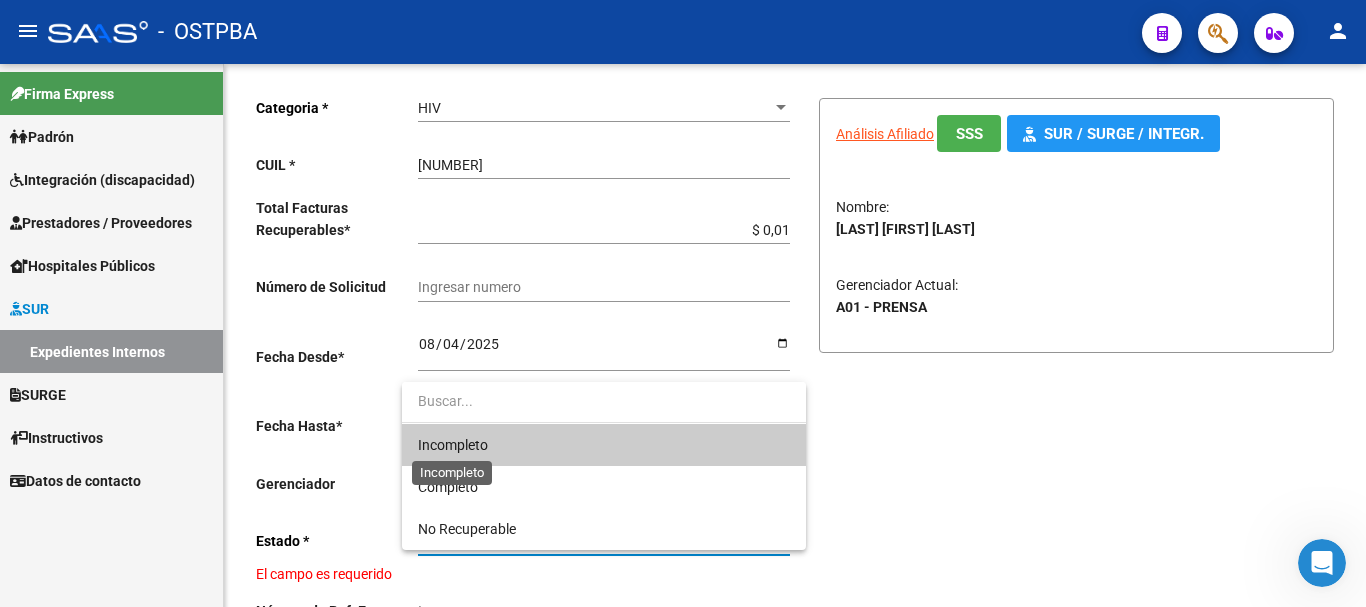 click on "Incompleto" at bounding box center (453, 445) 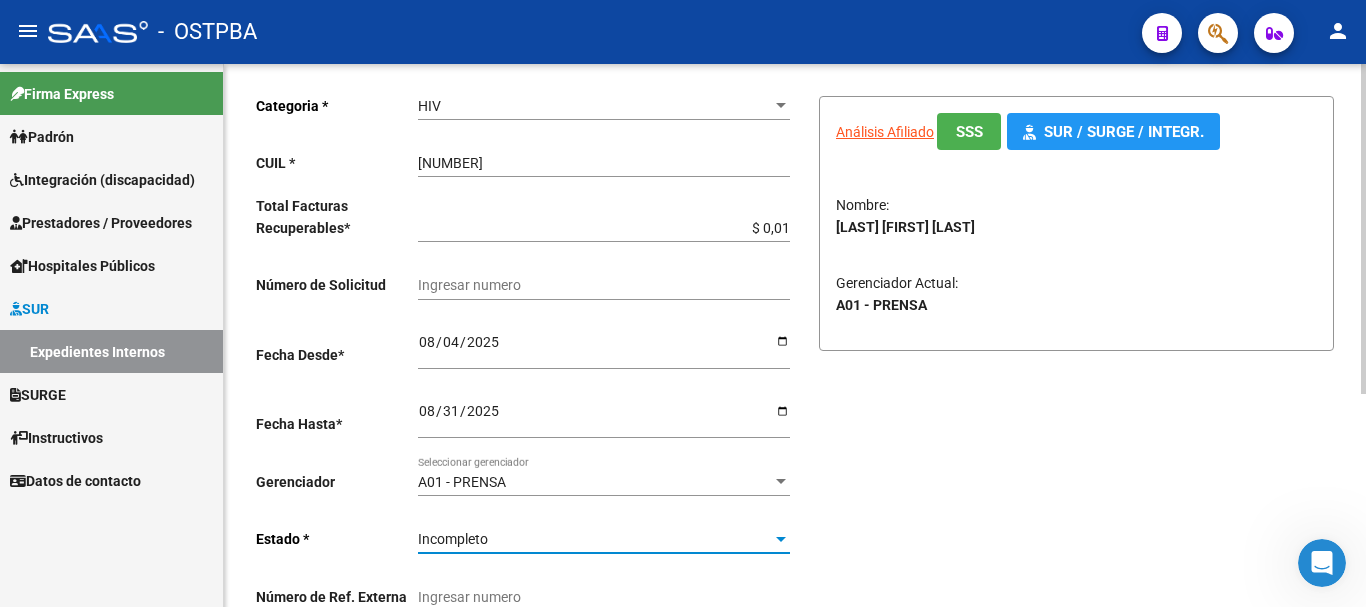 scroll, scrollTop: 0, scrollLeft: 0, axis: both 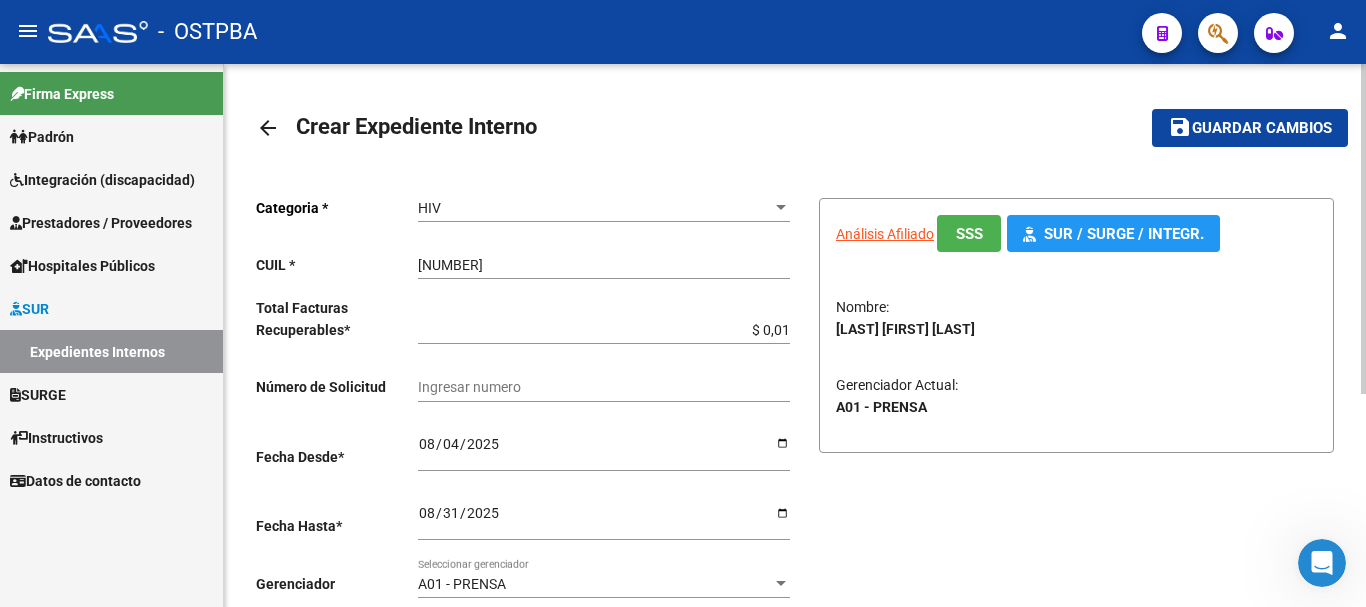 click on "Guardar cambios" 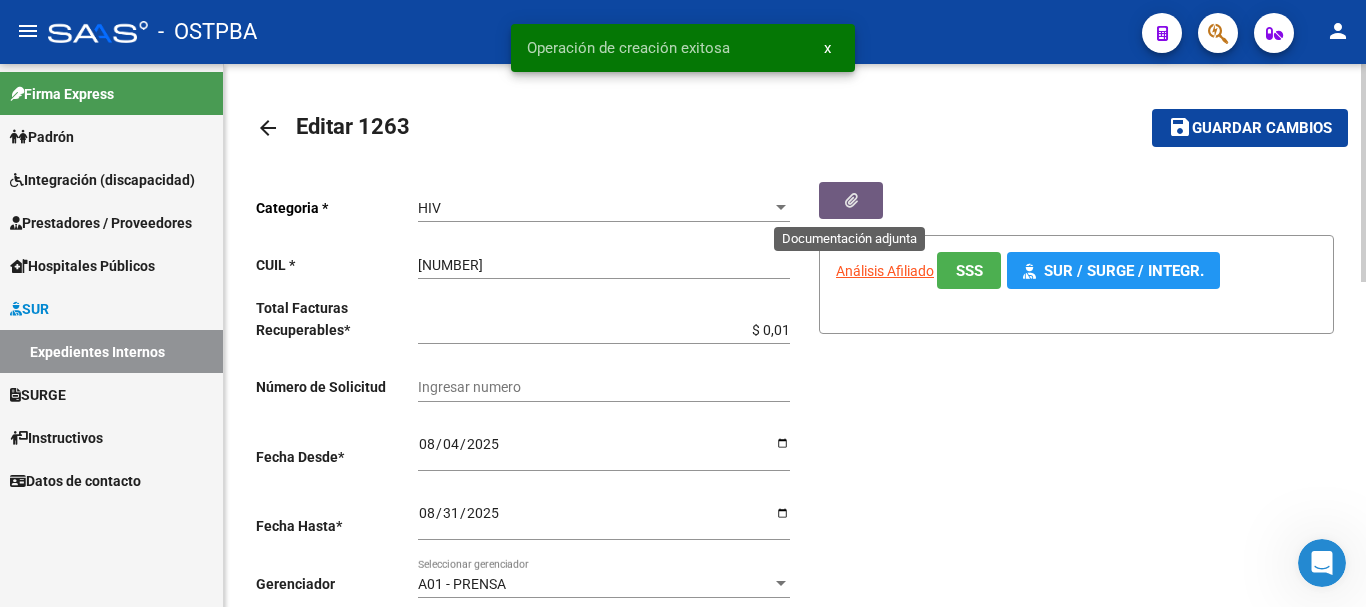 click 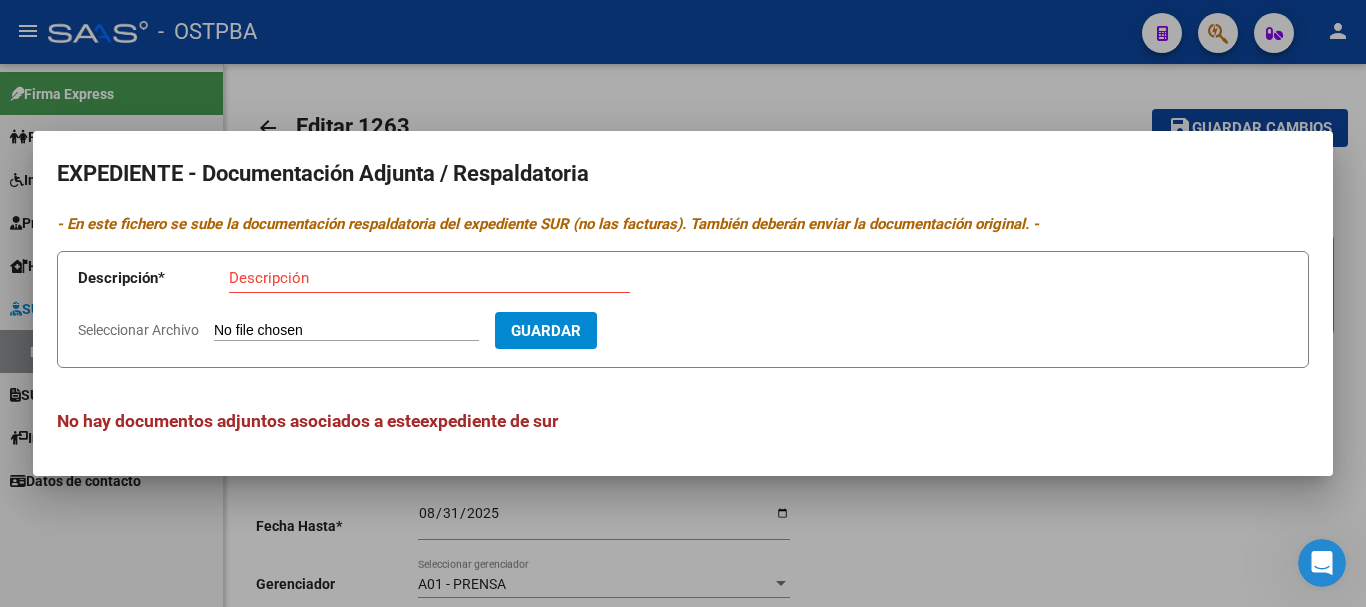 click on "Descripción" at bounding box center (429, 278) 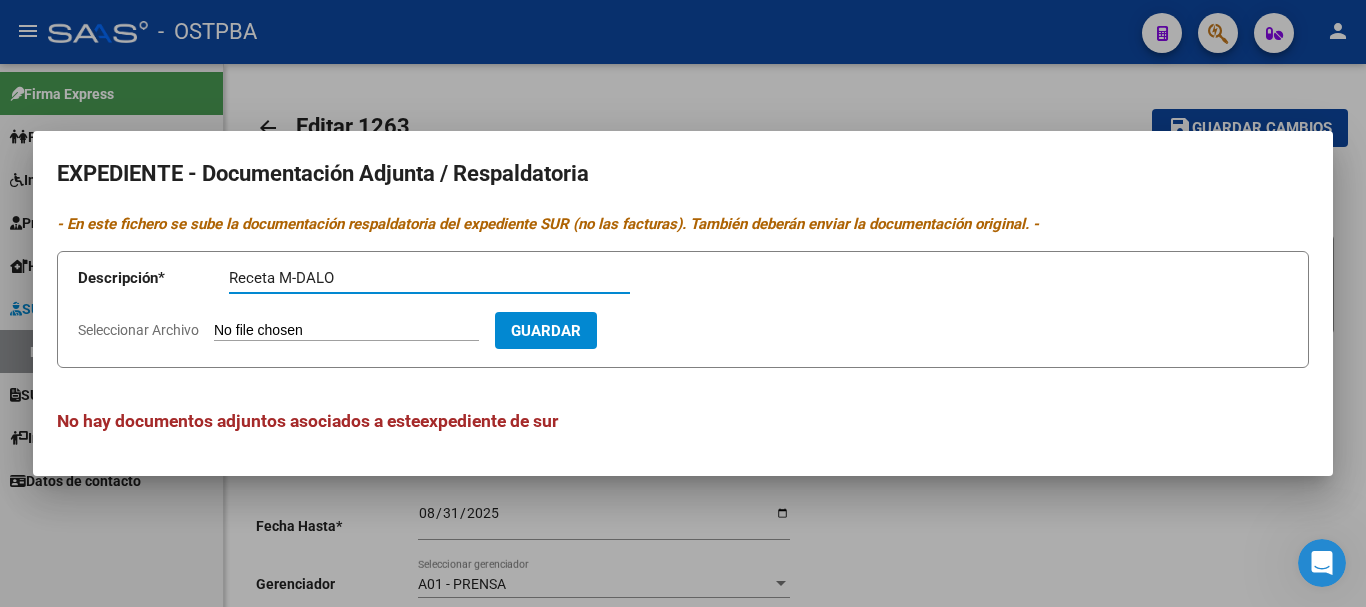 type on "Receta M-DALO" 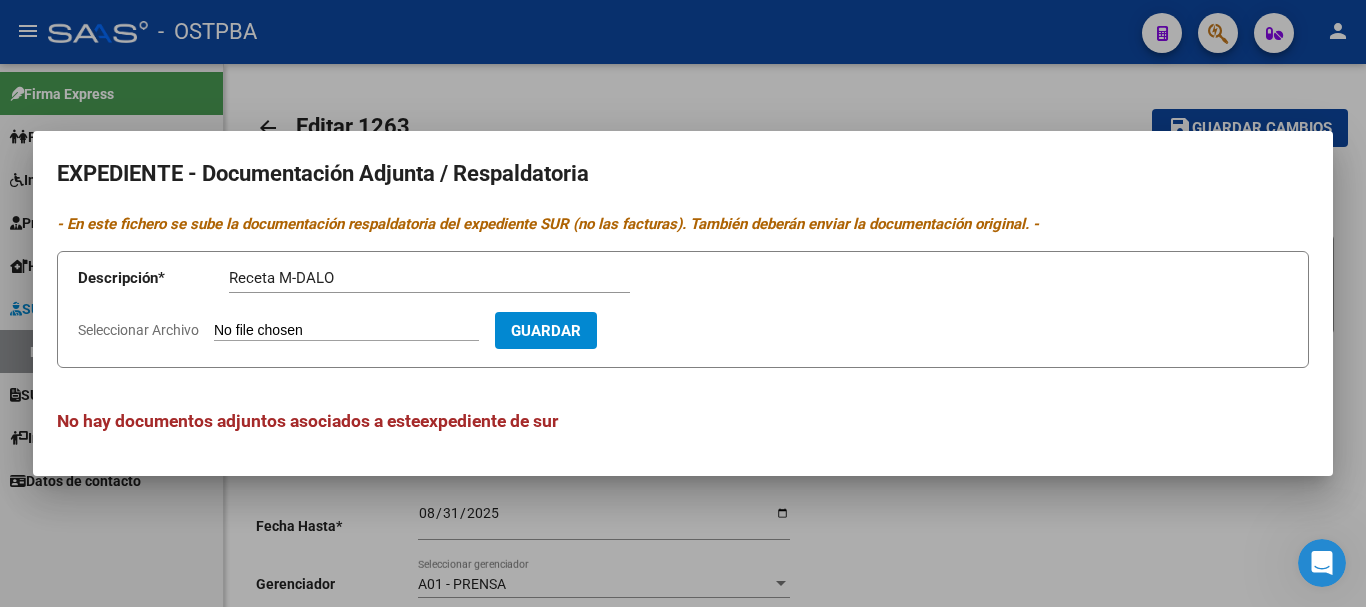 click on "Seleccionar Archivo" at bounding box center (346, 331) 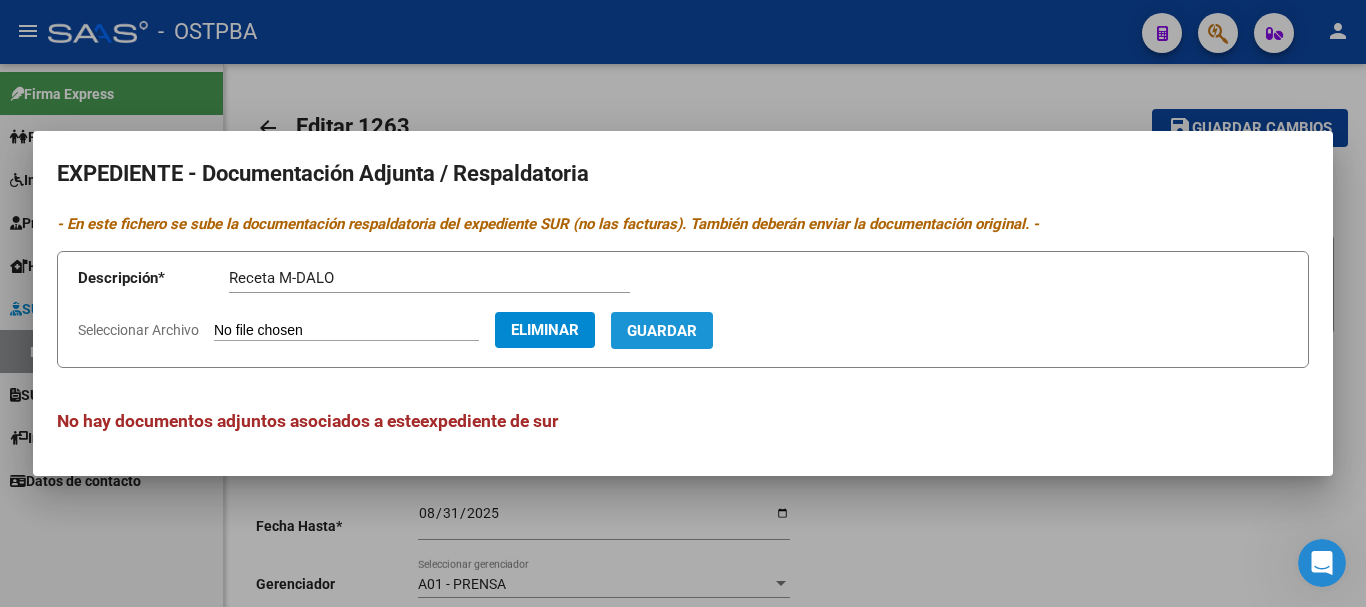 click on "Guardar" at bounding box center (662, 331) 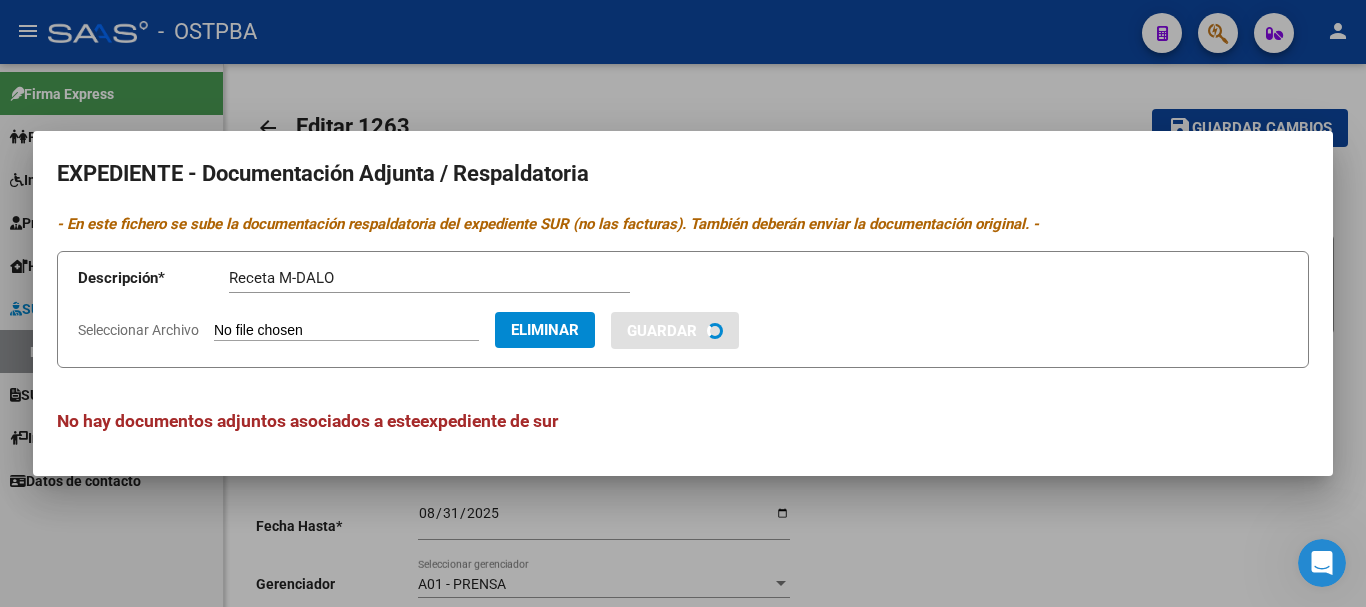 type 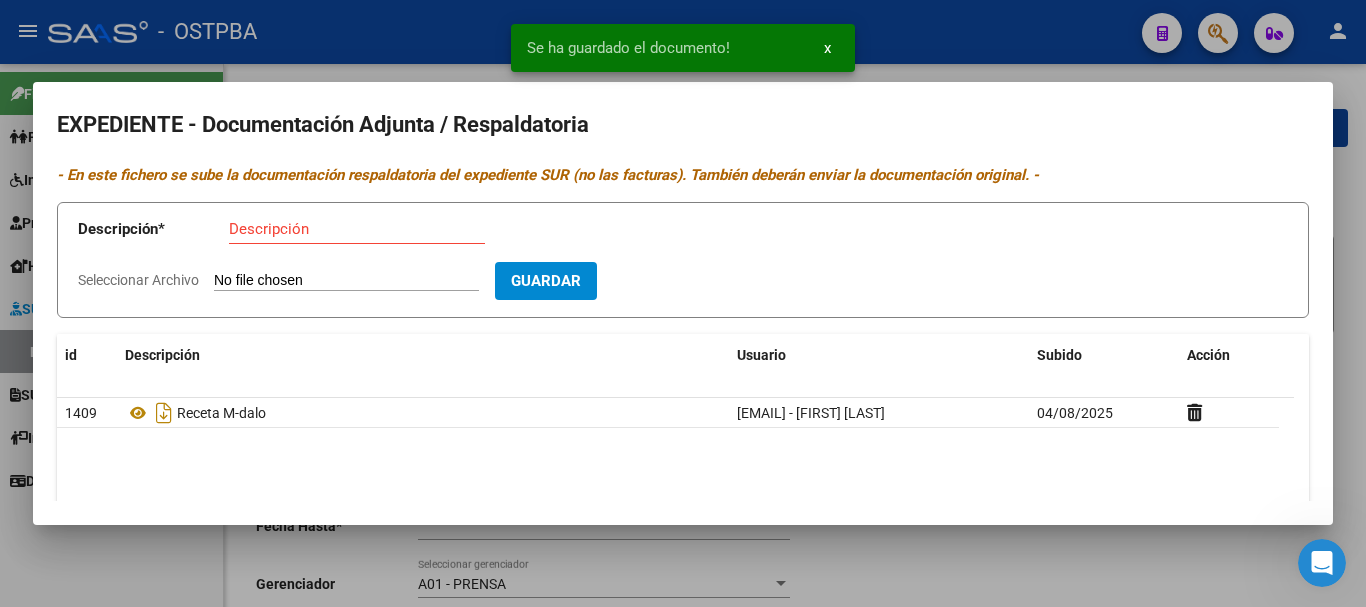 click at bounding box center (683, 303) 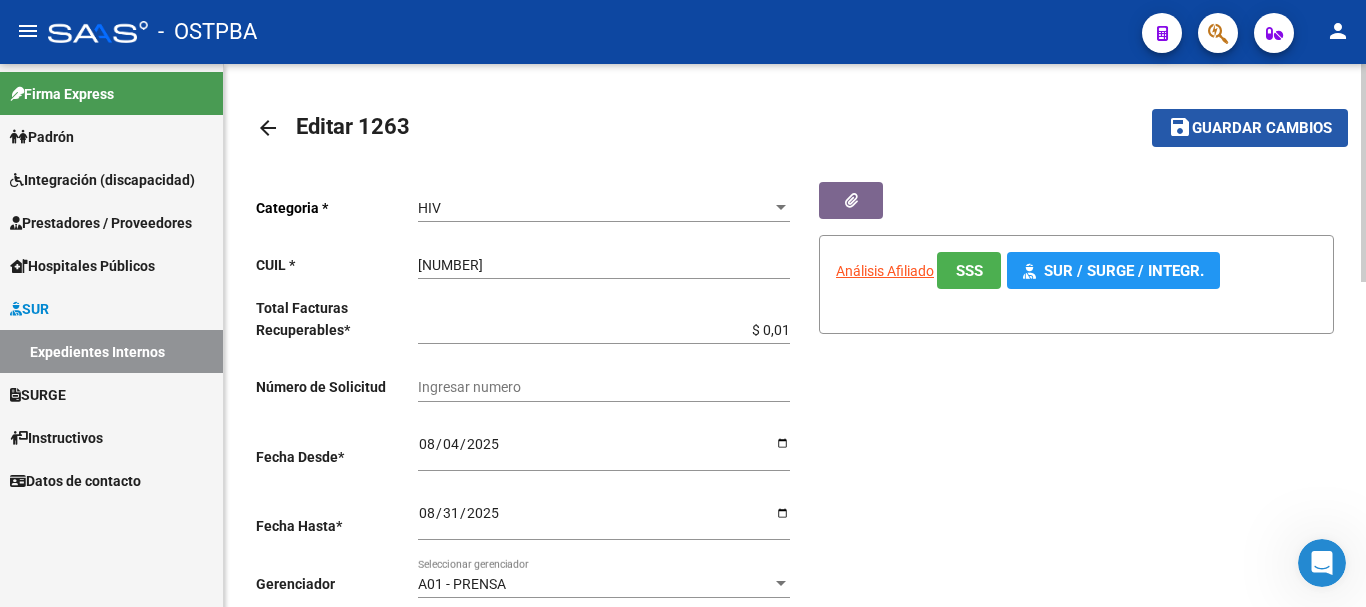click on "Guardar cambios" 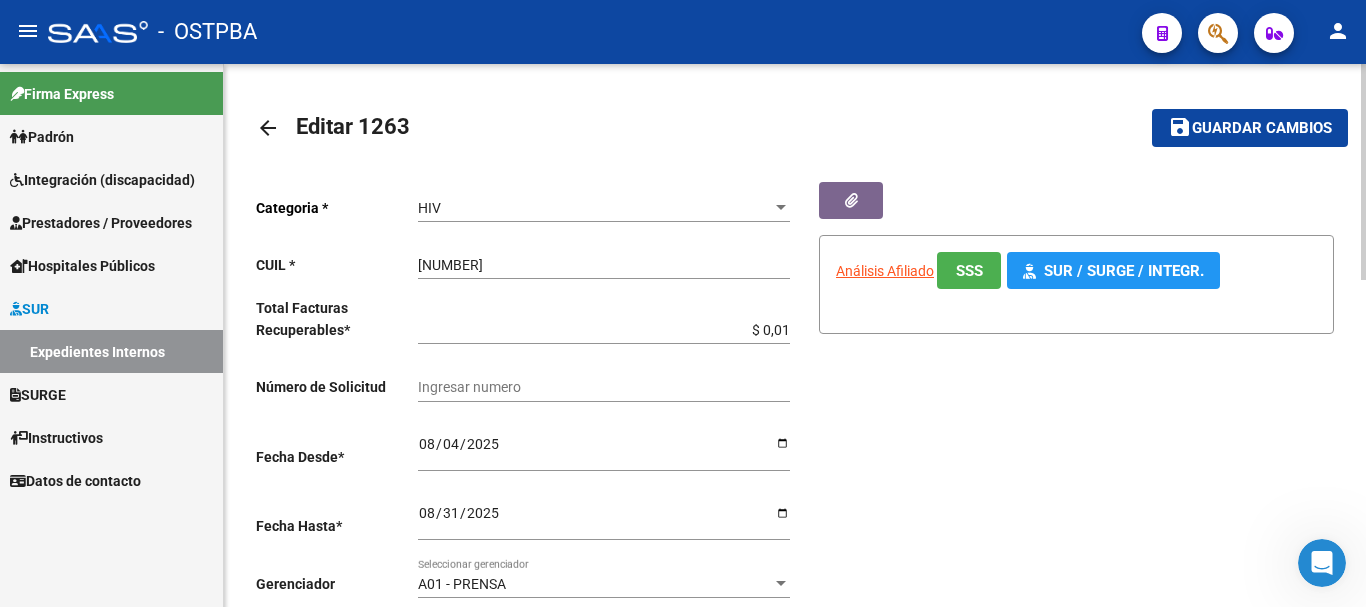 click on "arrow_back" 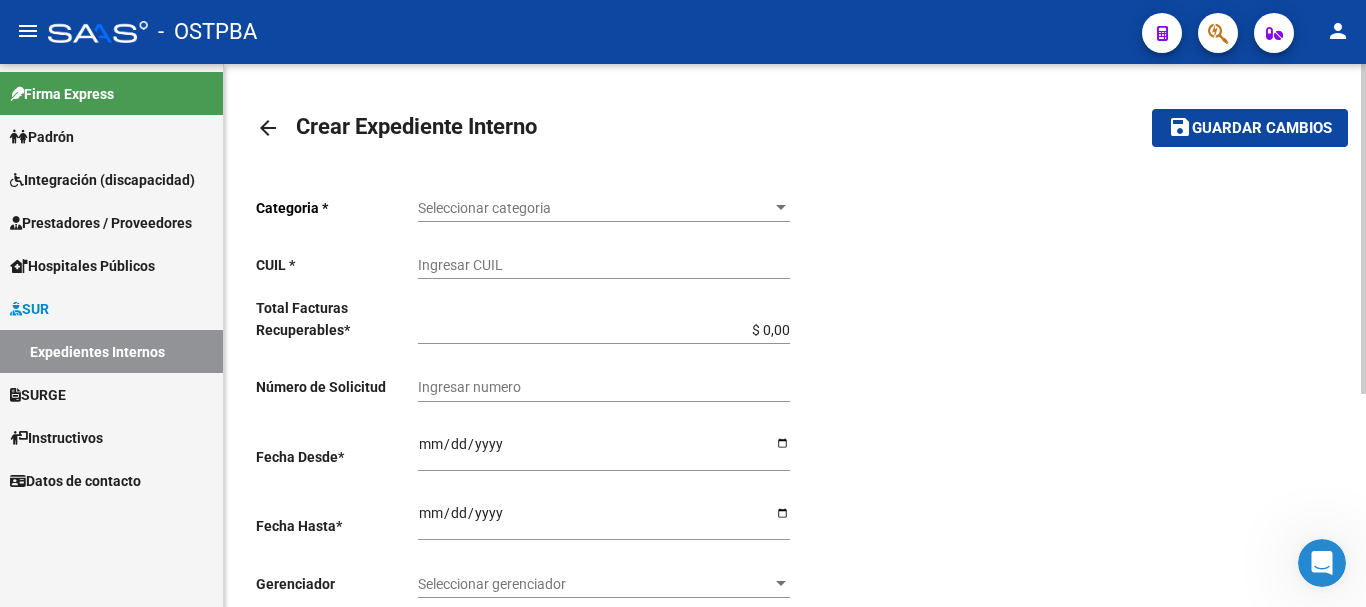 click on "arrow_back" 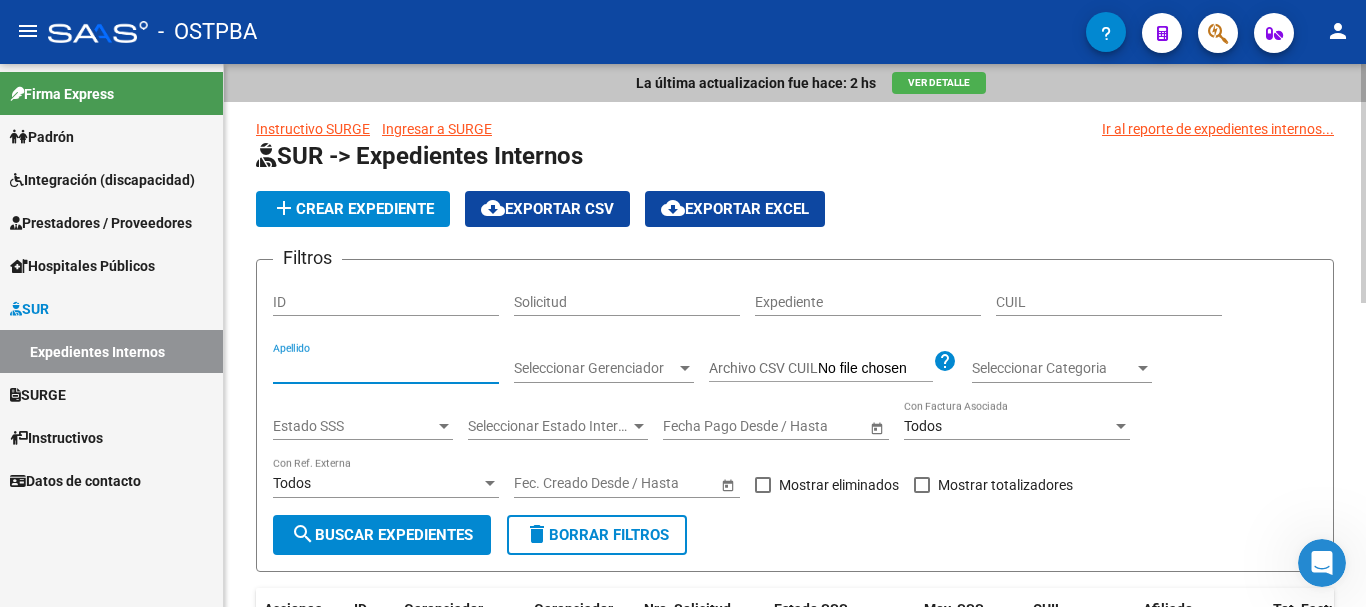 click on "Apellido" at bounding box center (386, 368) 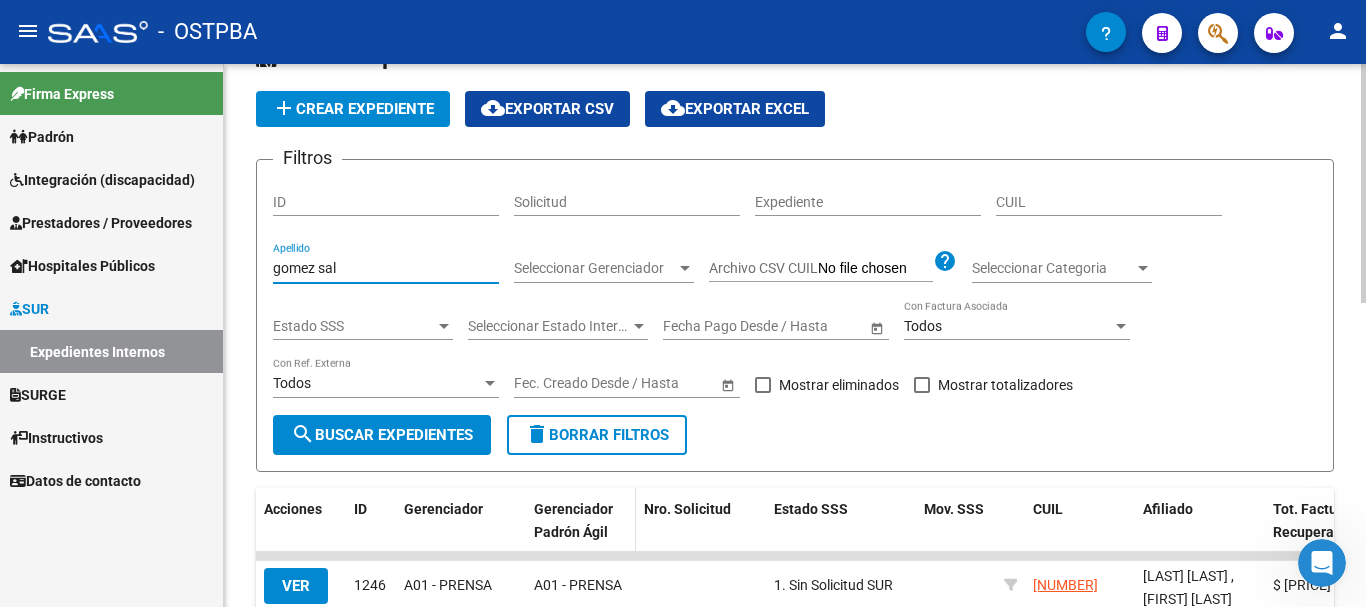 scroll, scrollTop: 200, scrollLeft: 0, axis: vertical 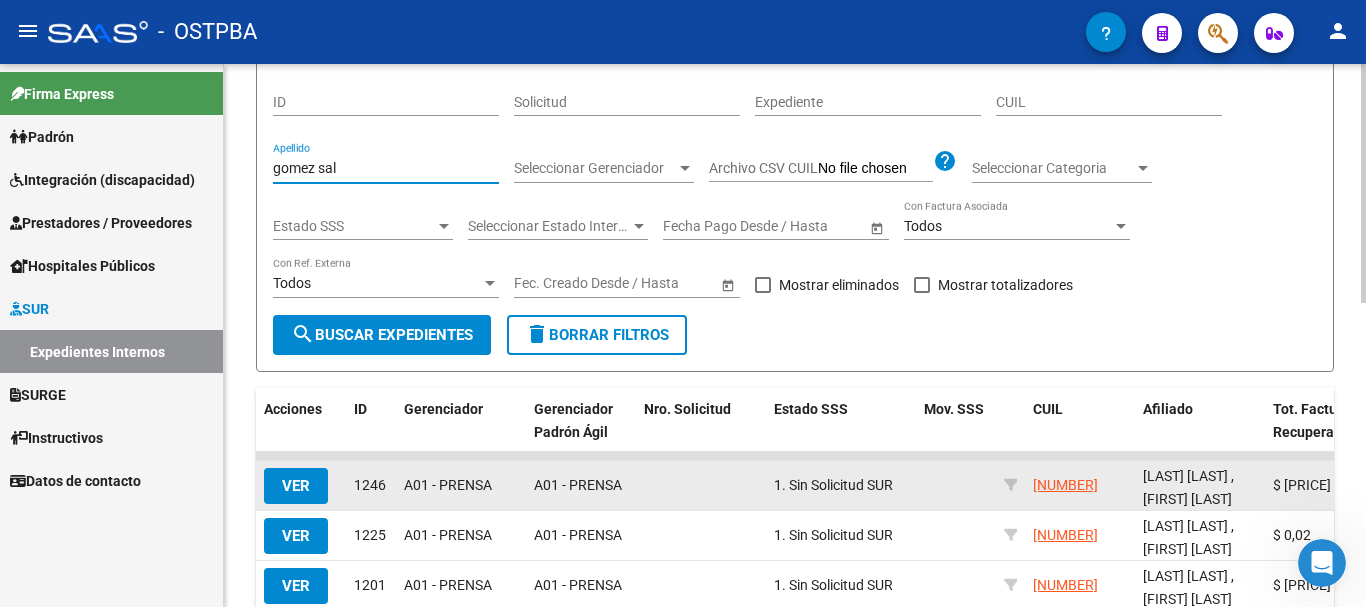 type on "gomez sal" 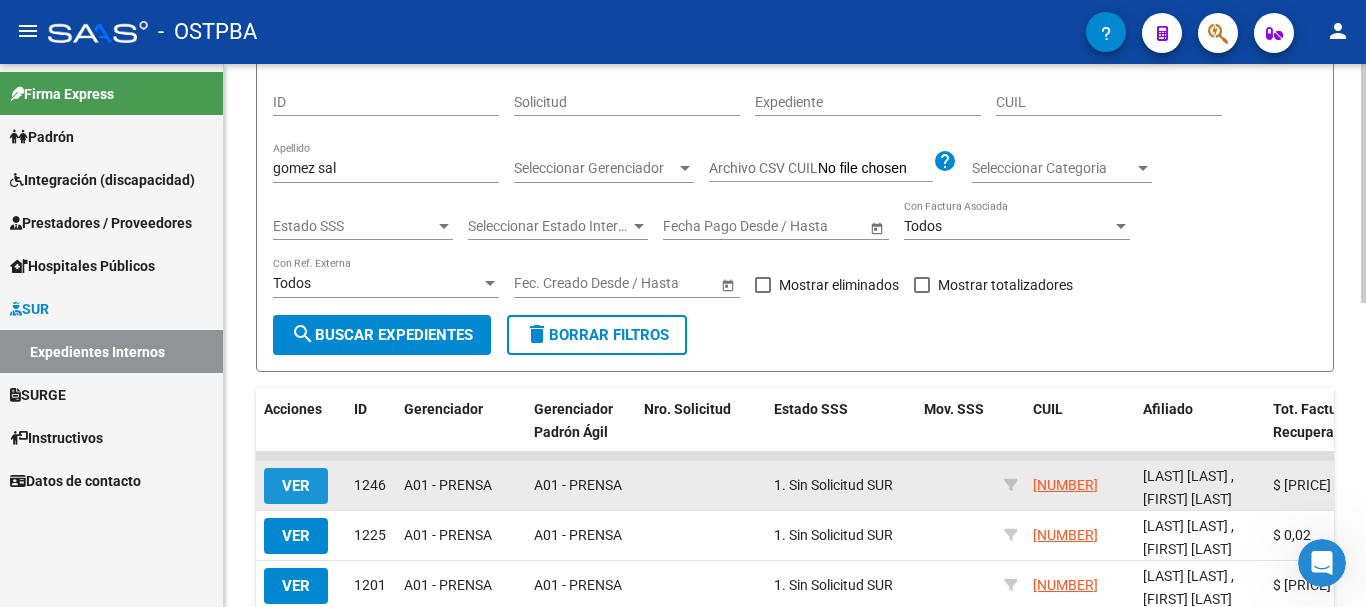 click on "VER" 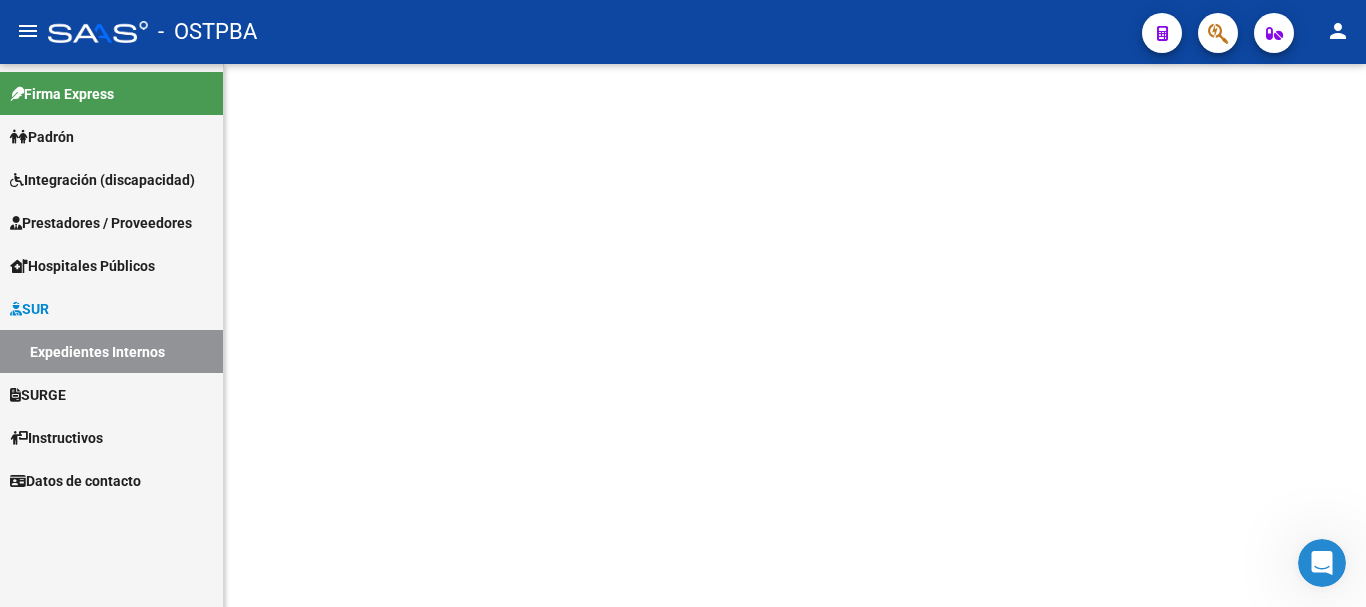 scroll, scrollTop: 0, scrollLeft: 0, axis: both 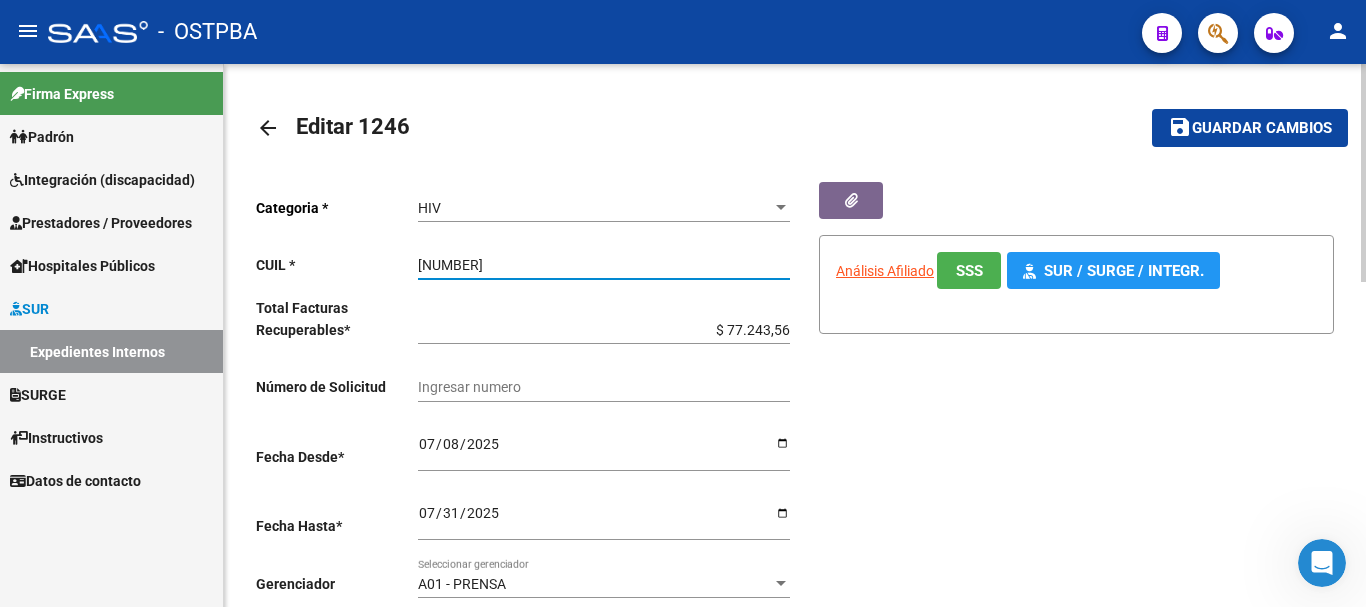 drag, startPoint x: 419, startPoint y: 260, endPoint x: 542, endPoint y: 263, distance: 123.03658 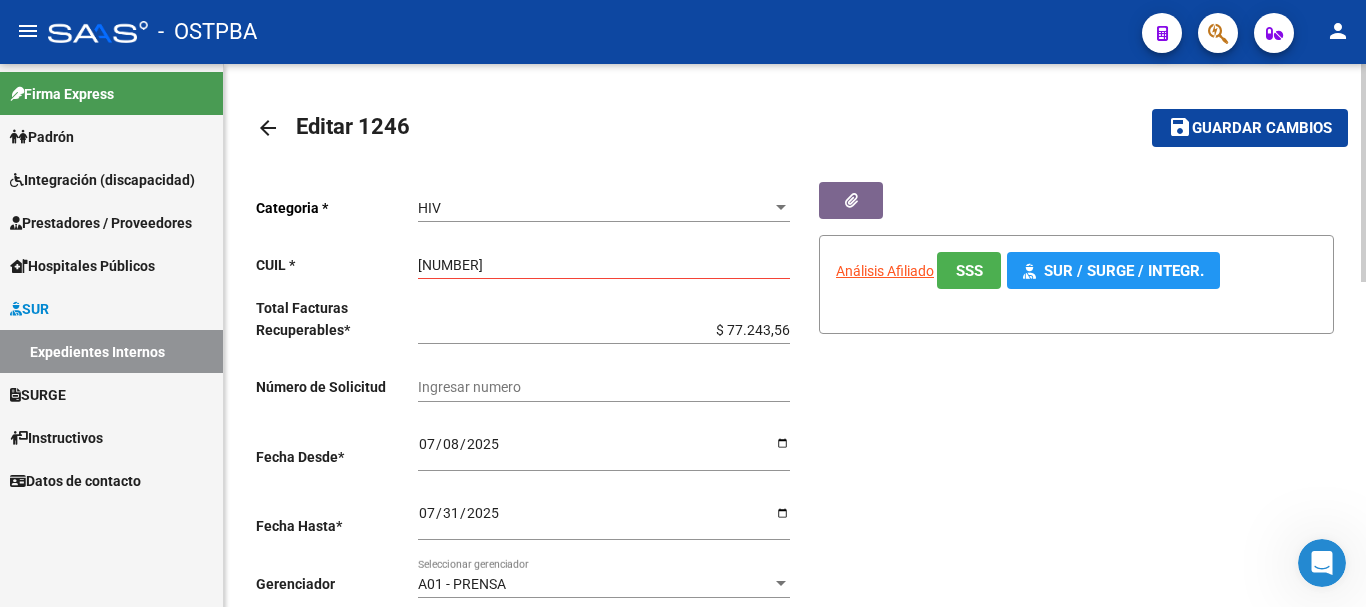 click on "arrow_back" 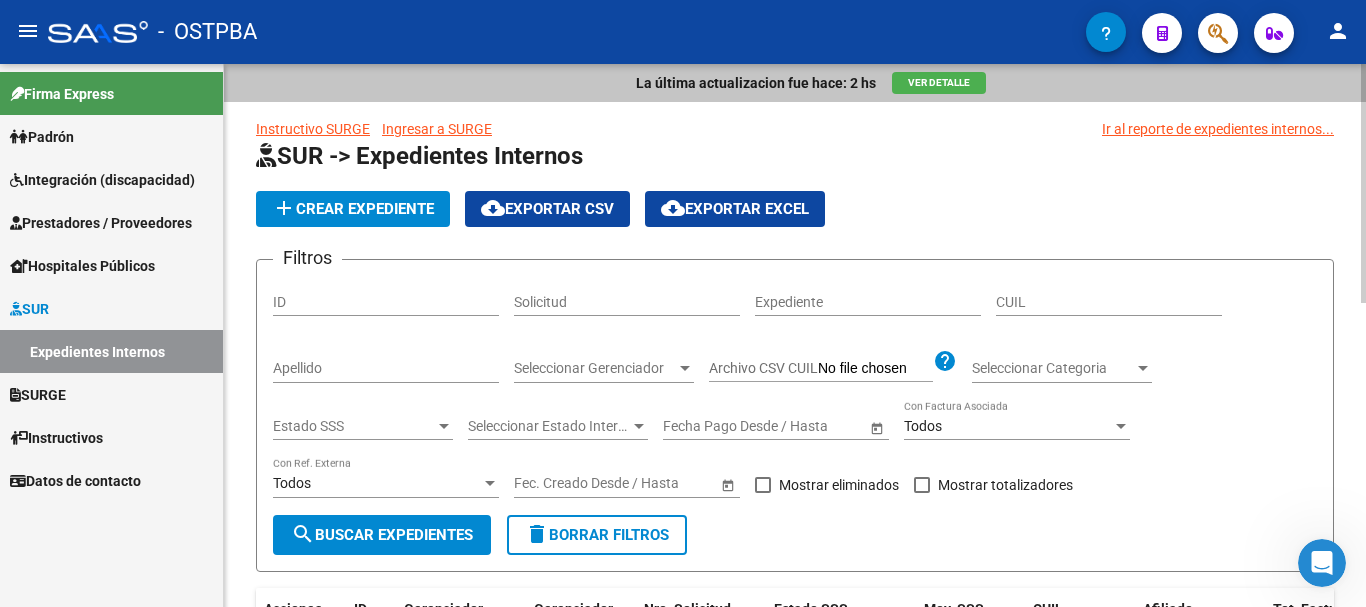 click on "add  Crear Expediente" 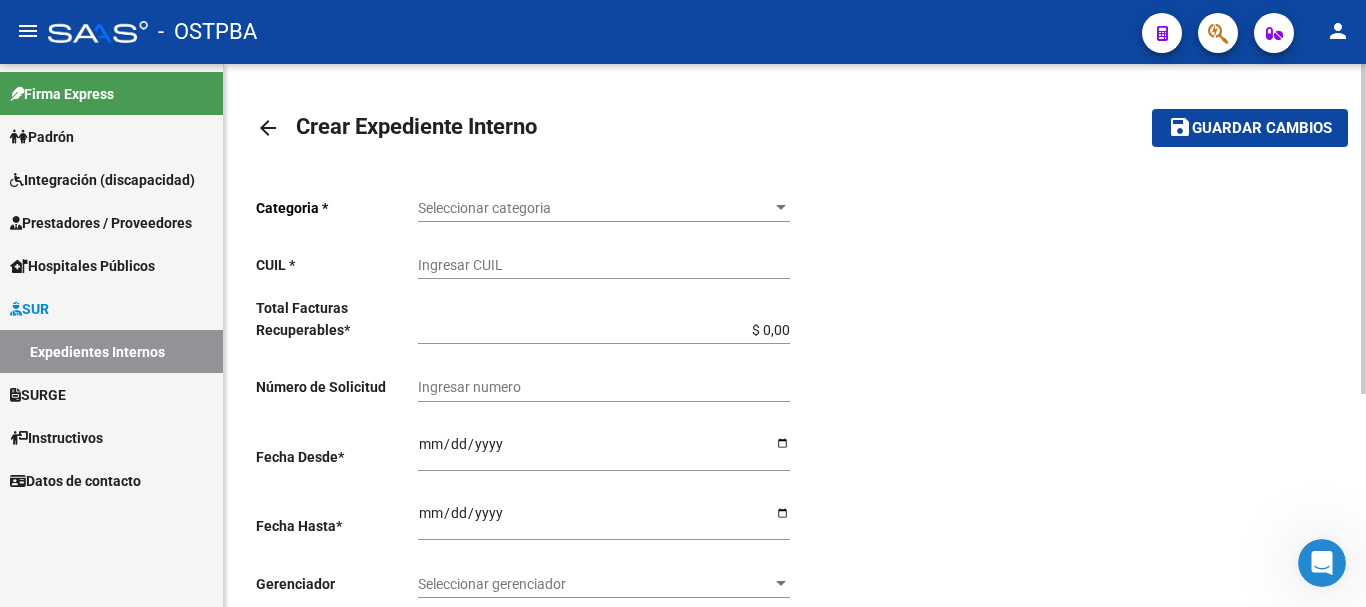 click at bounding box center [781, 207] 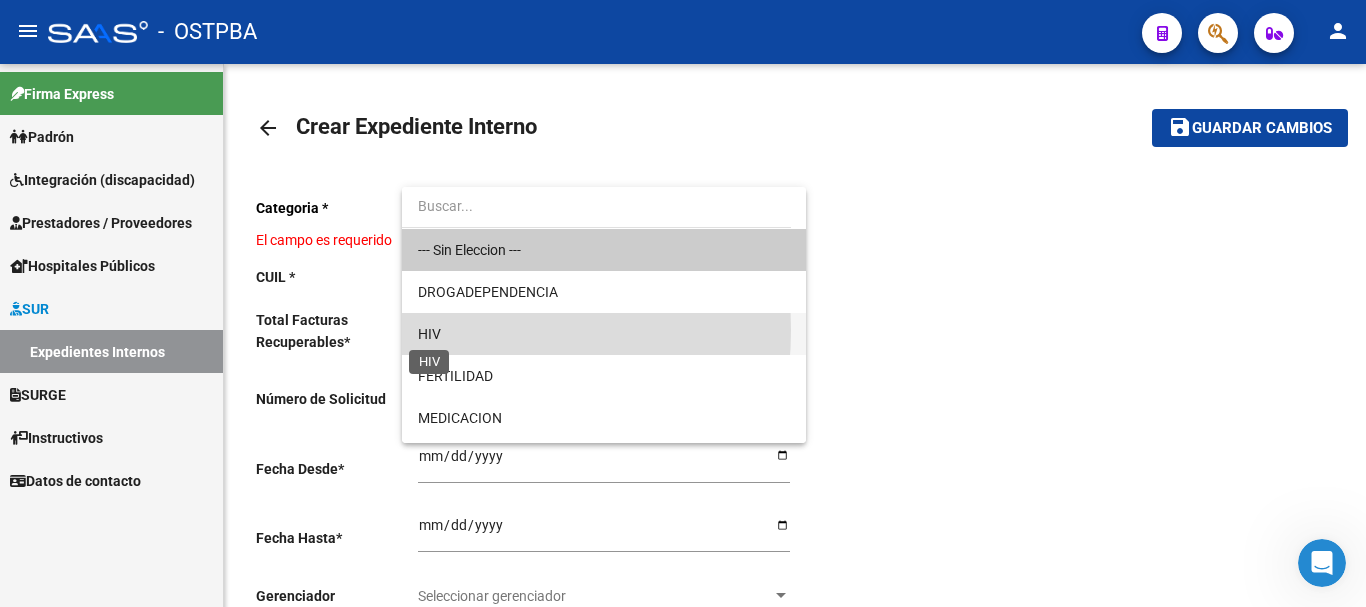click on "HIV" at bounding box center [429, 334] 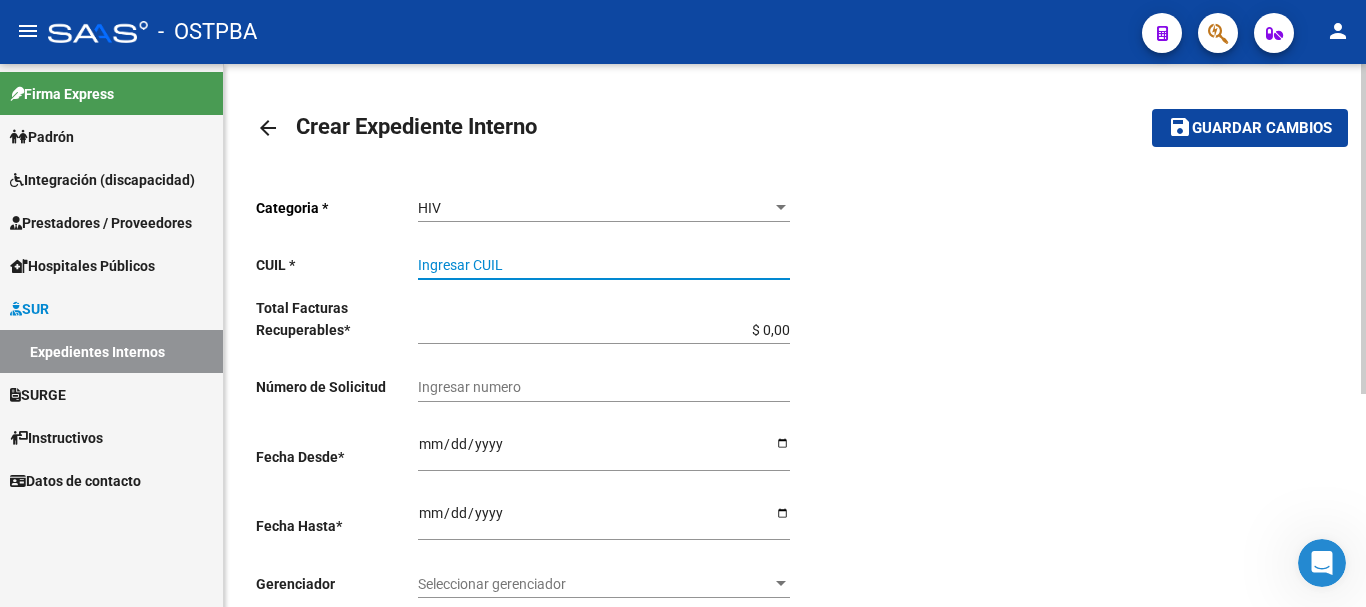 click on "Ingresar CUIL" at bounding box center [604, 265] 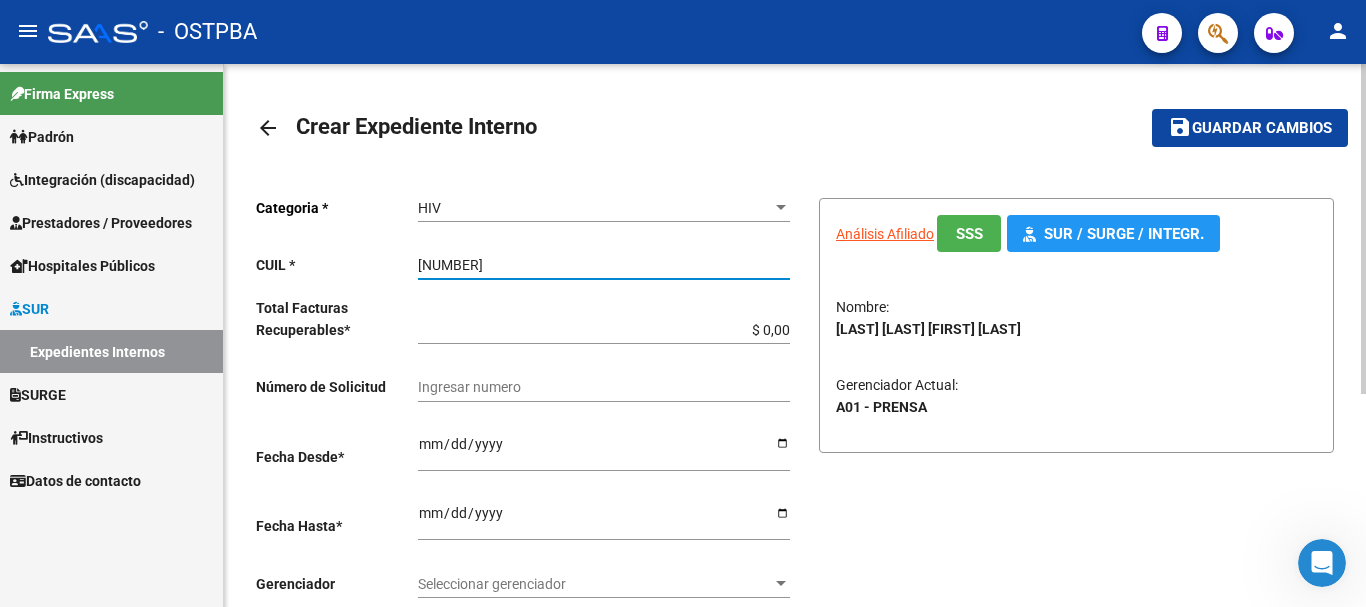 type on "[NUMBER]" 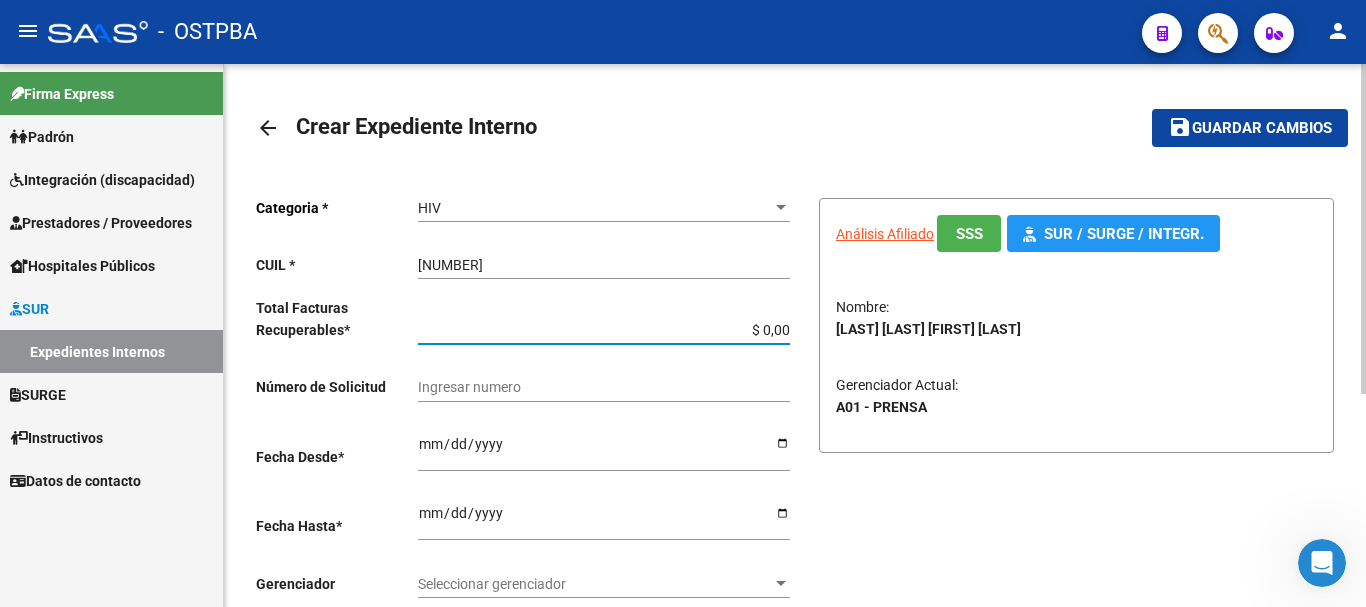 click on "$ 0,00" at bounding box center [604, 330] 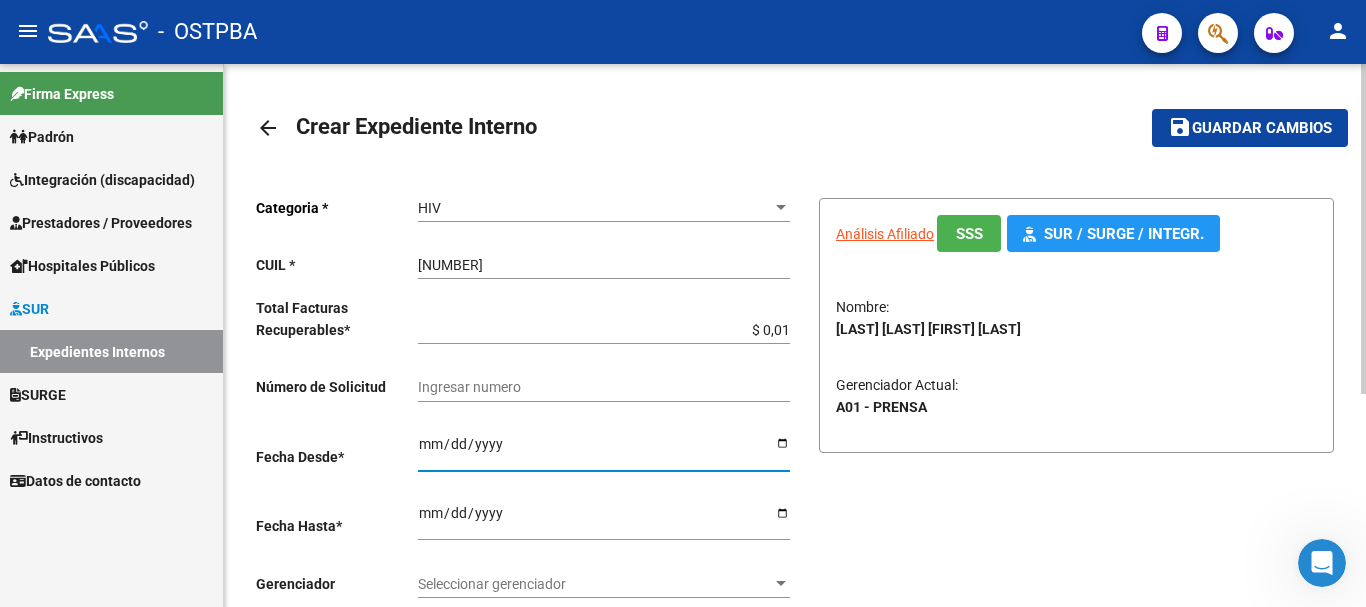 click on "Ingresar desde" at bounding box center [604, 451] 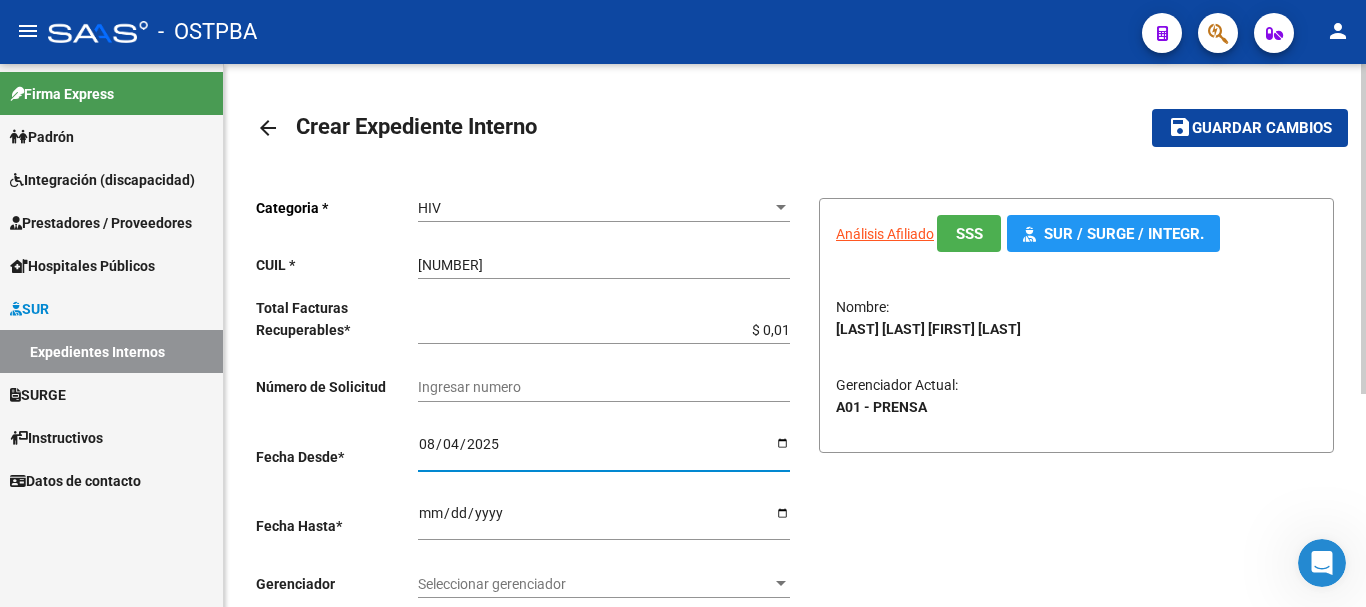 type on "2025-08-04" 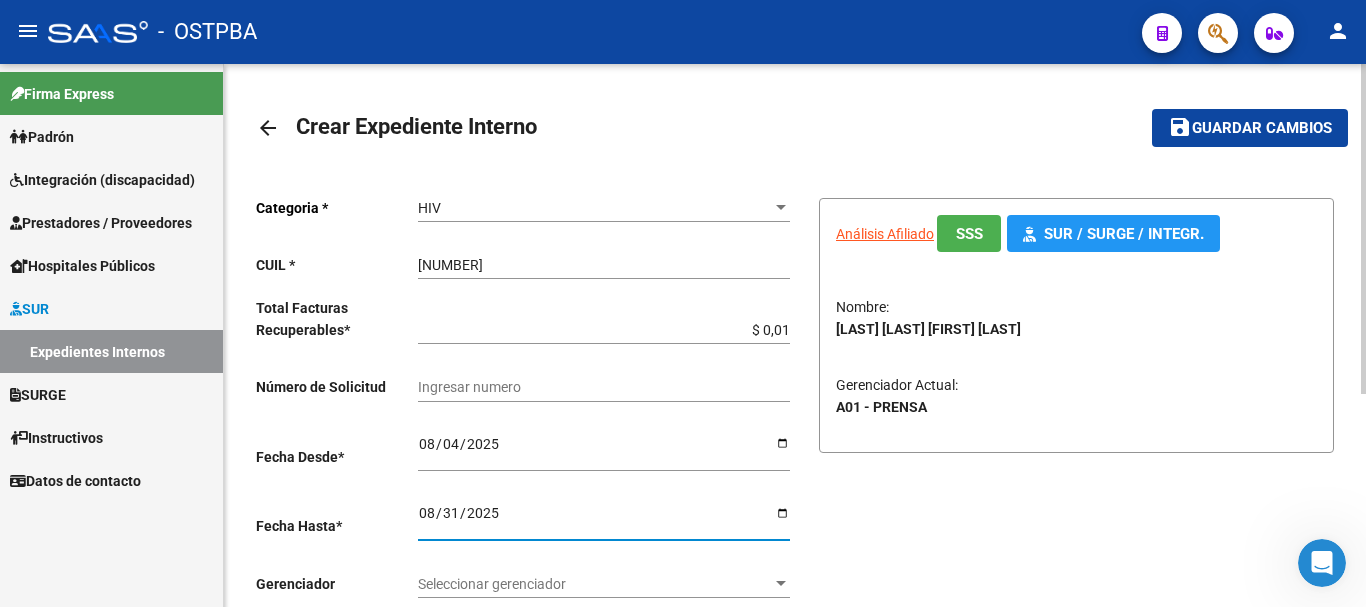 type on "2025-08-31" 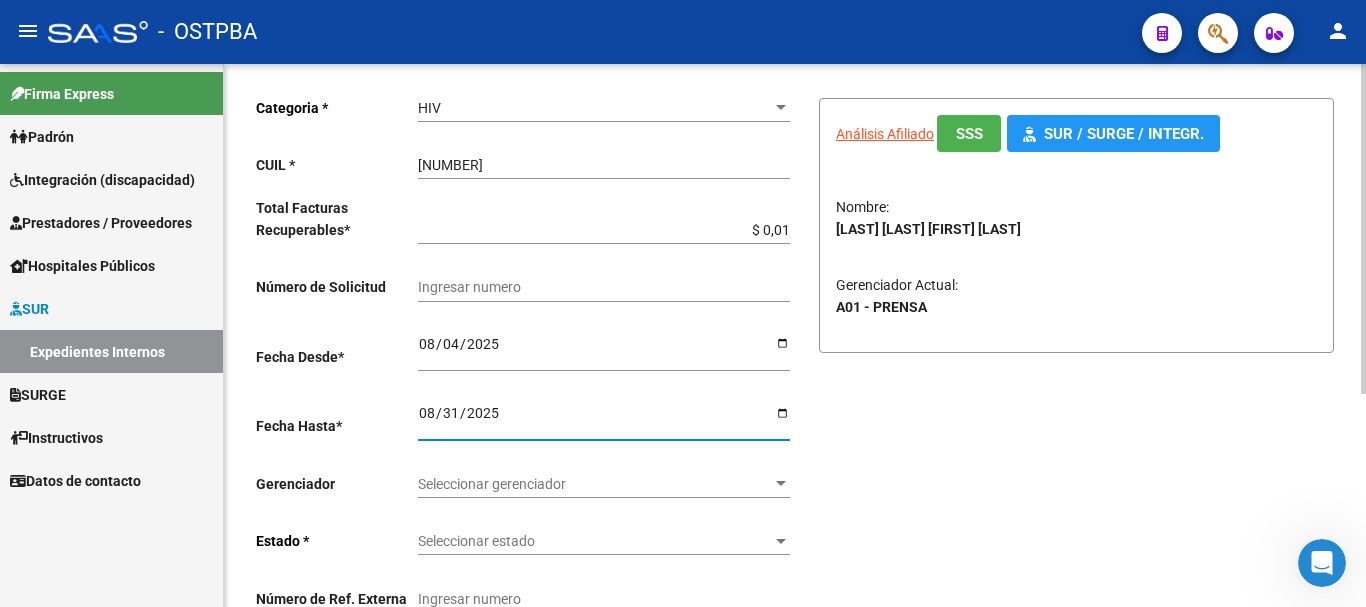 click at bounding box center (781, 483) 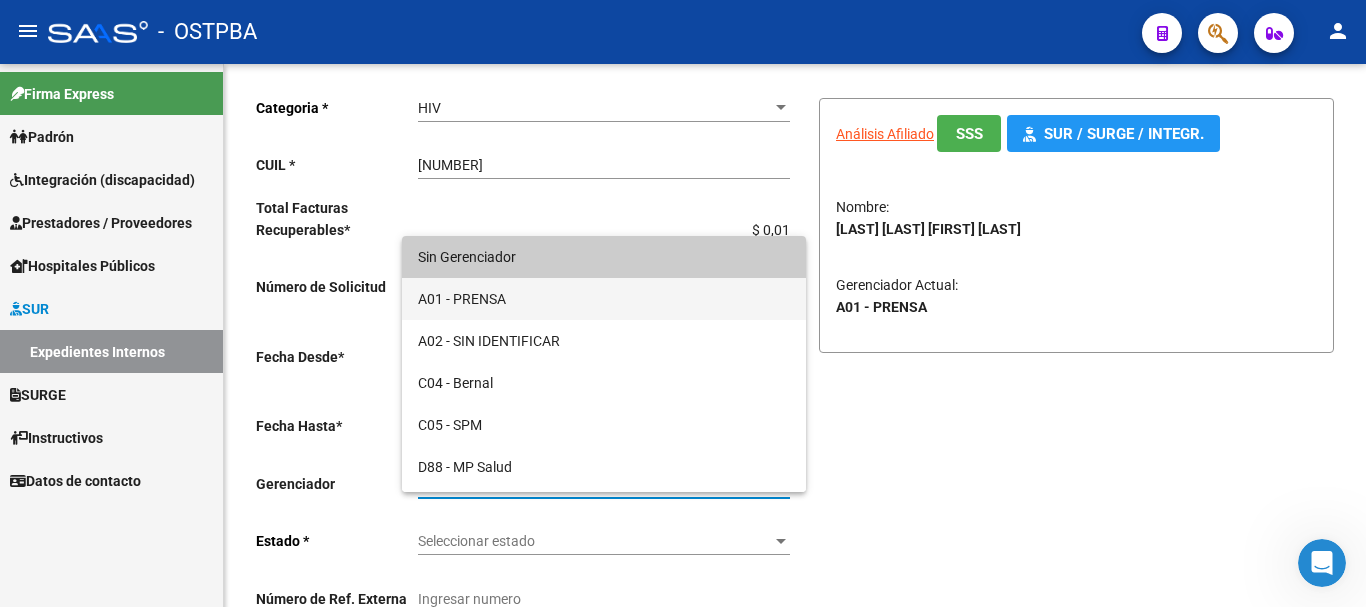 click on "A01 - PRENSA" at bounding box center (604, 299) 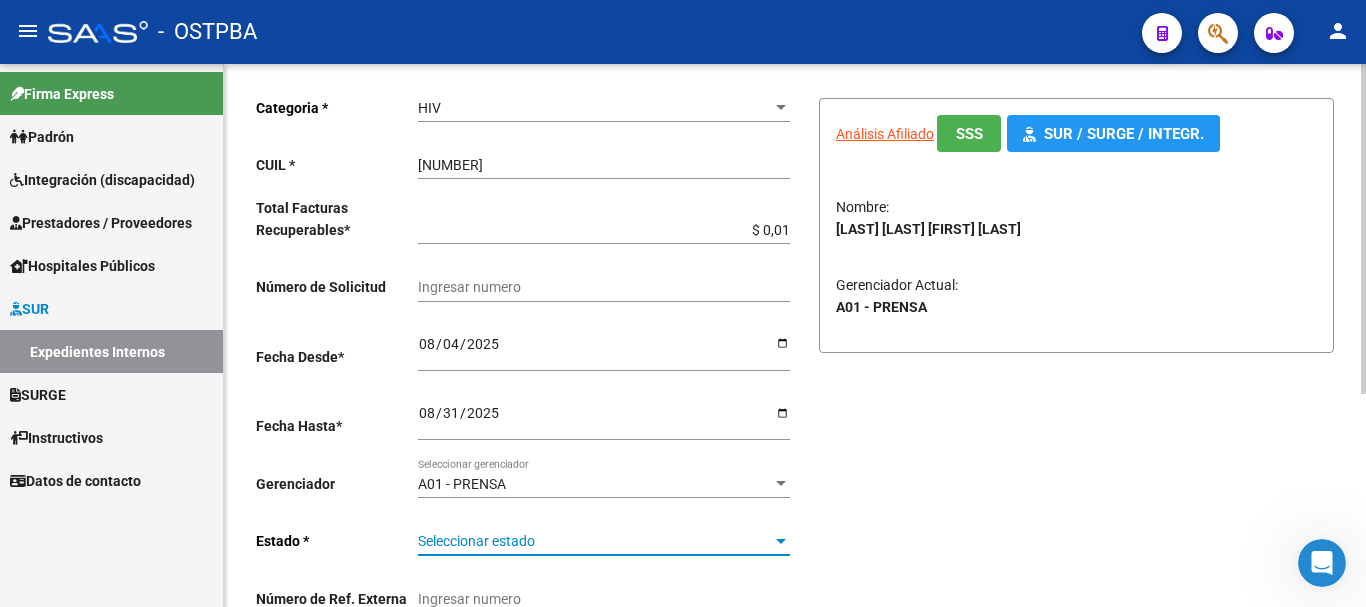click at bounding box center (781, 541) 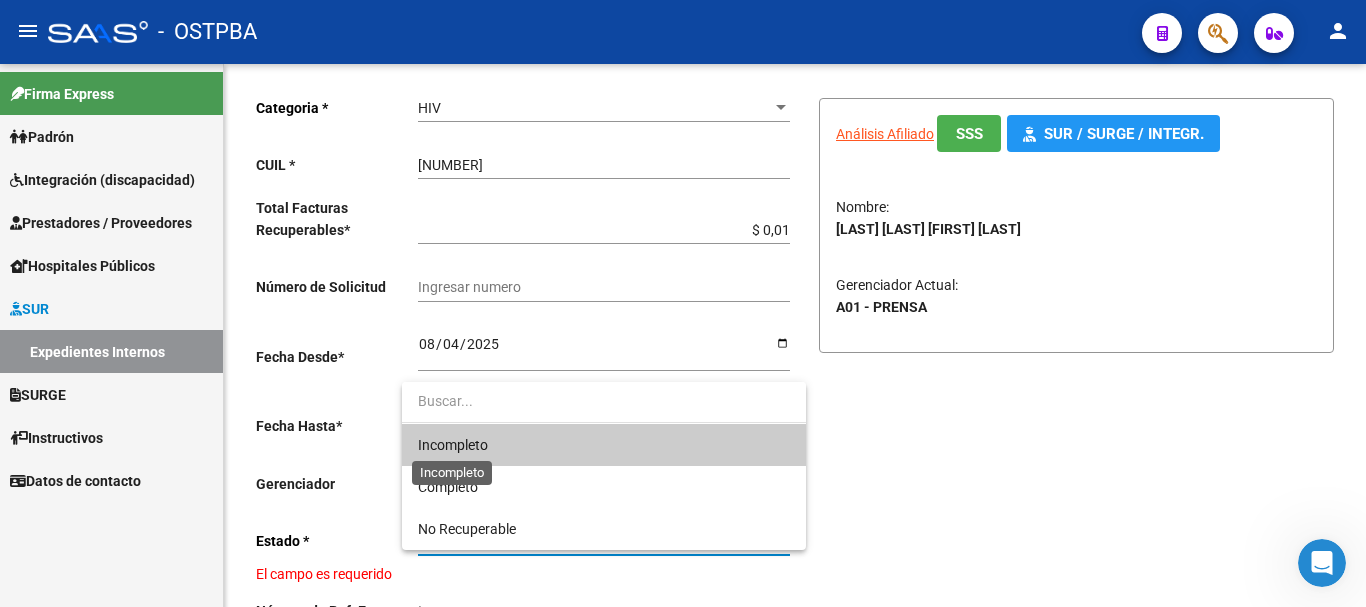 click on "Incompleto" at bounding box center [453, 445] 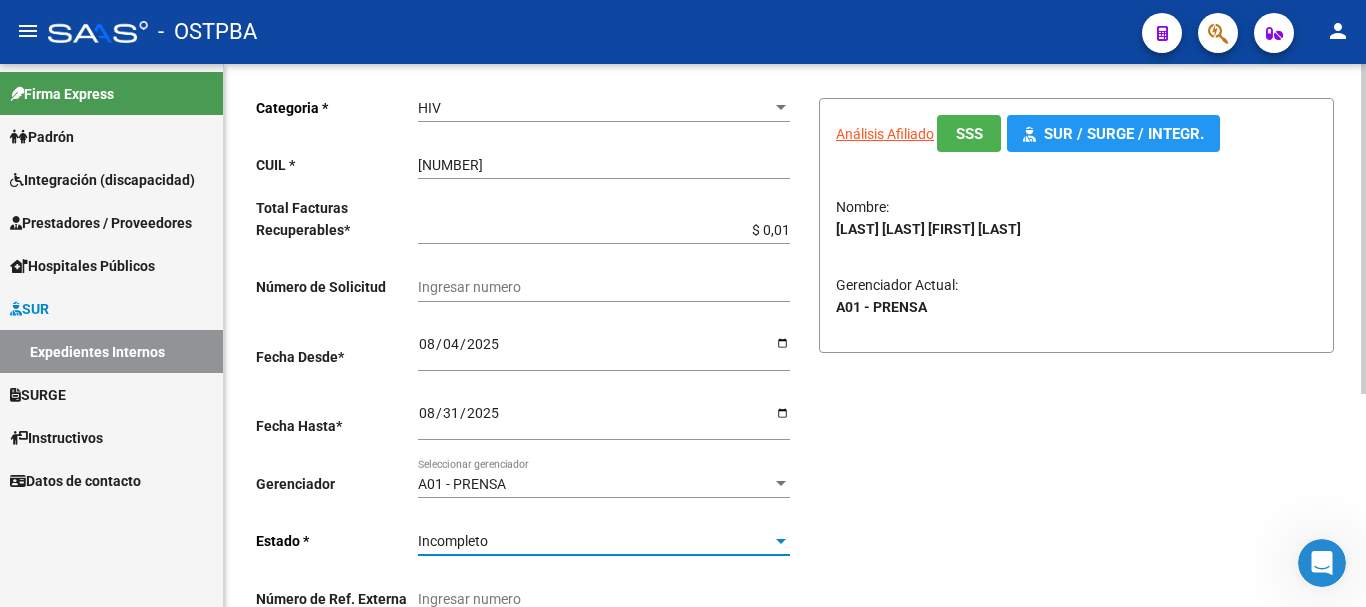 scroll, scrollTop: 0, scrollLeft: 0, axis: both 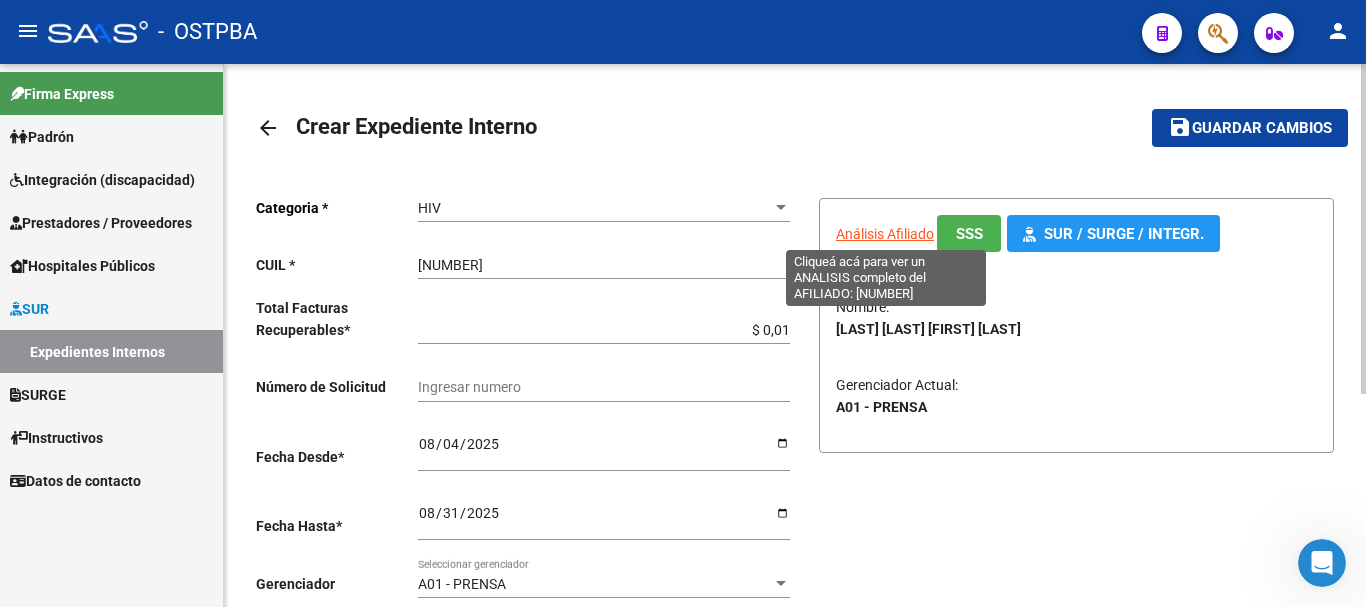 click on "Análisis Afiliado" 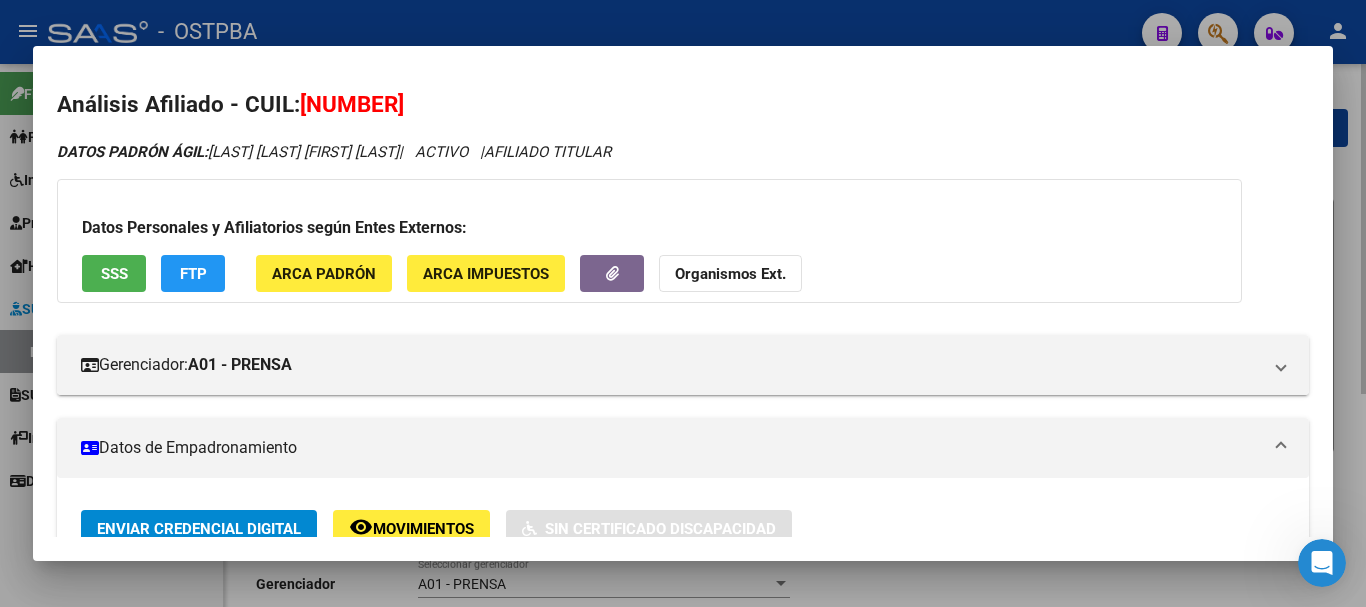 drag, startPoint x: 911, startPoint y: 588, endPoint x: 1087, endPoint y: 422, distance: 241.93387 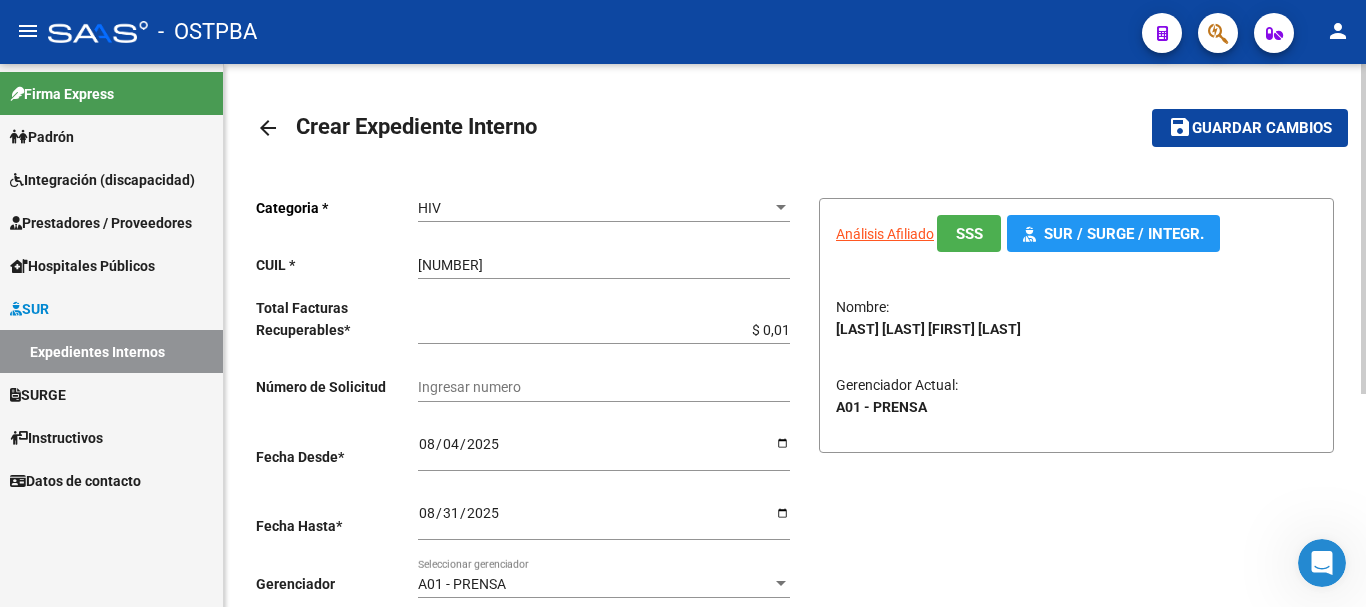 click on "save Guardar cambios" 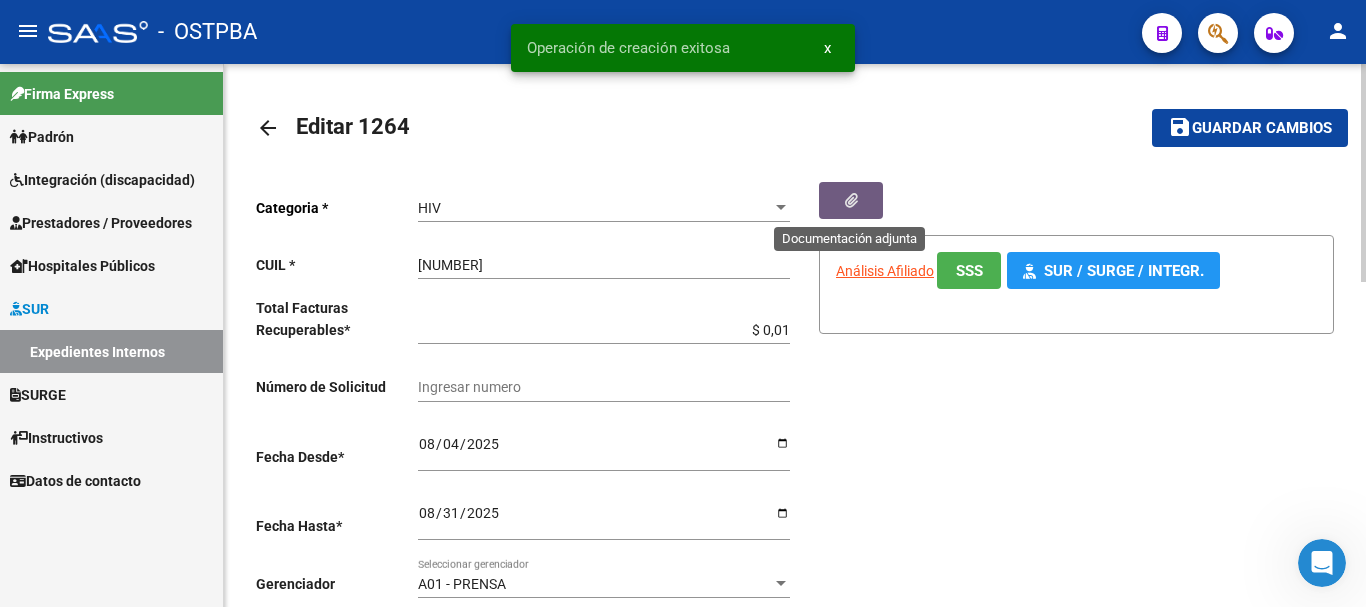 click 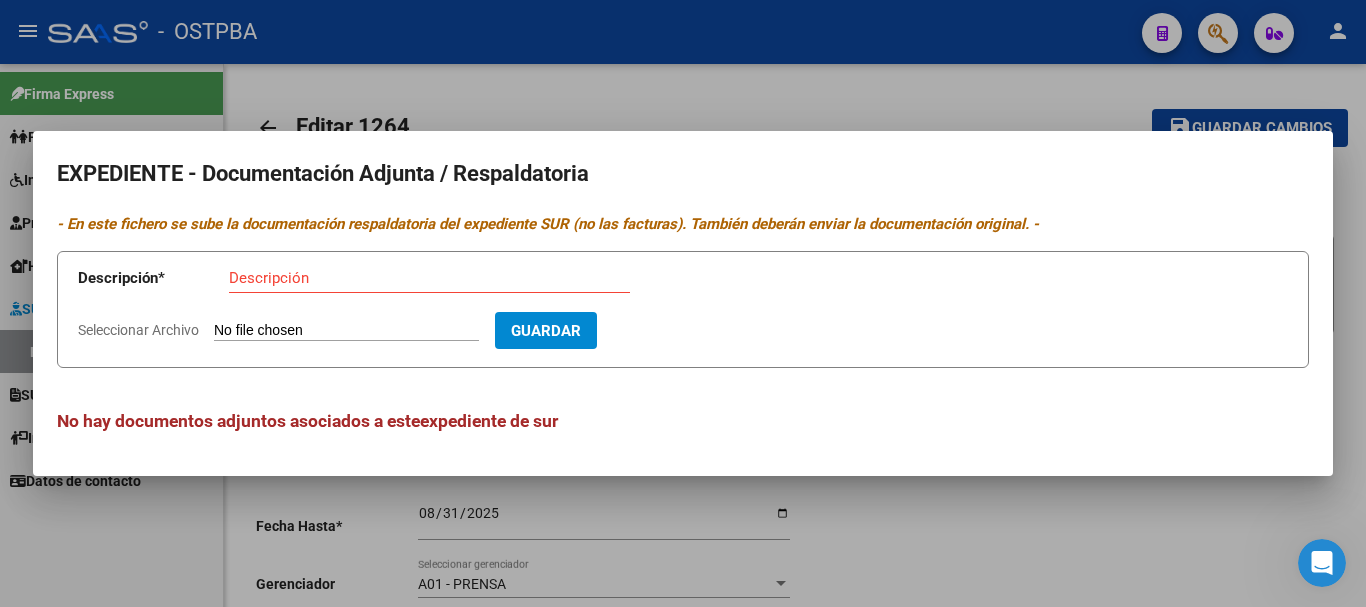 click on "Descripción" at bounding box center [429, 278] 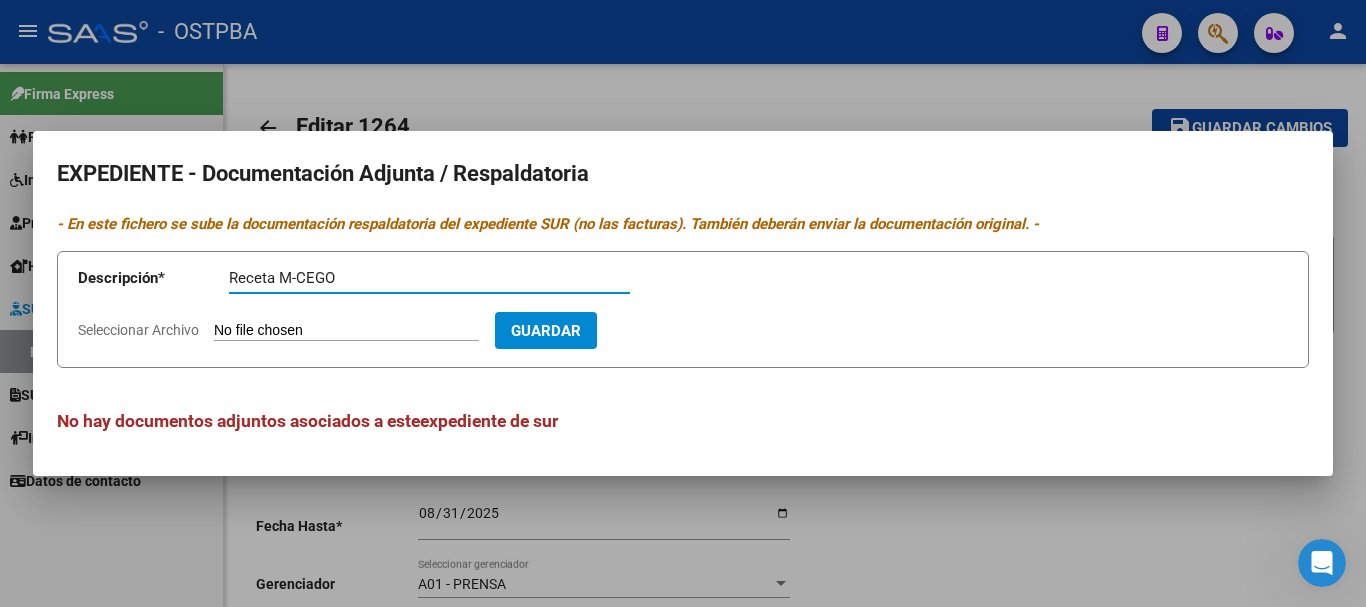 type on "Receta M-CEGO" 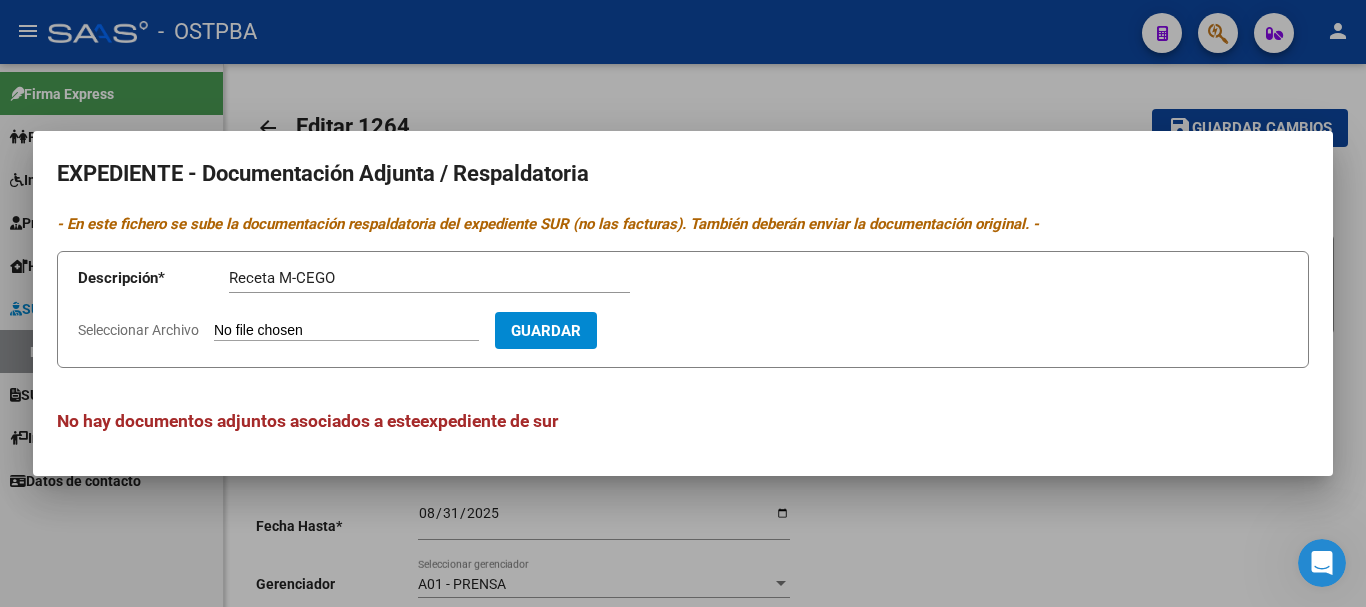 click on "Seleccionar Archivo" at bounding box center [346, 331] 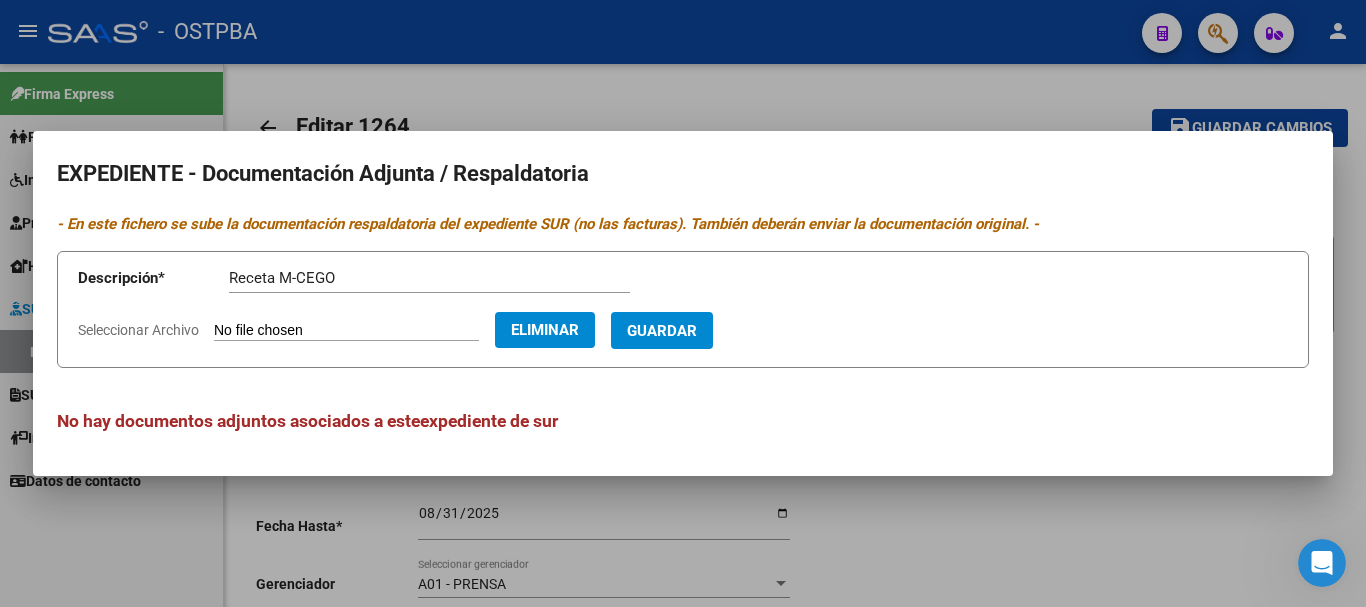 click on "Guardar" at bounding box center [662, 331] 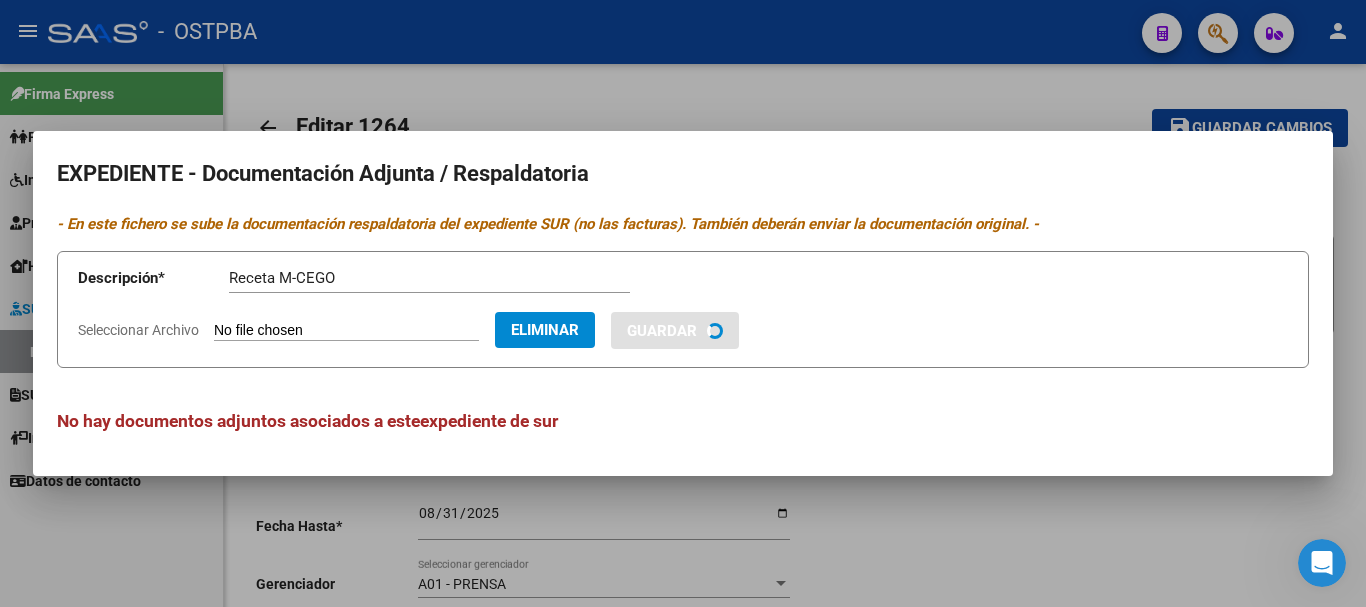 type 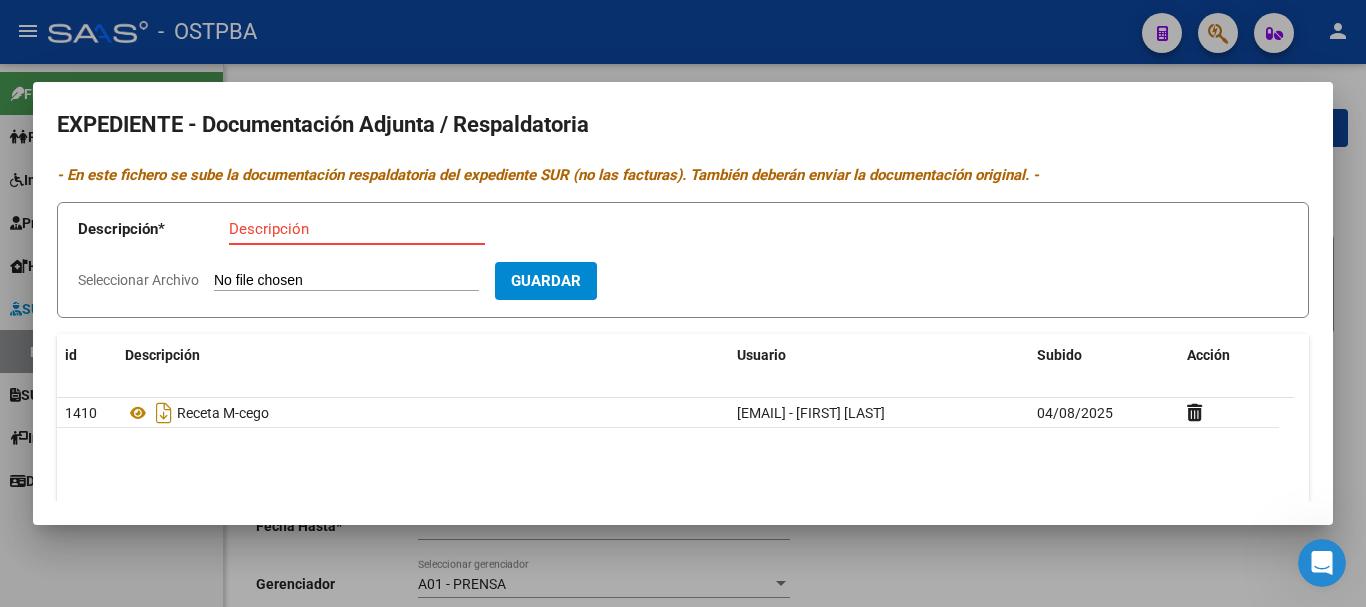 click on "Descripción" at bounding box center (357, 229) 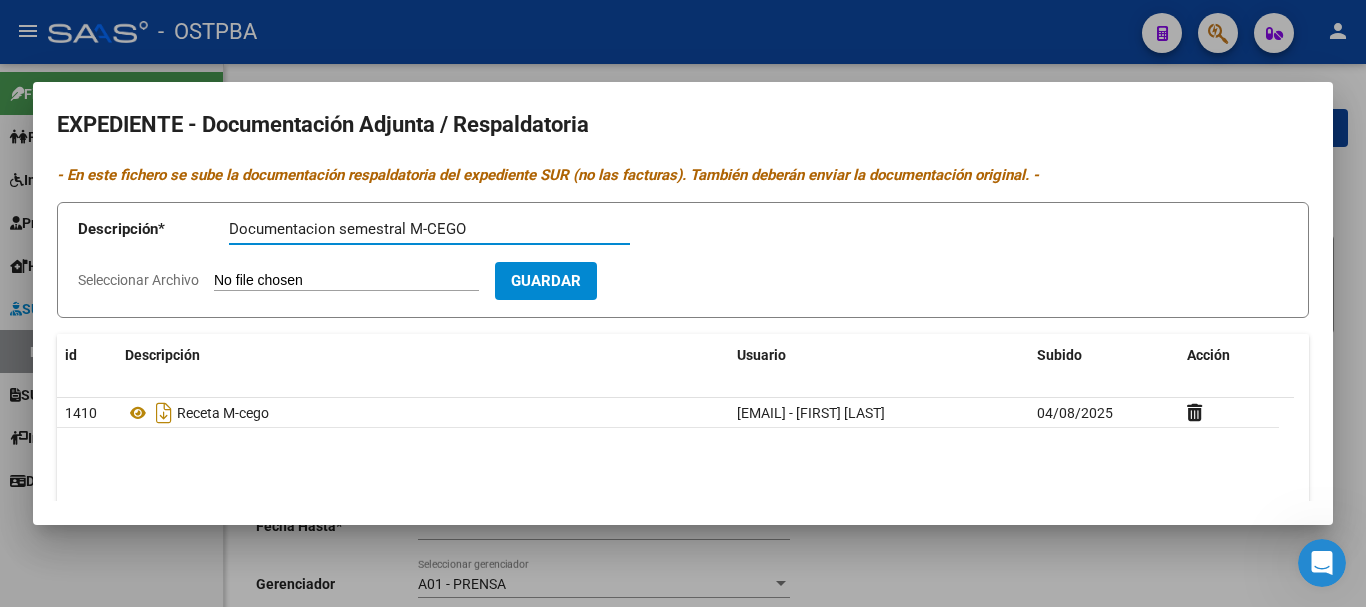 type on "Documentacion semestral M-CEGO" 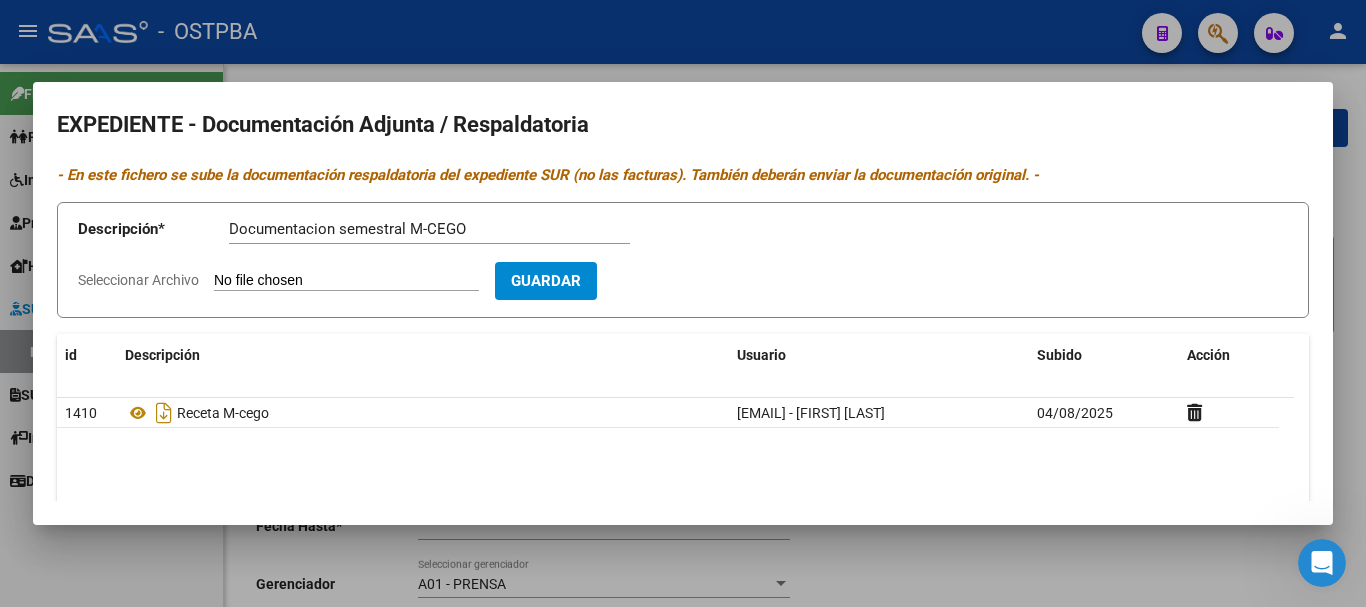 type on "C:\fakepath\Documentacion semestral M-CEGO_[DATE]_[NUMBER].pdf" 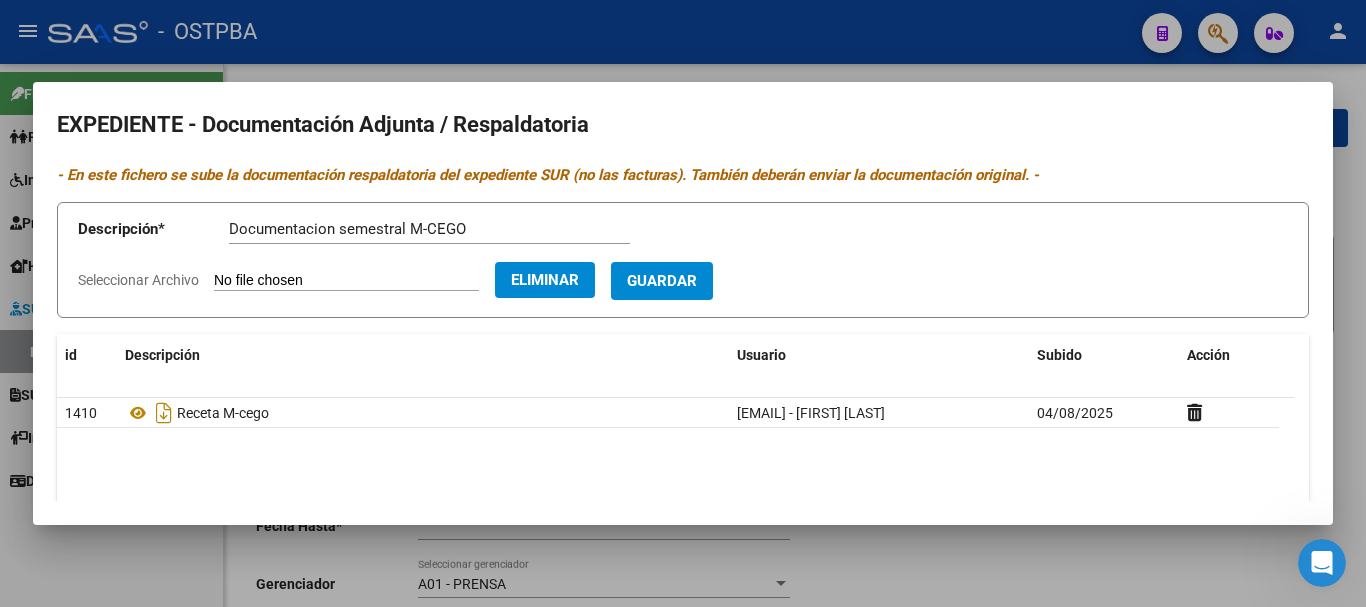 click on "Guardar" at bounding box center [662, 280] 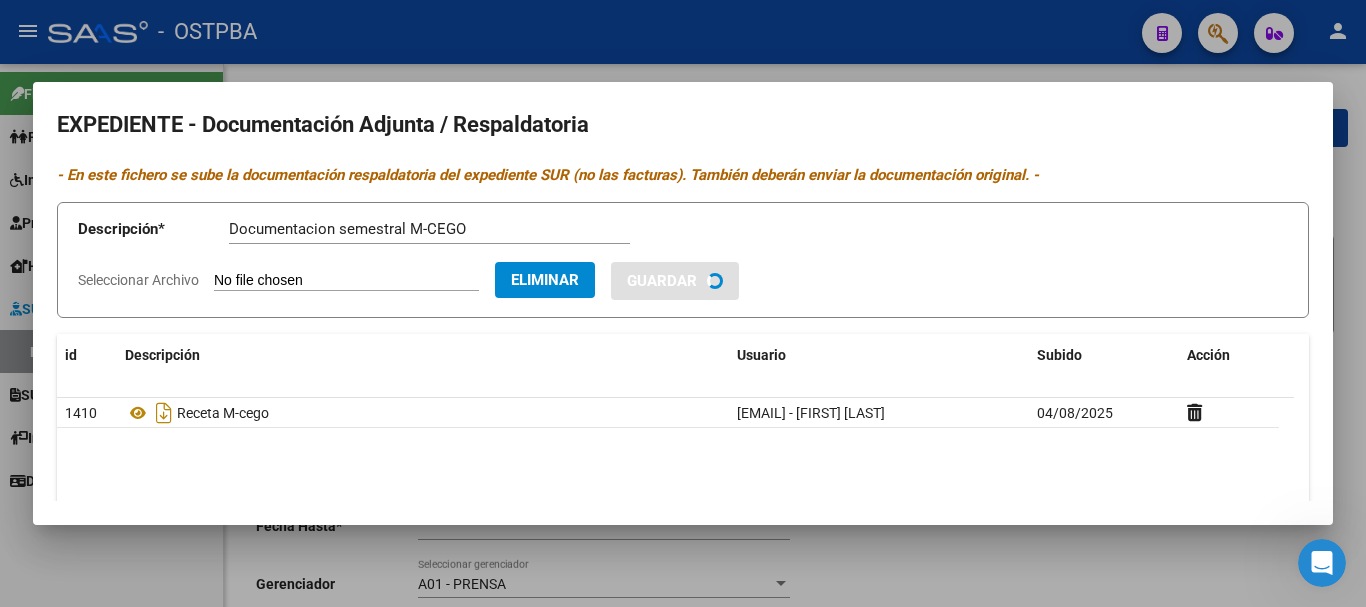 type 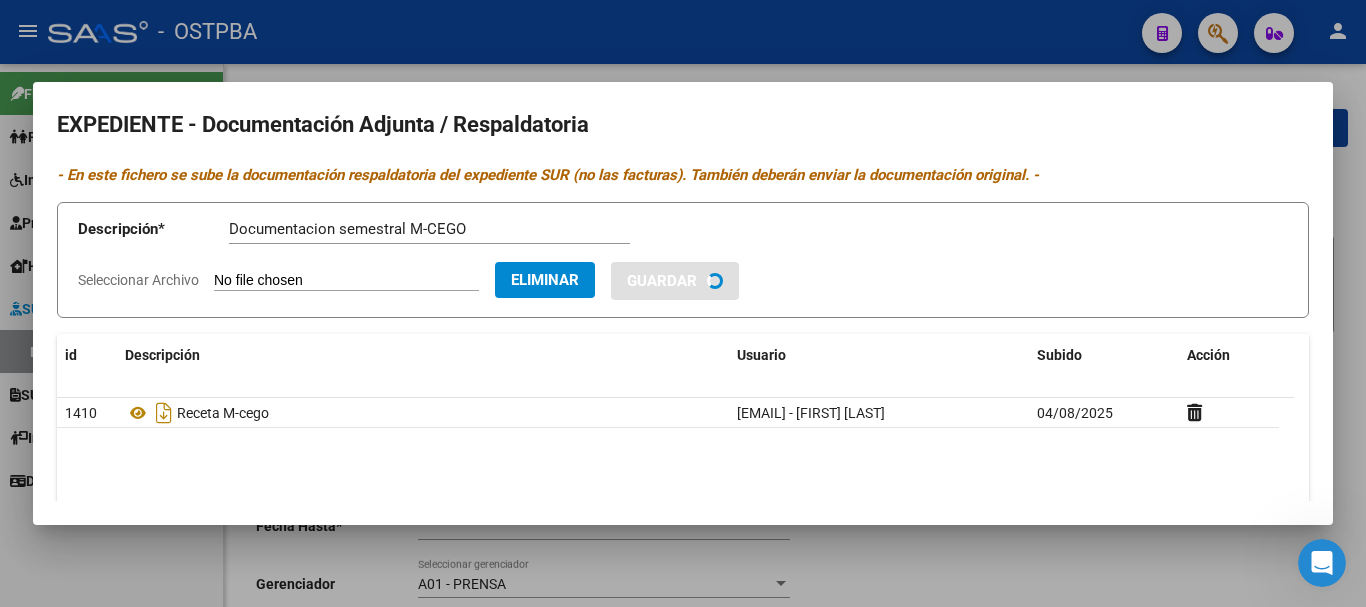 type 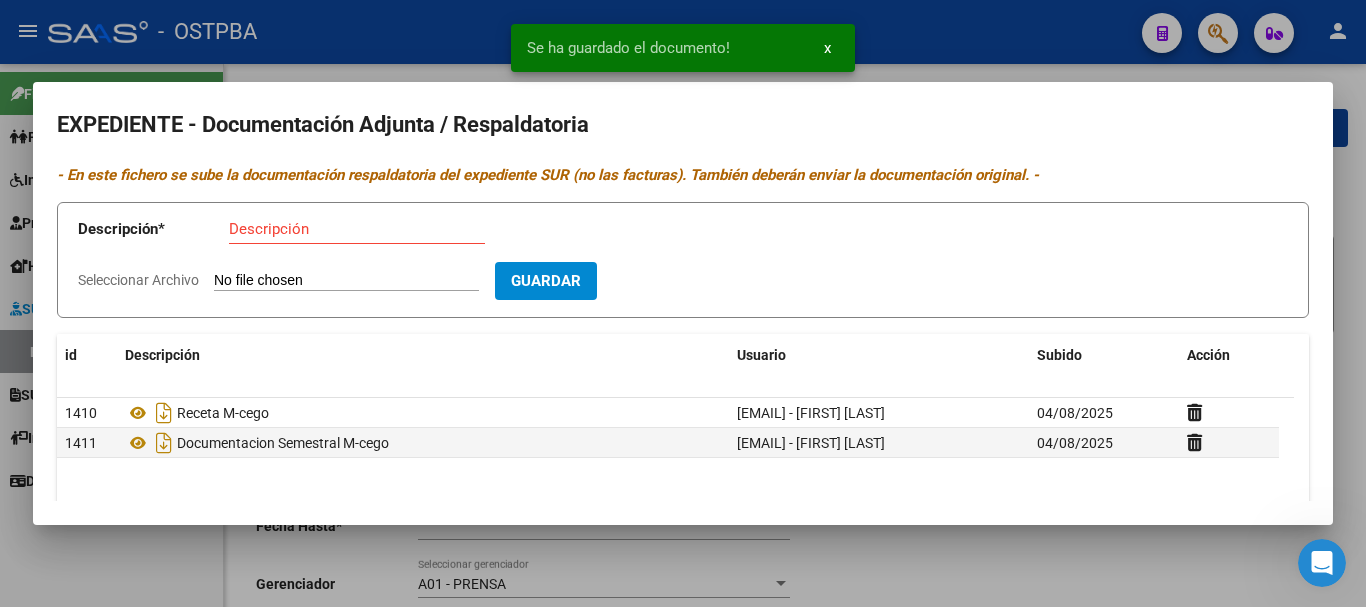 click at bounding box center [683, 303] 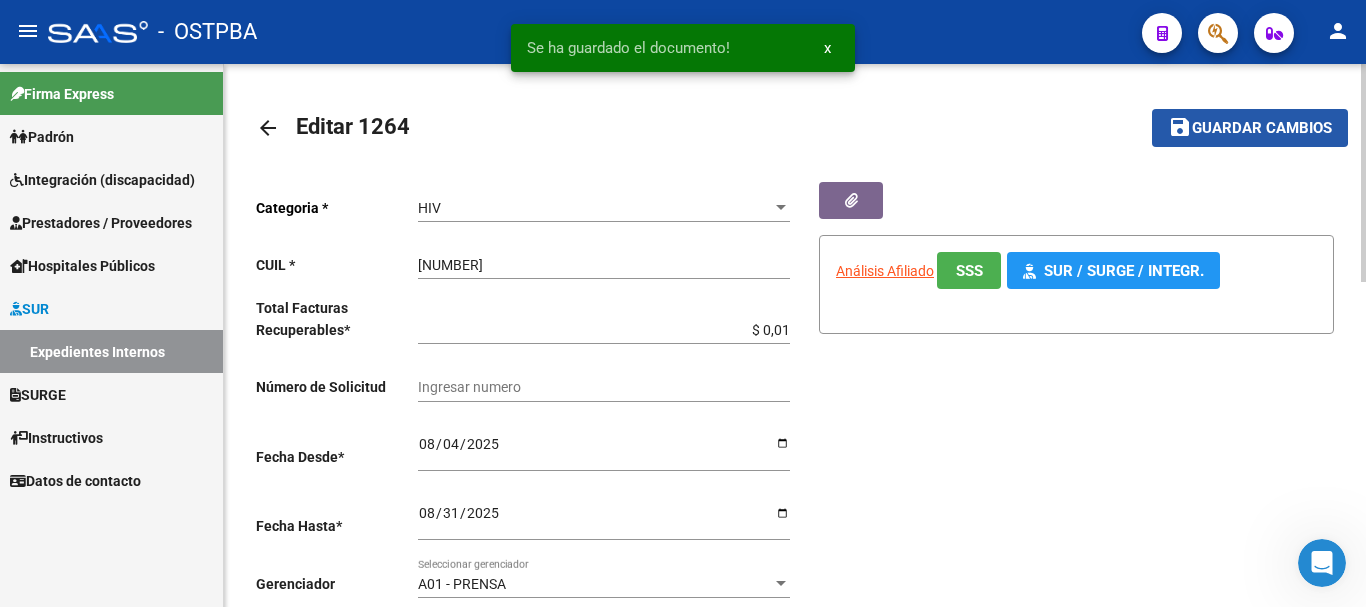 click on "Guardar cambios" 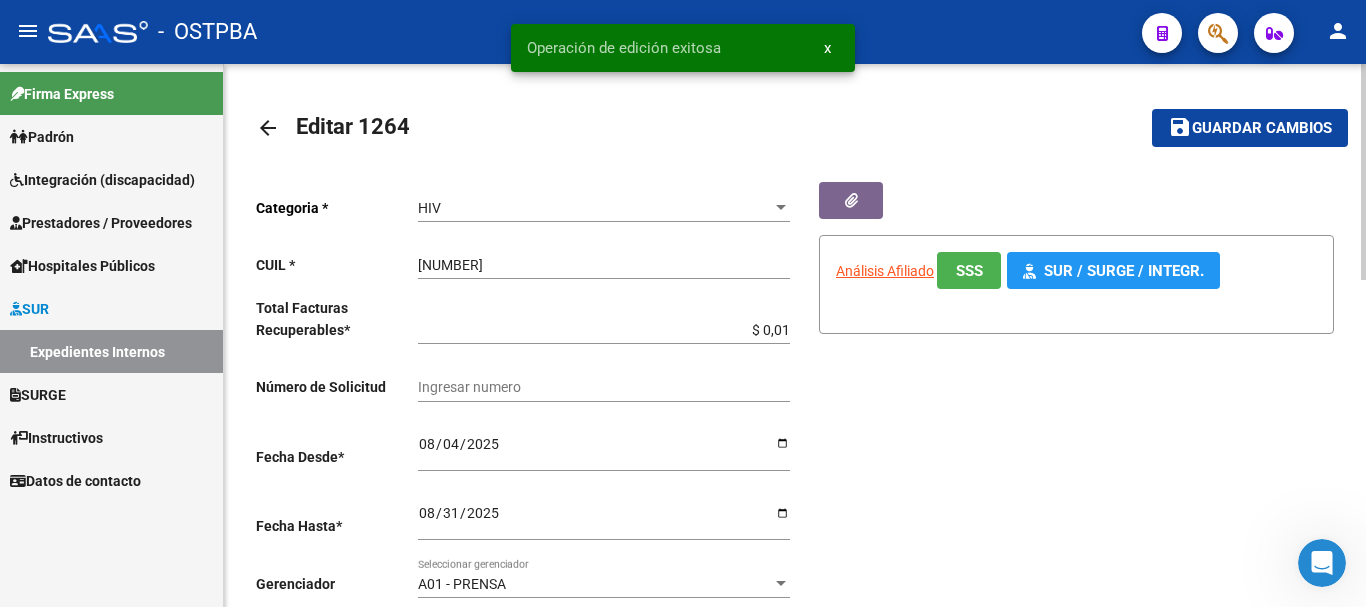 click on "arrow_back" 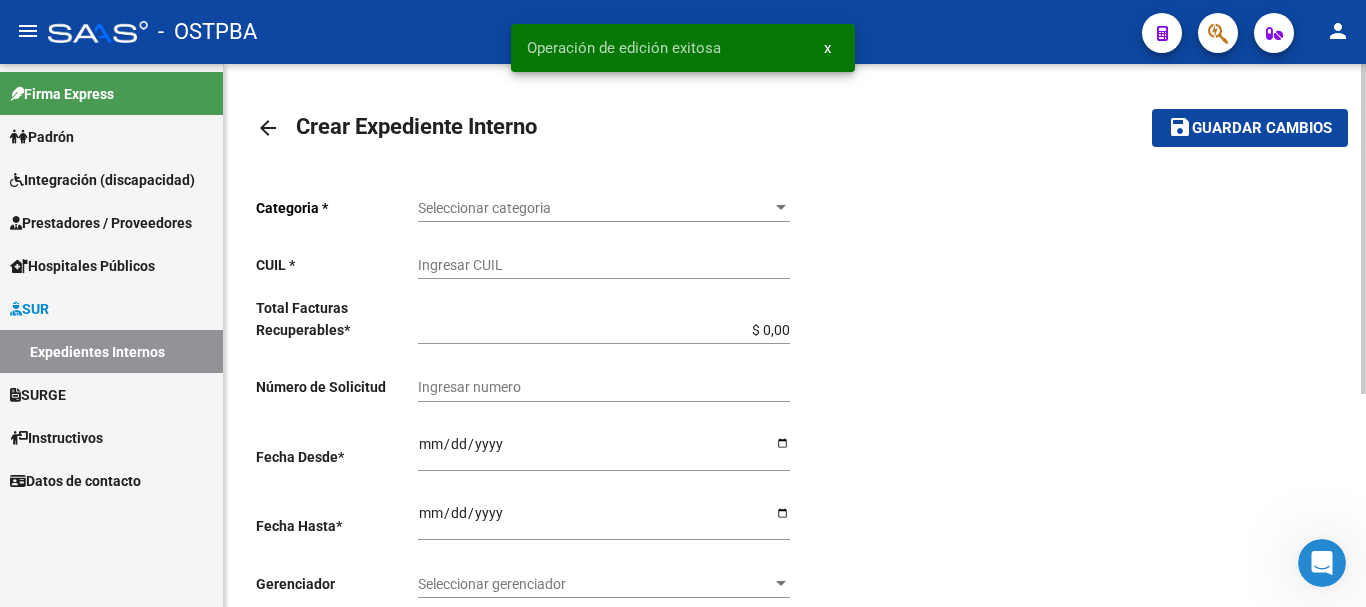 click on "arrow_back" 